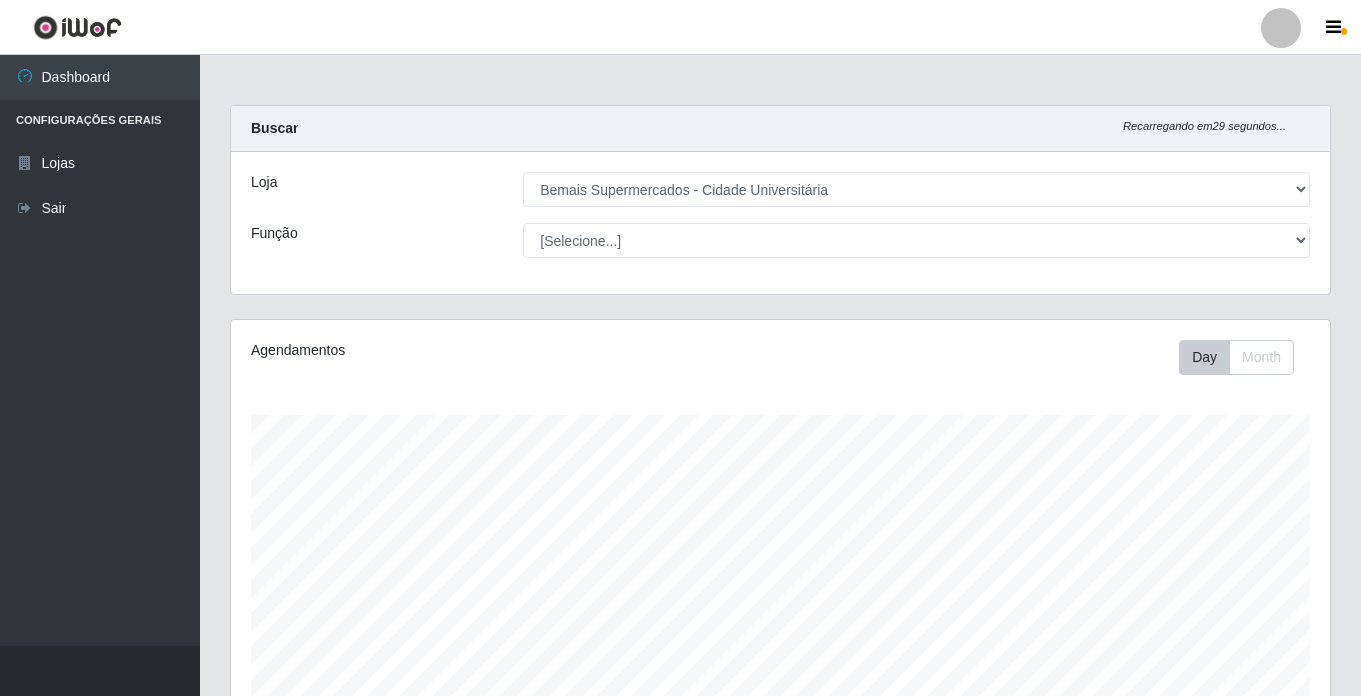select on "250" 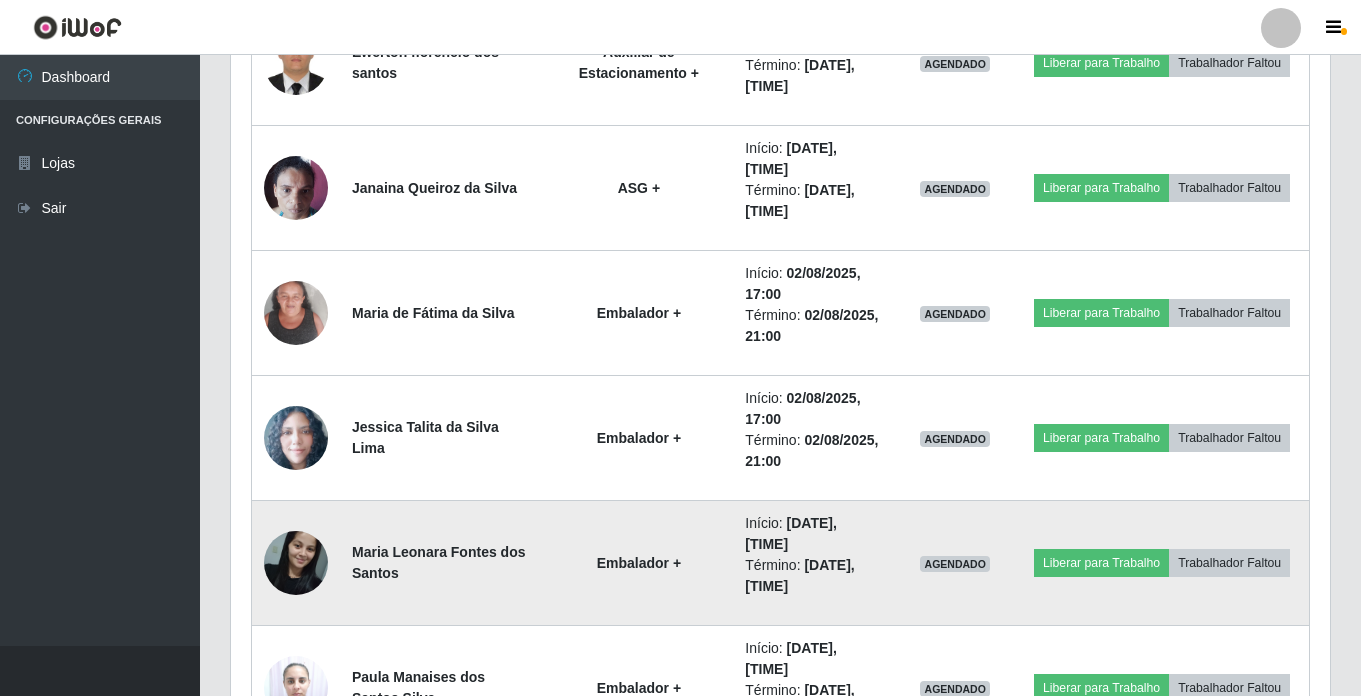 scroll, scrollTop: 999585, scrollLeft: 998901, axis: both 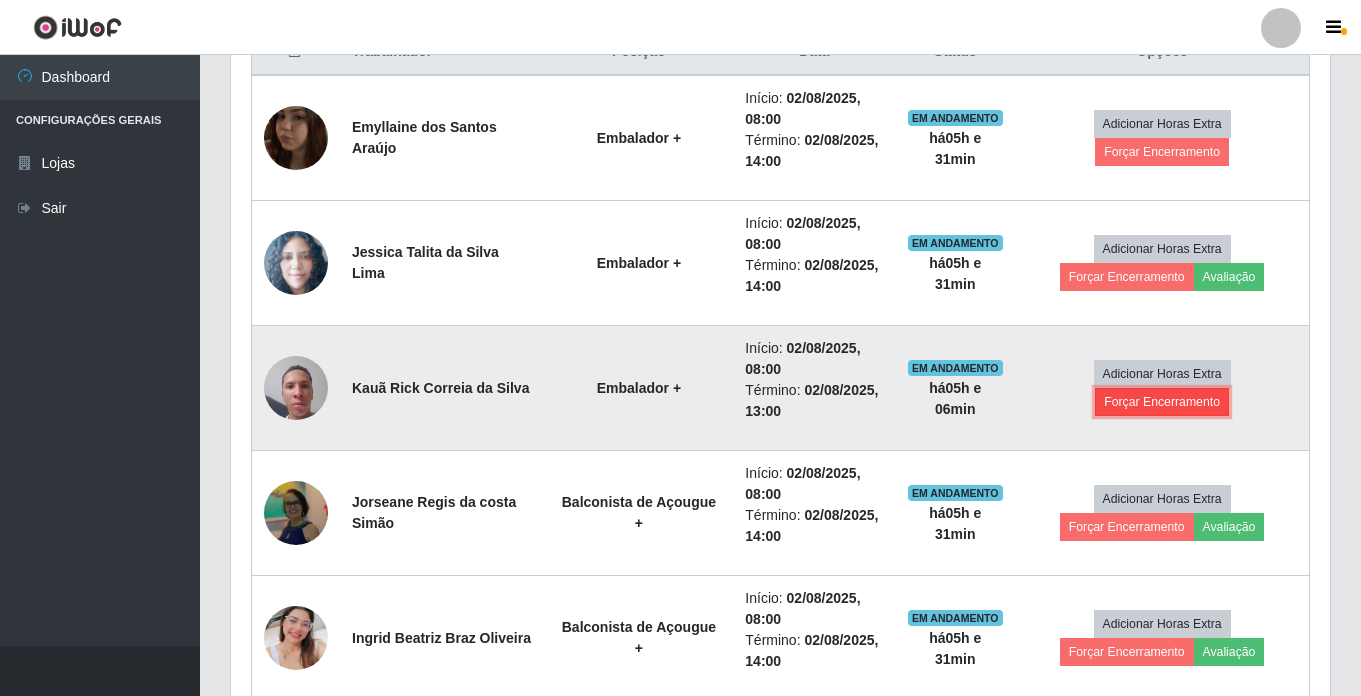 click on "Forçar Encerramento" at bounding box center (1162, 402) 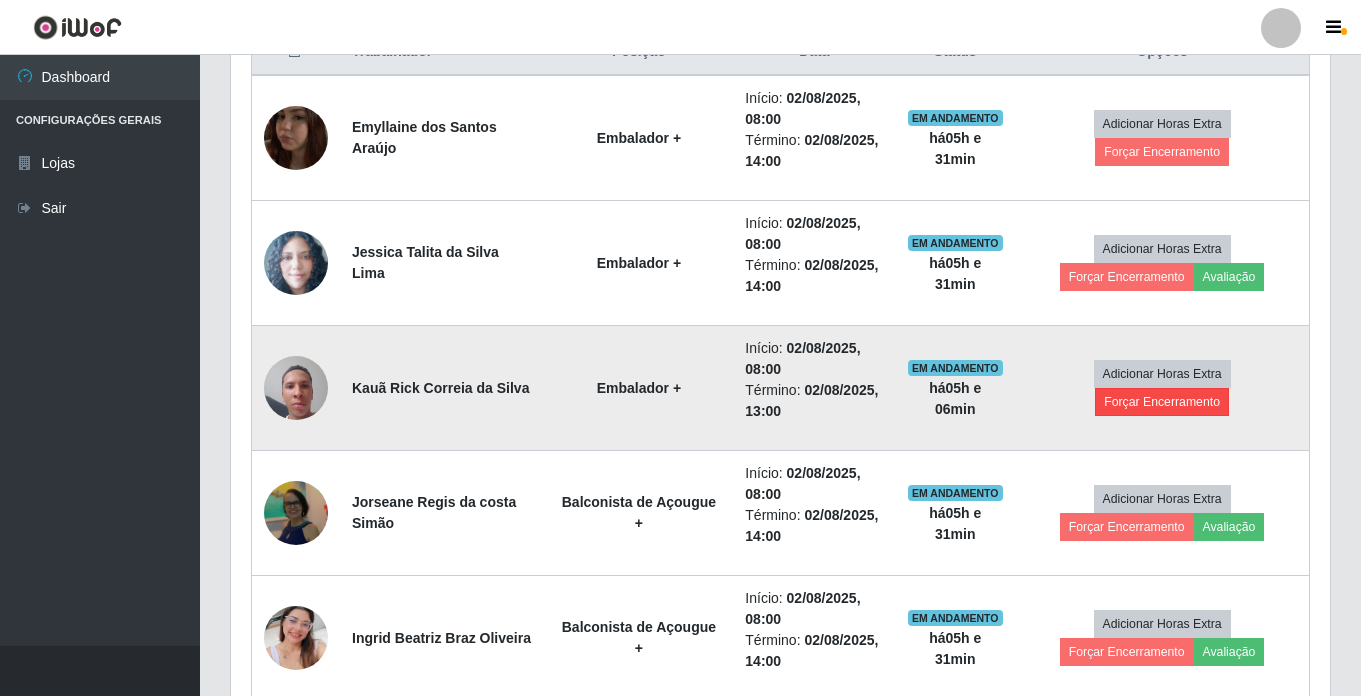 scroll, scrollTop: 999585, scrollLeft: 998911, axis: both 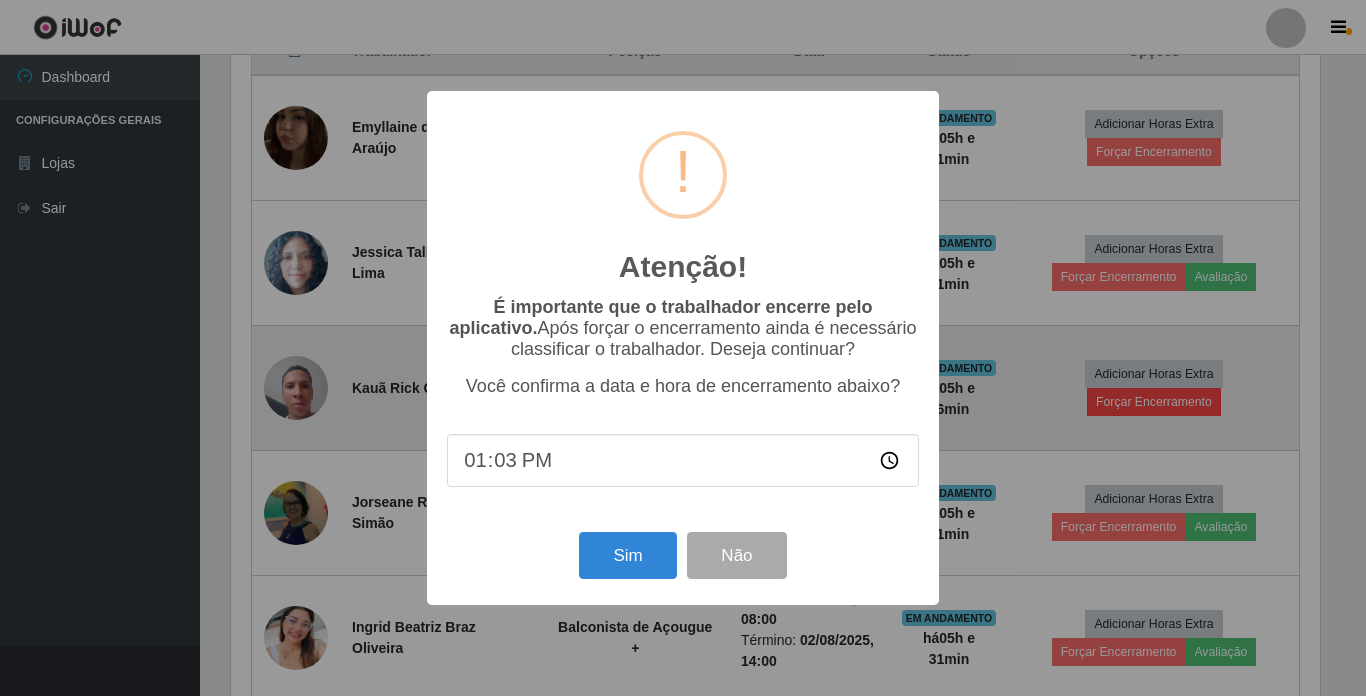 type on "13:30" 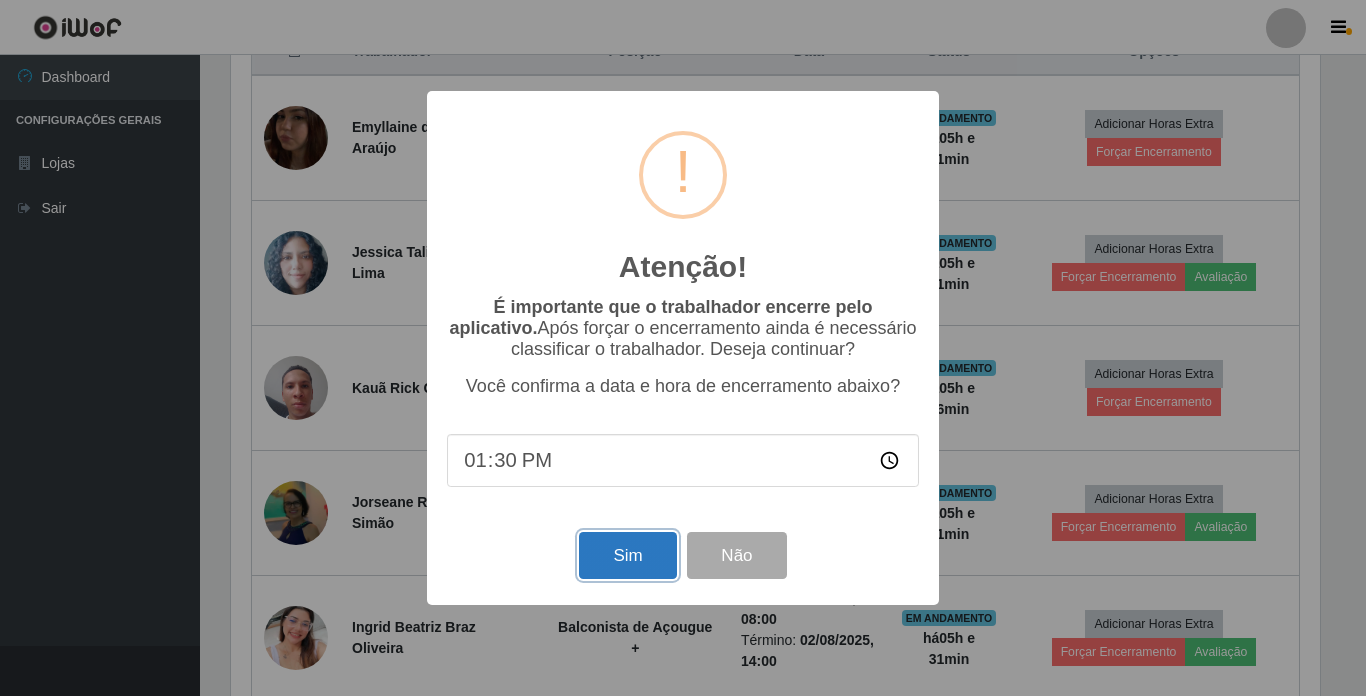 click on "Sim" at bounding box center (627, 555) 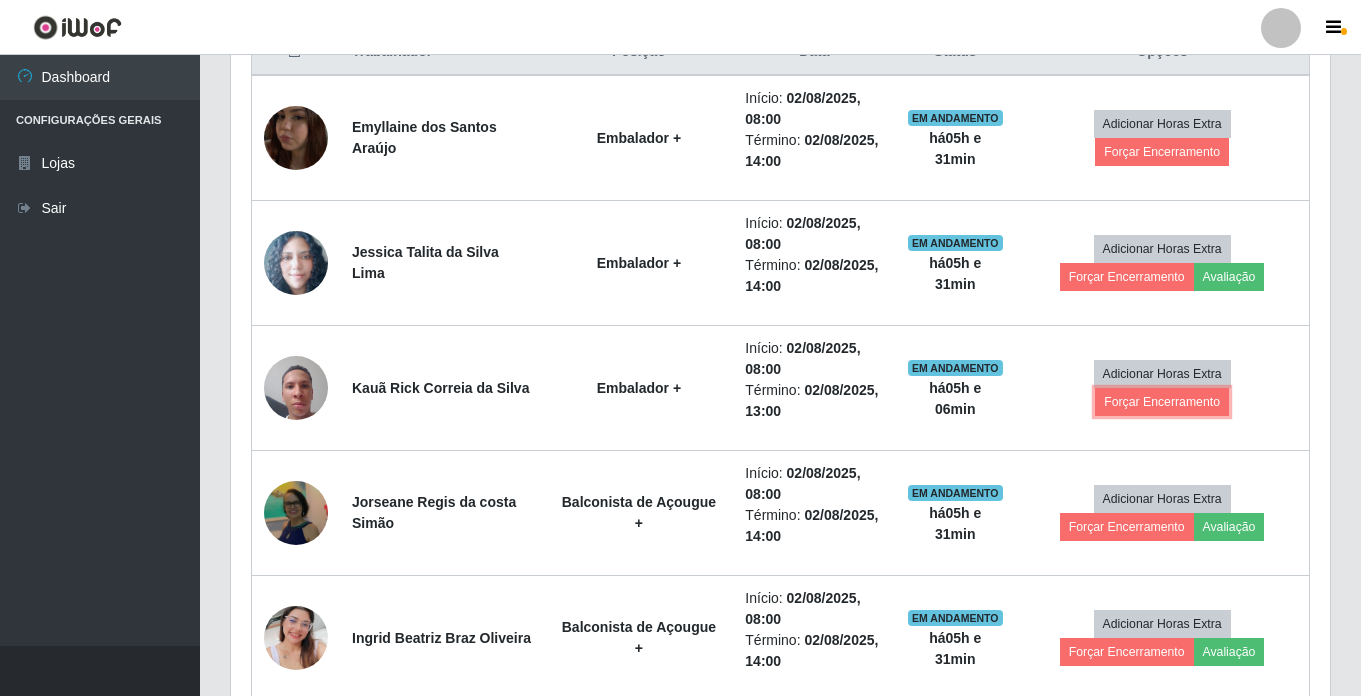 scroll, scrollTop: 999585, scrollLeft: 998901, axis: both 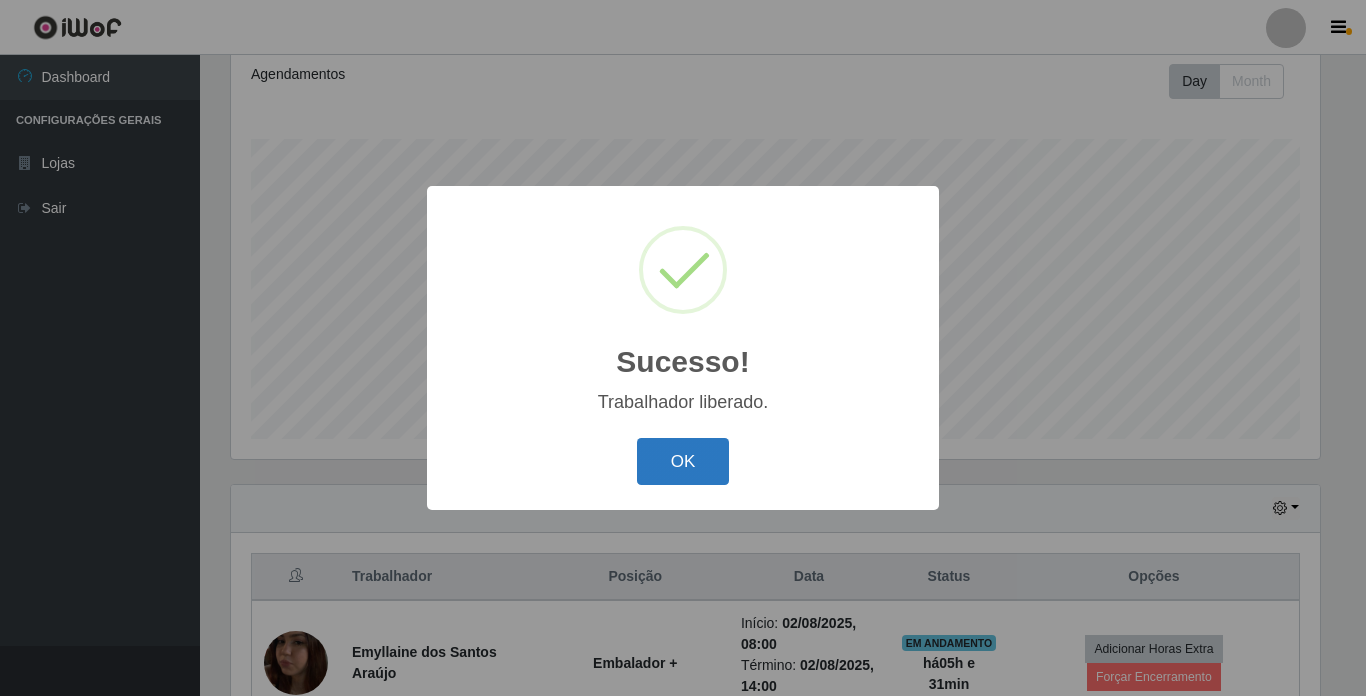 click on "OK" at bounding box center [683, 461] 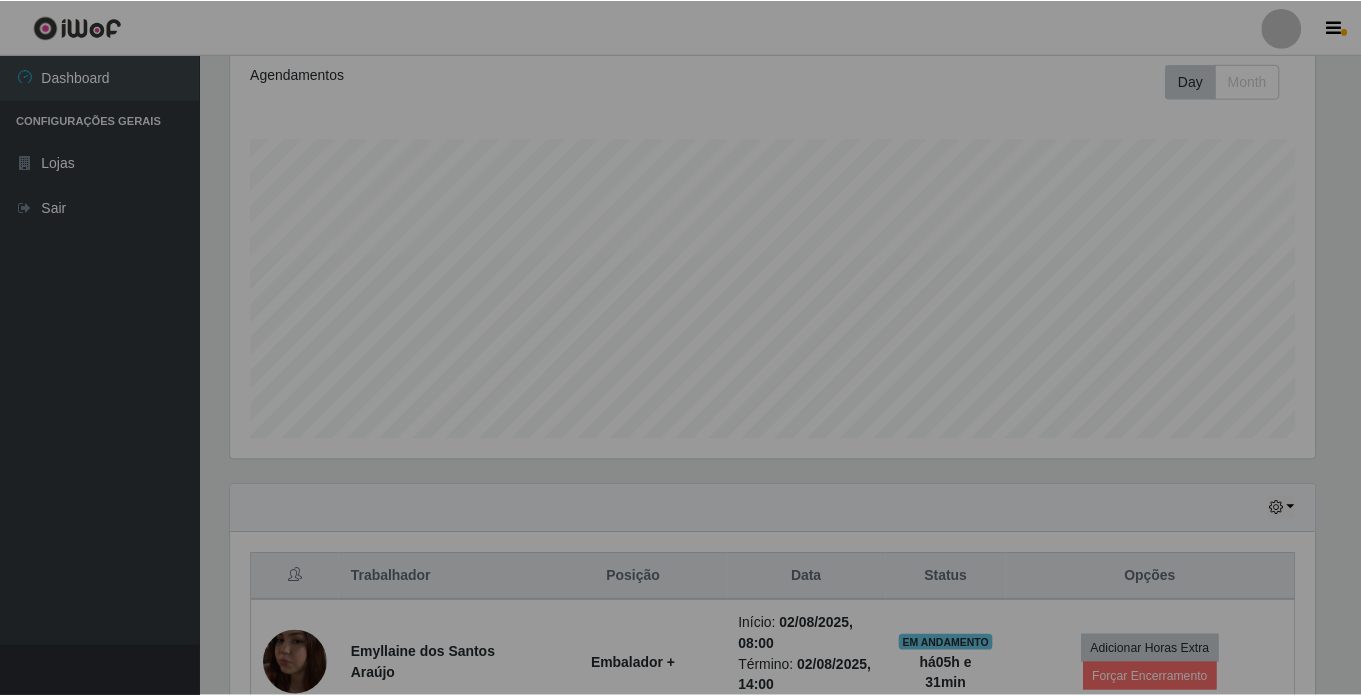 scroll, scrollTop: 999585, scrollLeft: 998901, axis: both 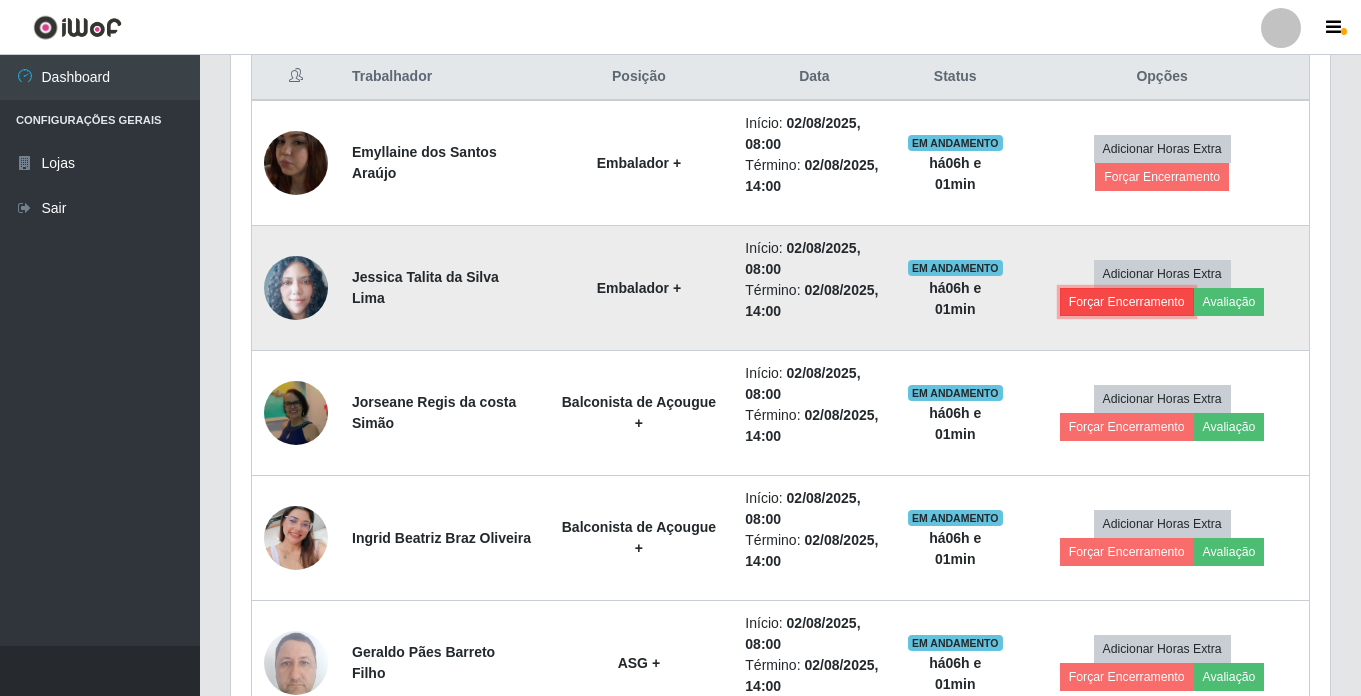 click on "Forçar Encerramento" at bounding box center (1127, 302) 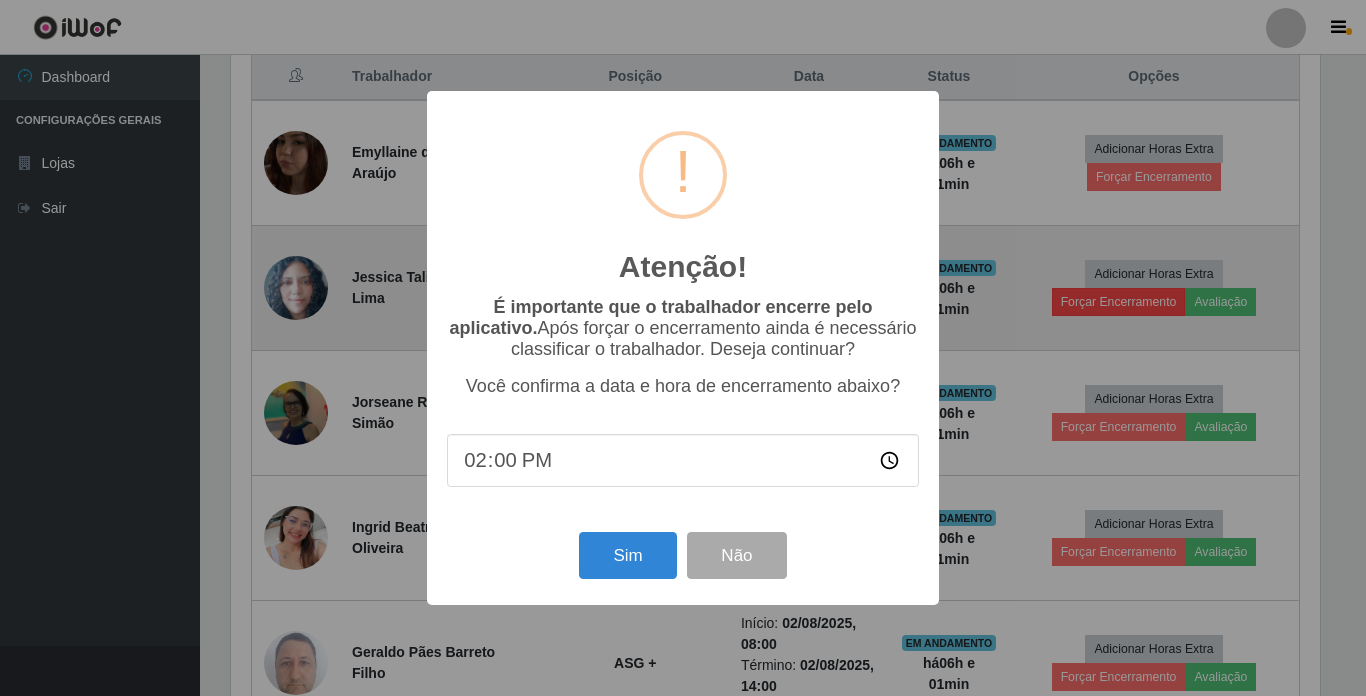 scroll, scrollTop: 999585, scrollLeft: 998911, axis: both 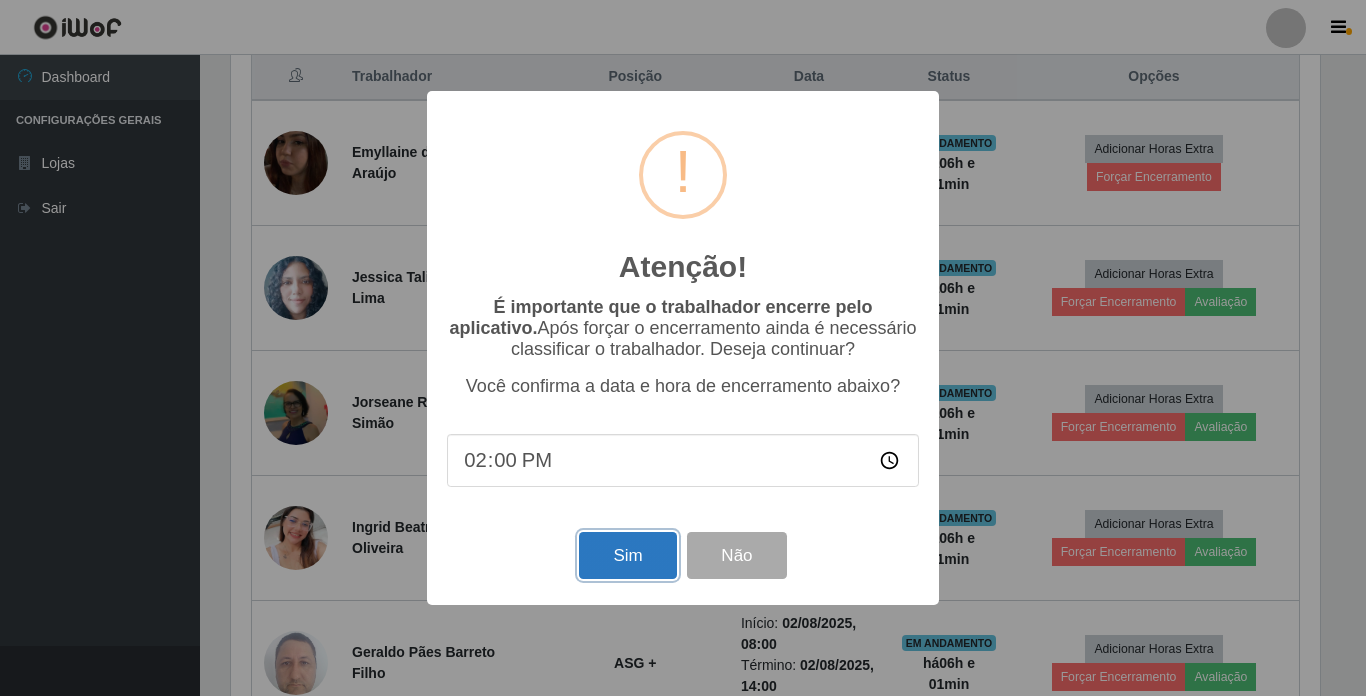 click on "Sim" at bounding box center (627, 555) 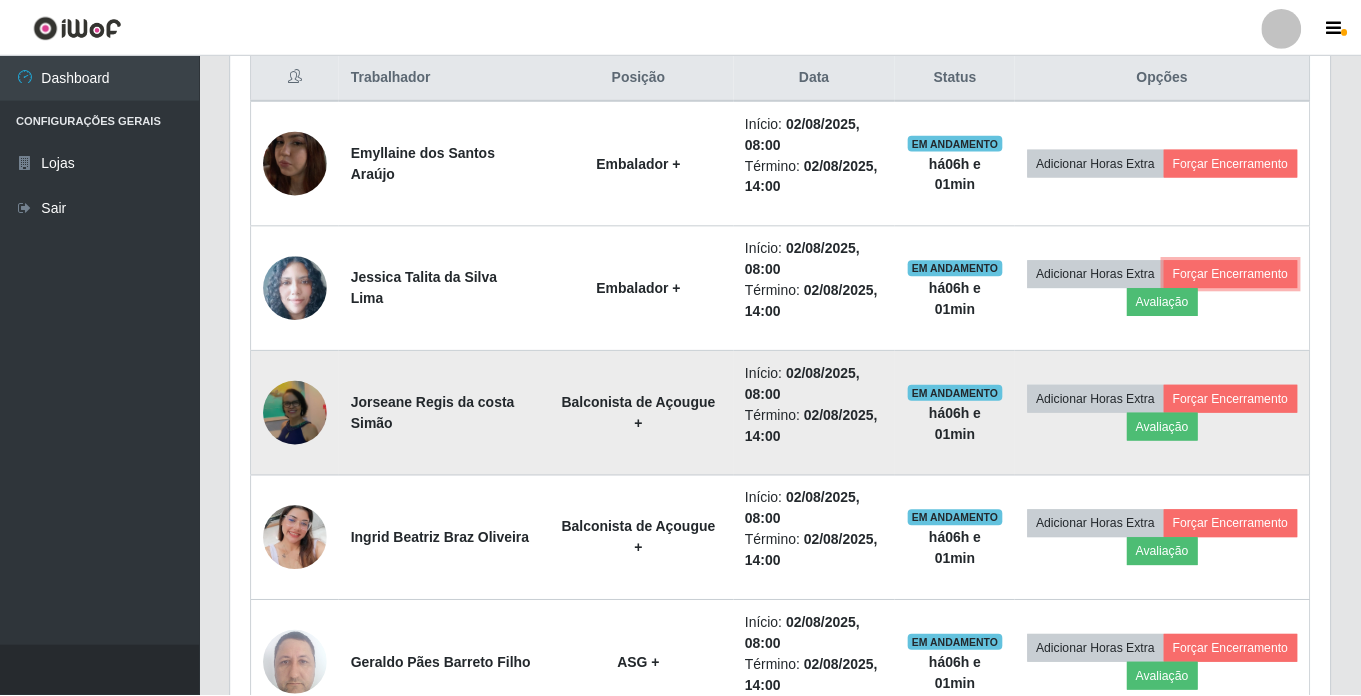 scroll, scrollTop: 999585, scrollLeft: 998901, axis: both 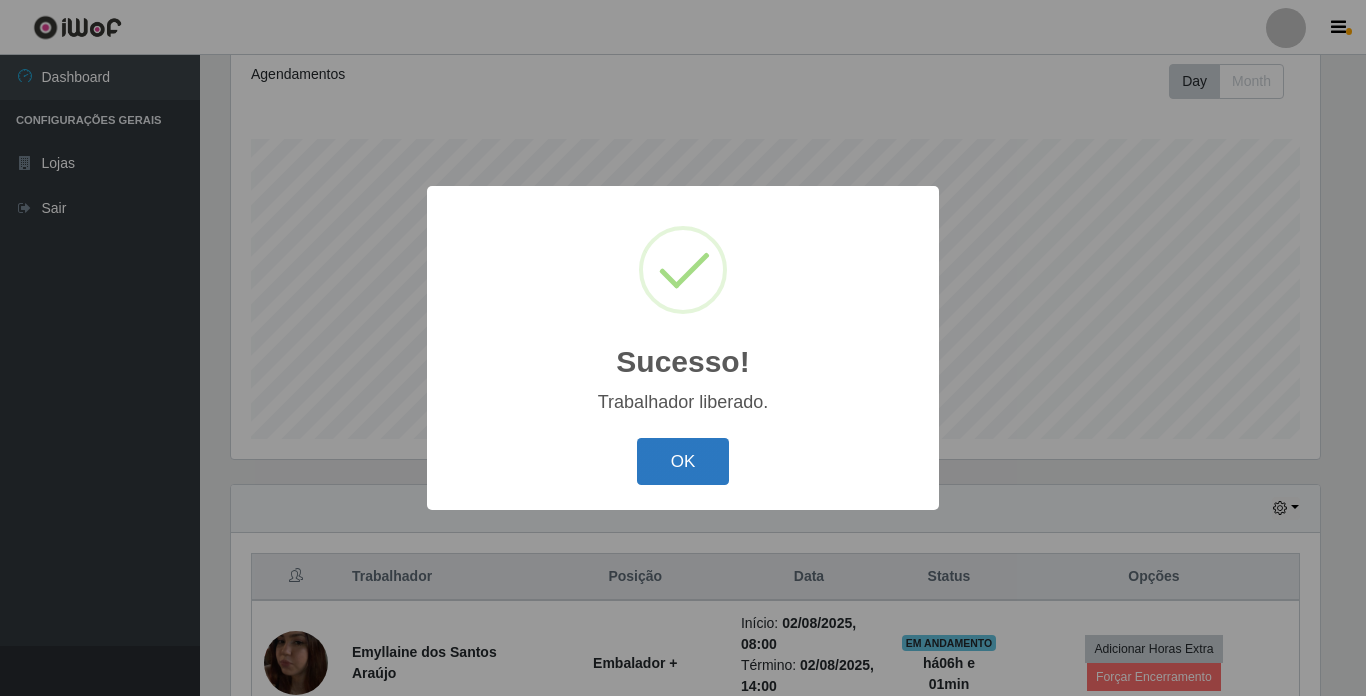 click on "OK" at bounding box center (683, 461) 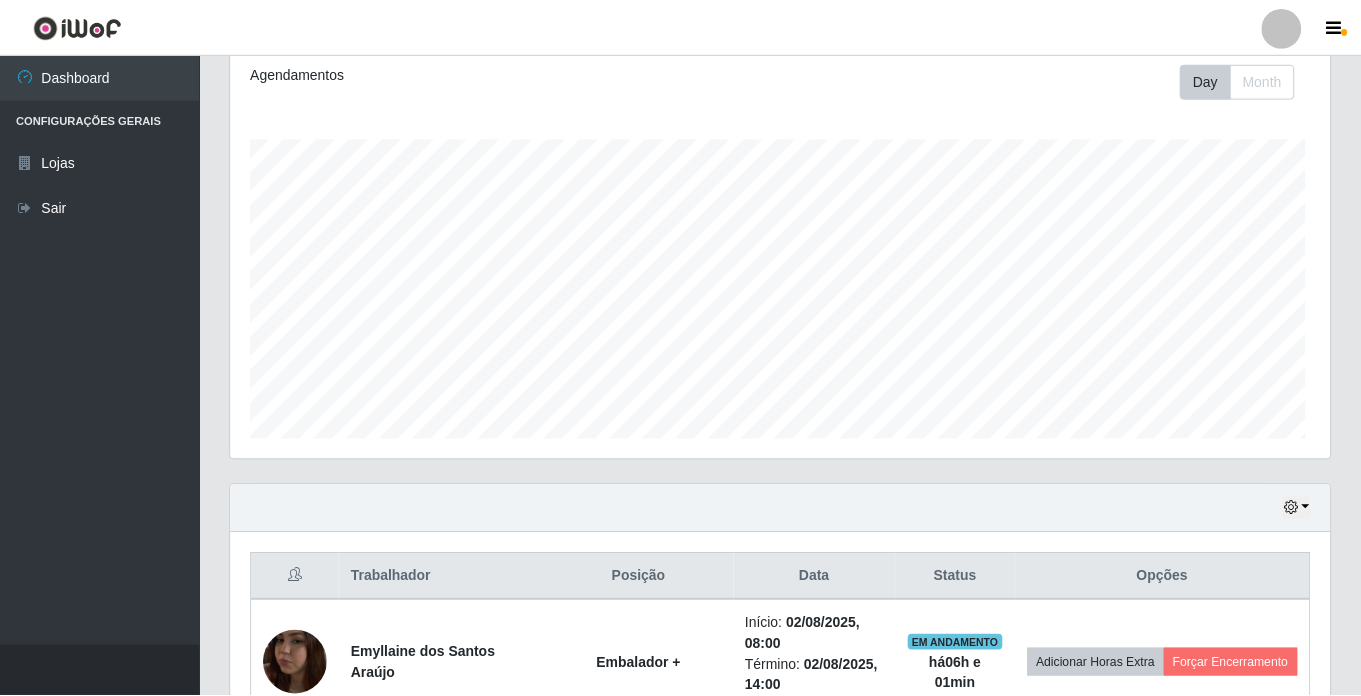 scroll, scrollTop: 999585, scrollLeft: 998901, axis: both 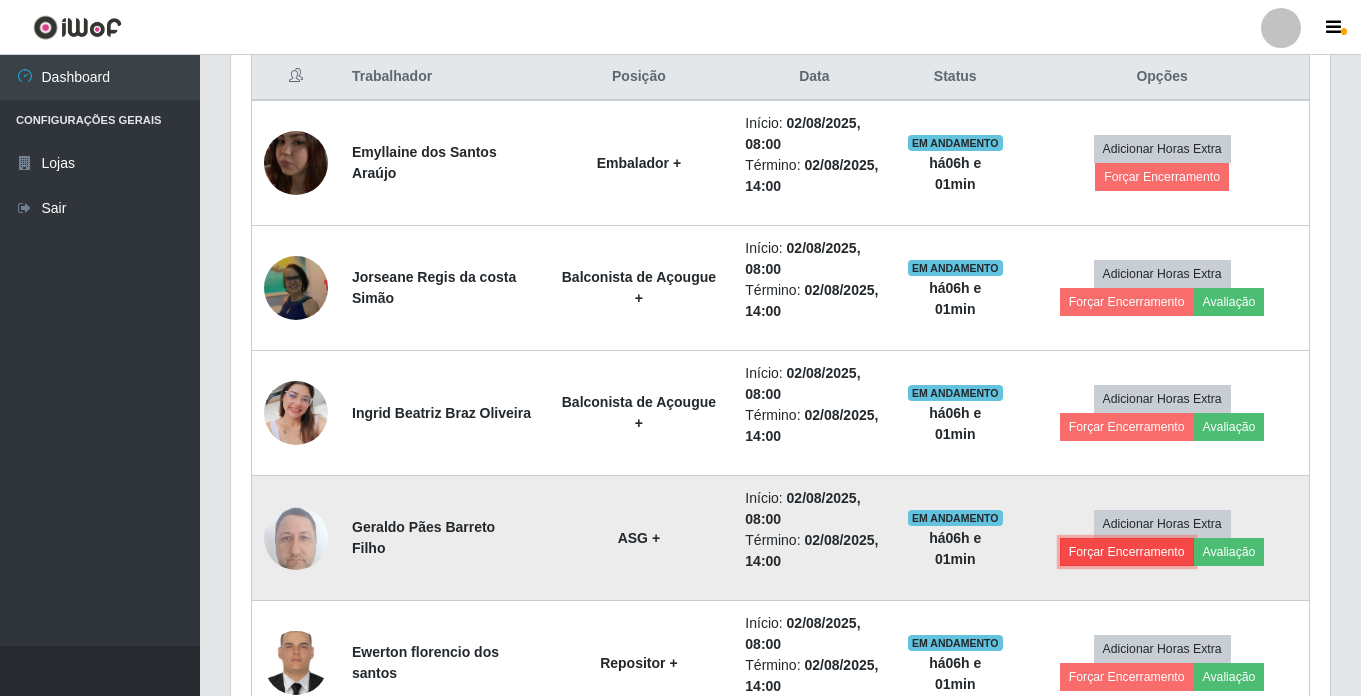 click on "Forçar Encerramento" at bounding box center [1127, 552] 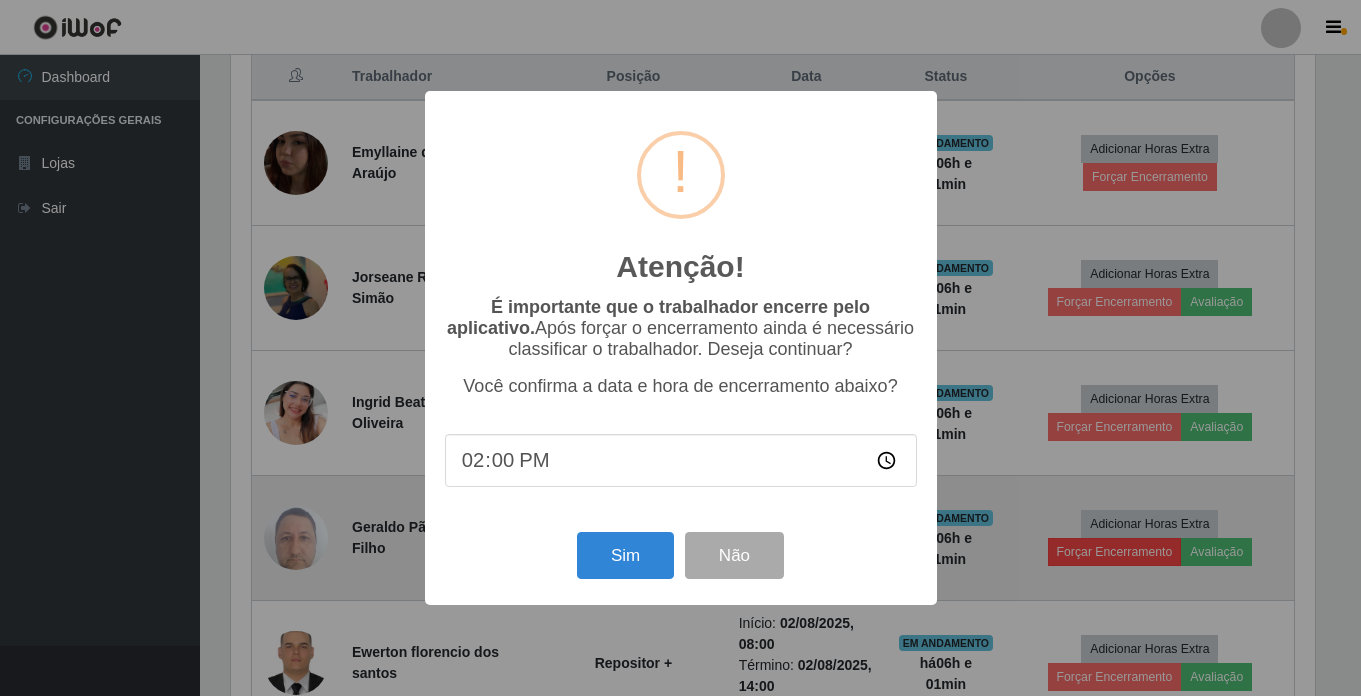 scroll, scrollTop: 999585, scrollLeft: 998911, axis: both 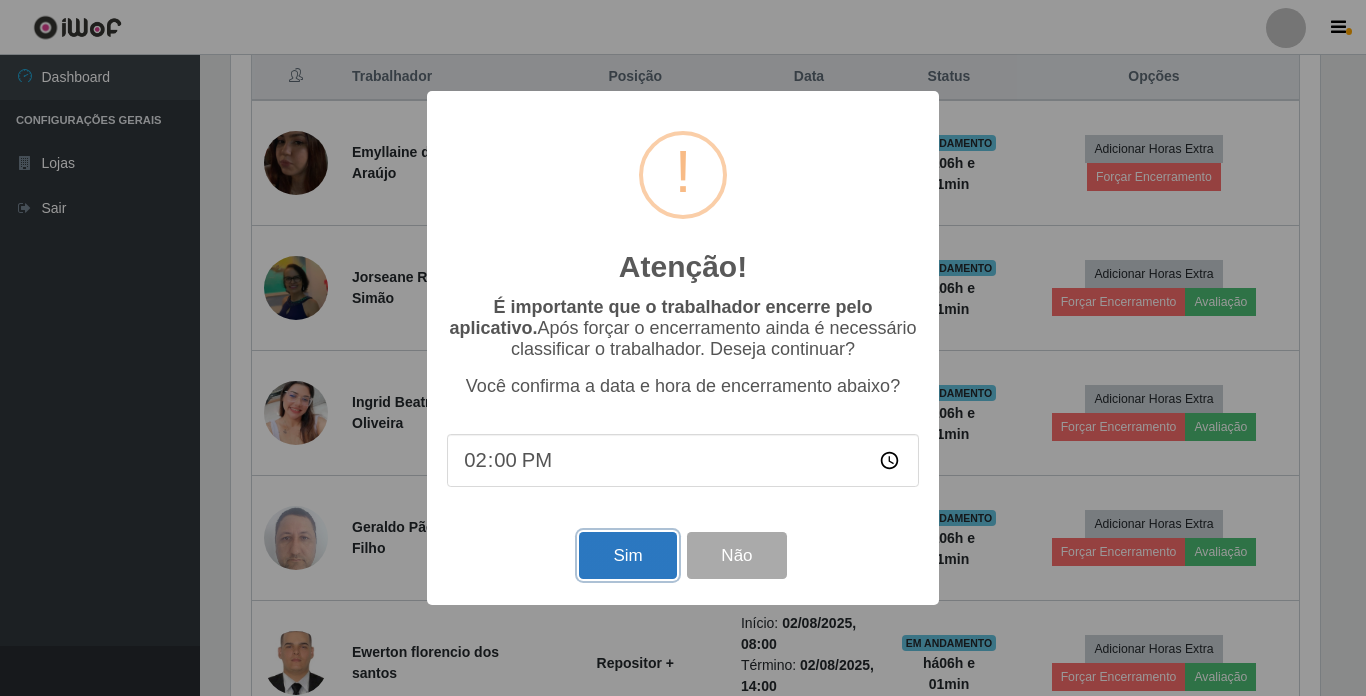 click on "Sim" at bounding box center (627, 555) 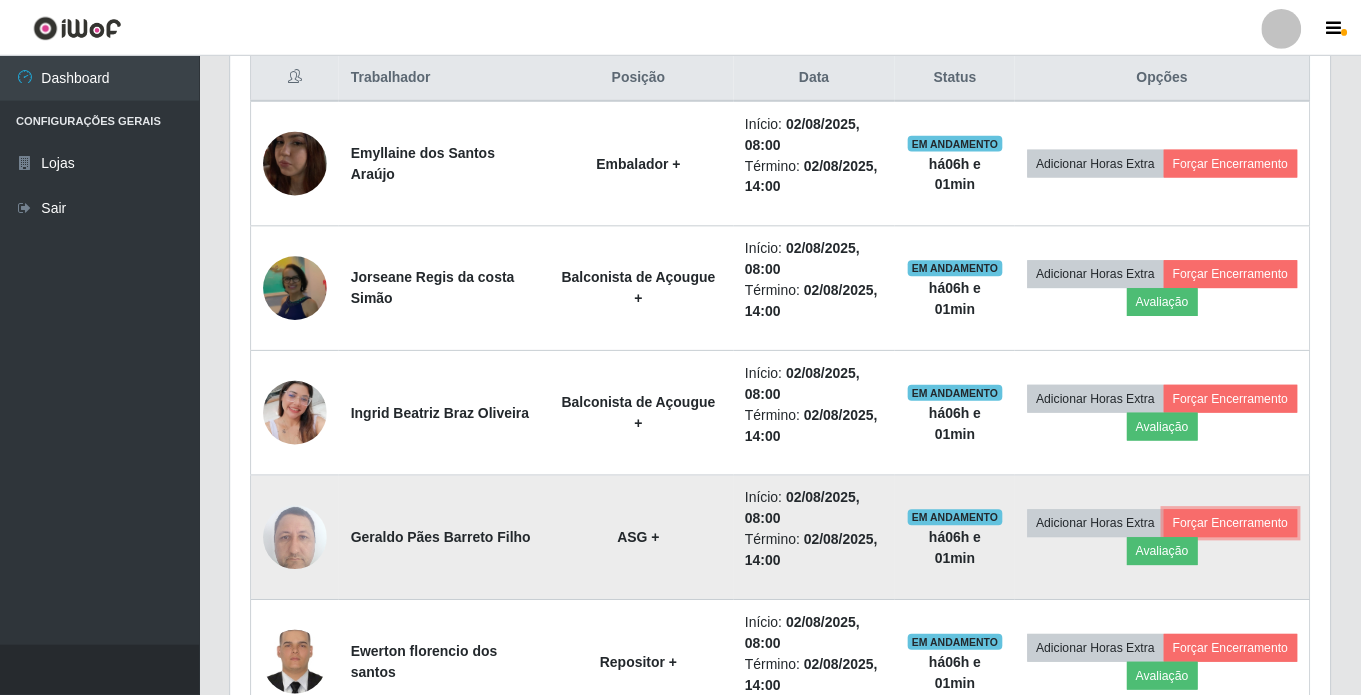 scroll, scrollTop: 999585, scrollLeft: 998901, axis: both 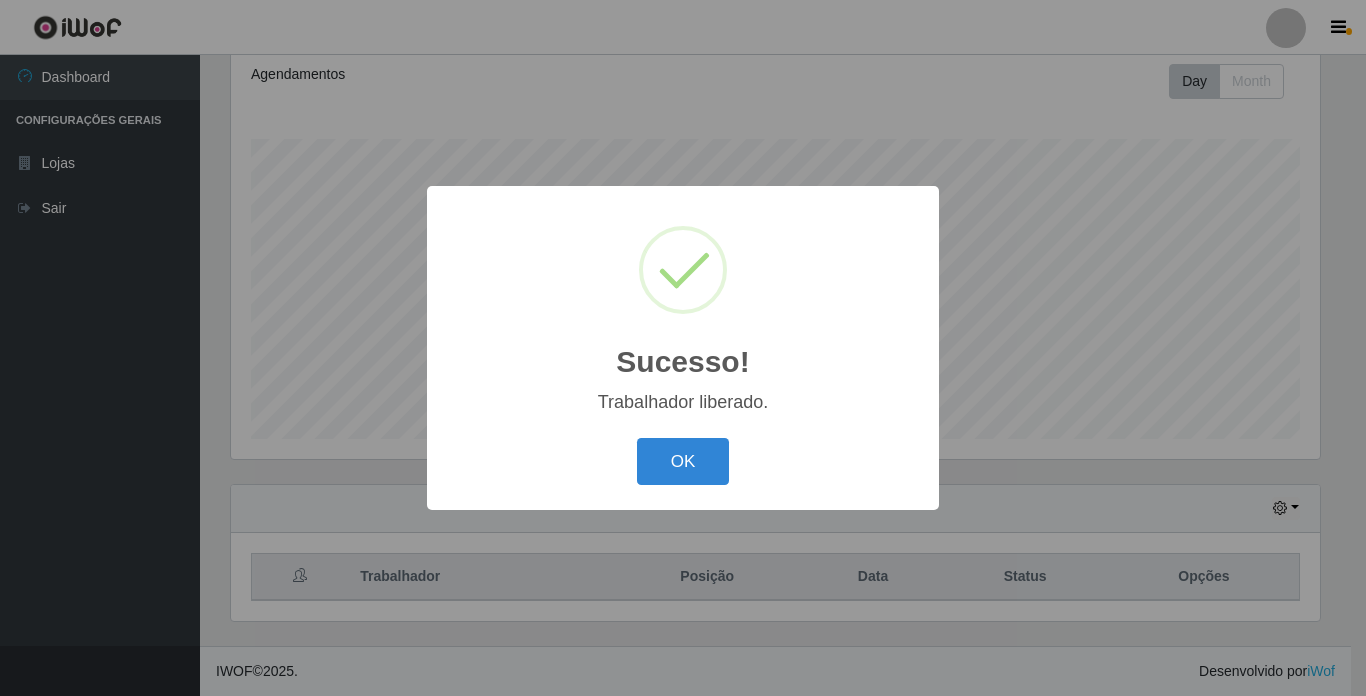 click on "OK" at bounding box center (683, 461) 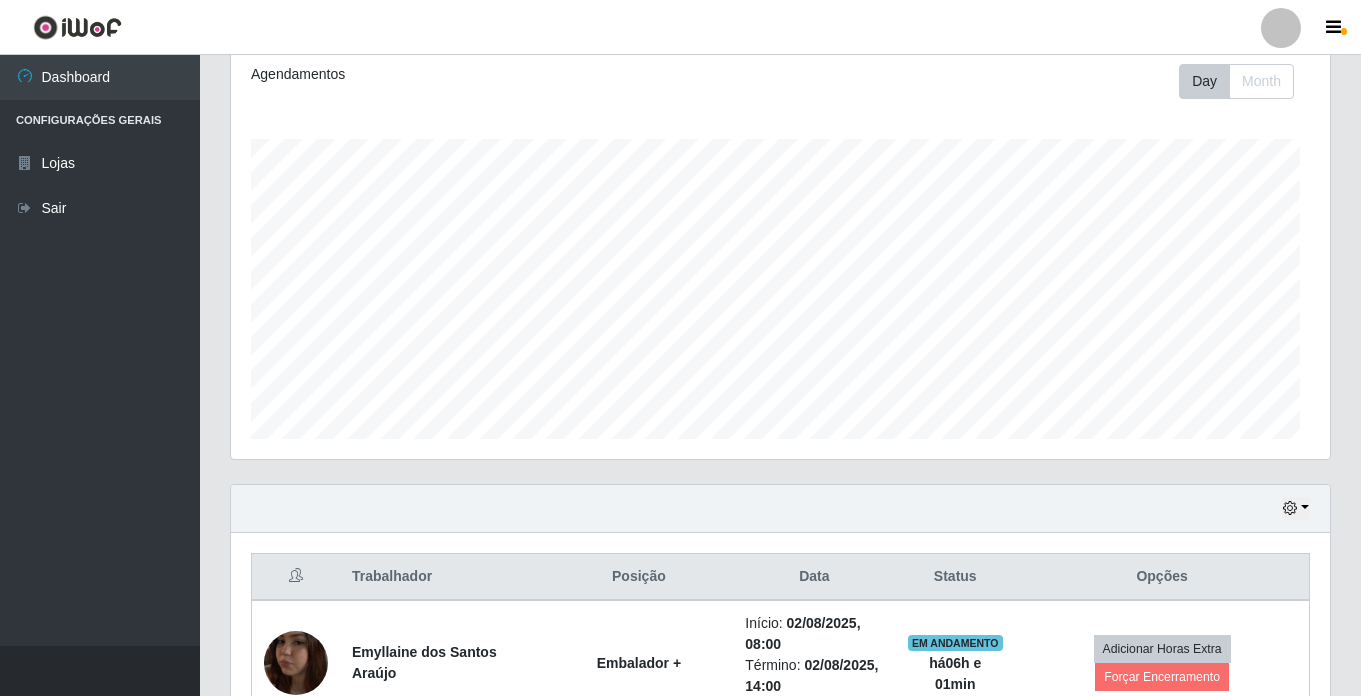 scroll, scrollTop: 999585, scrollLeft: 998901, axis: both 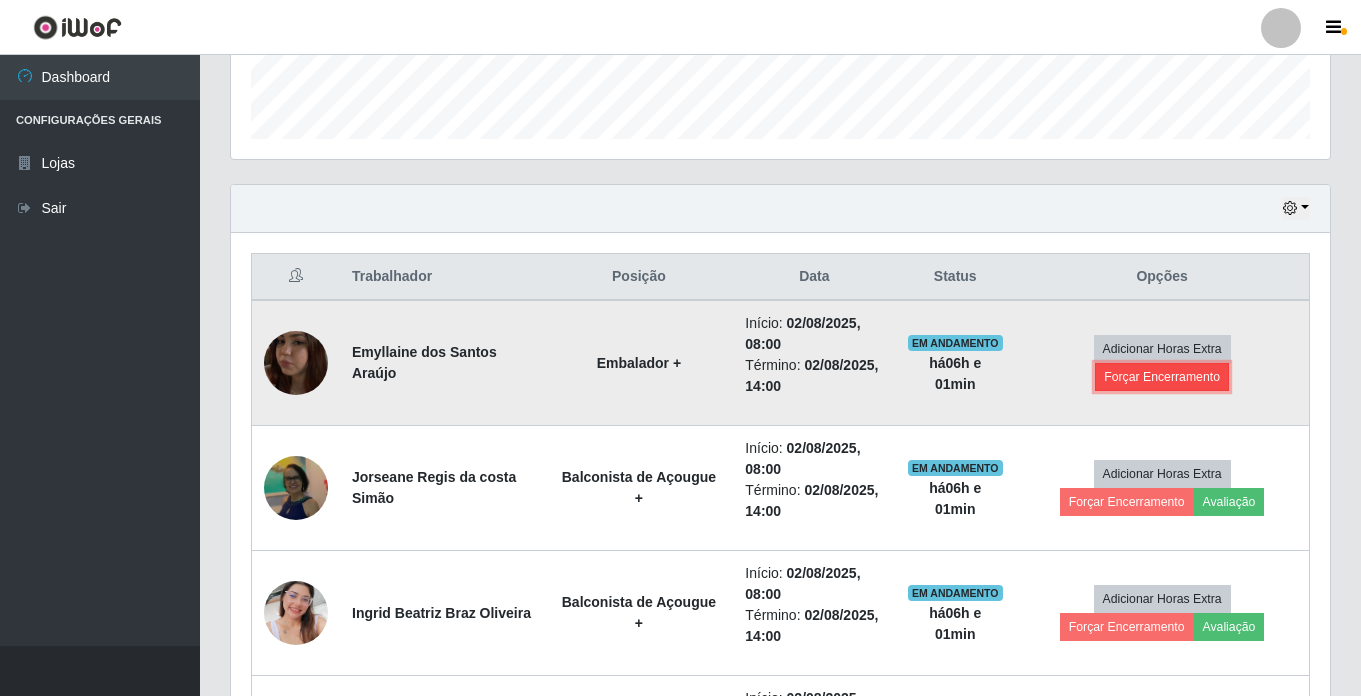 click on "Forçar Encerramento" at bounding box center [1162, 377] 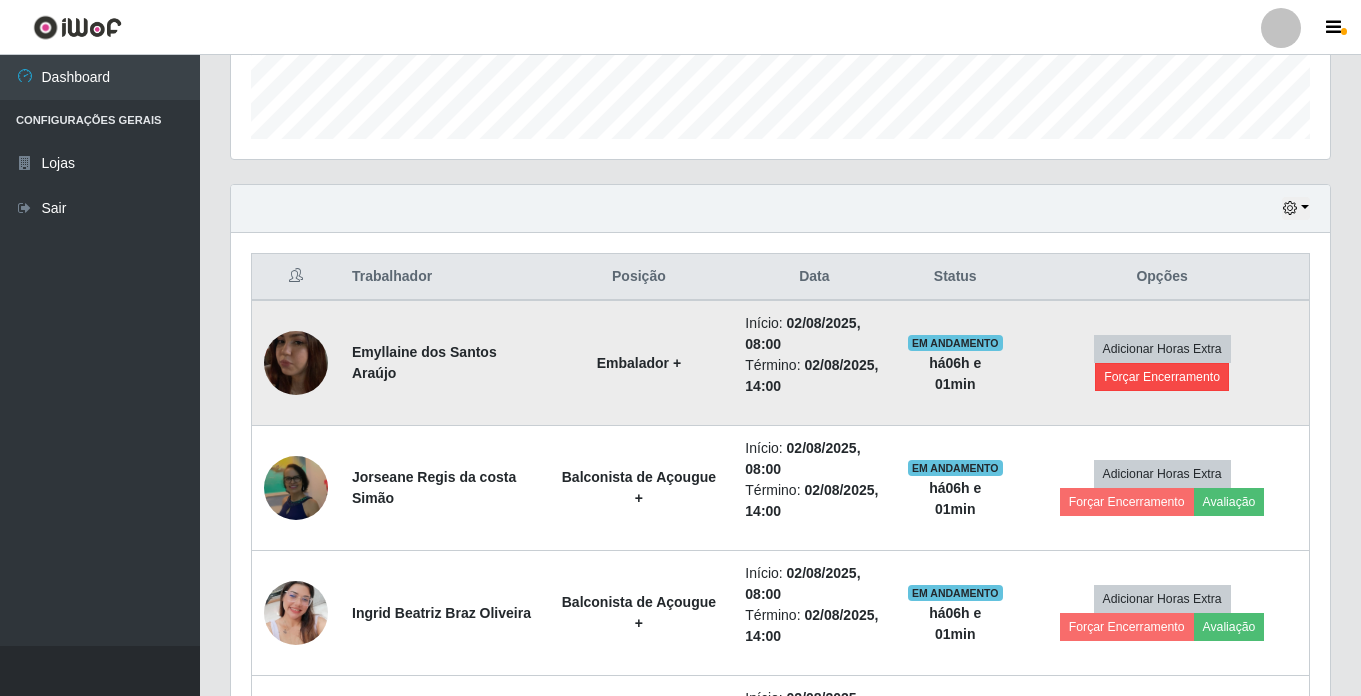 scroll, scrollTop: 999585, scrollLeft: 998911, axis: both 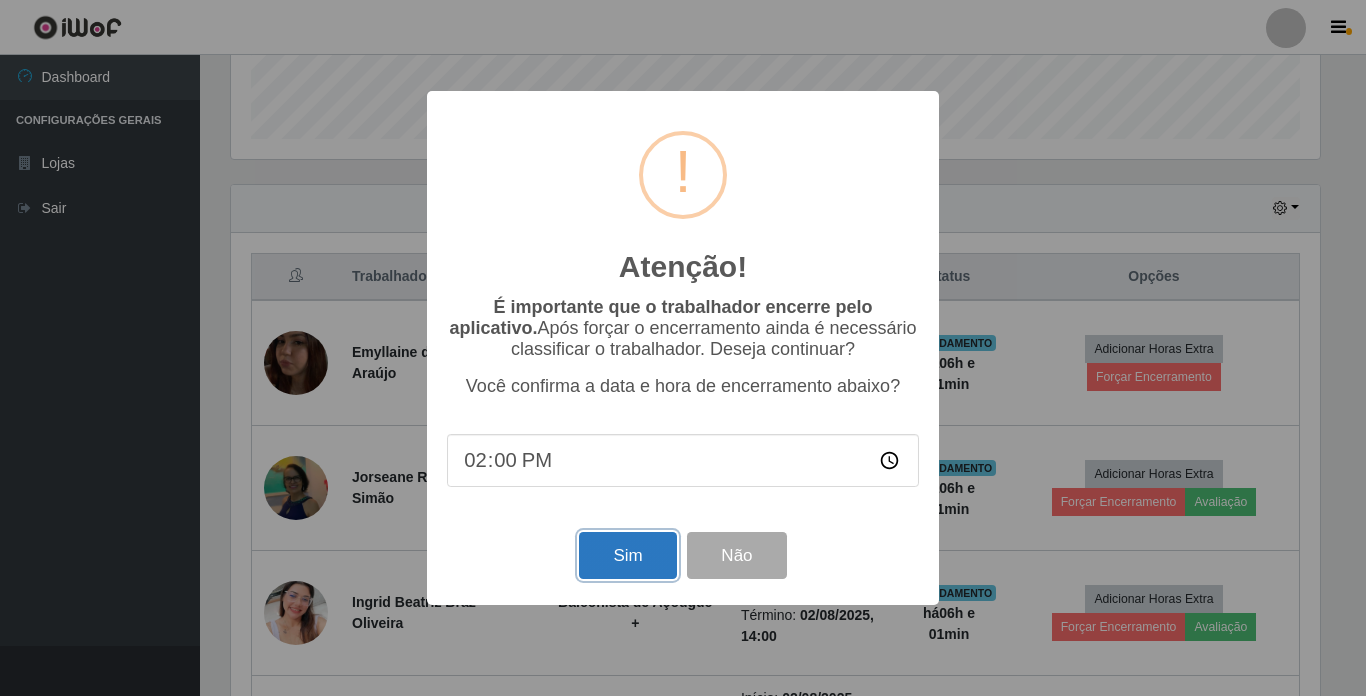 click on "Sim" at bounding box center [627, 555] 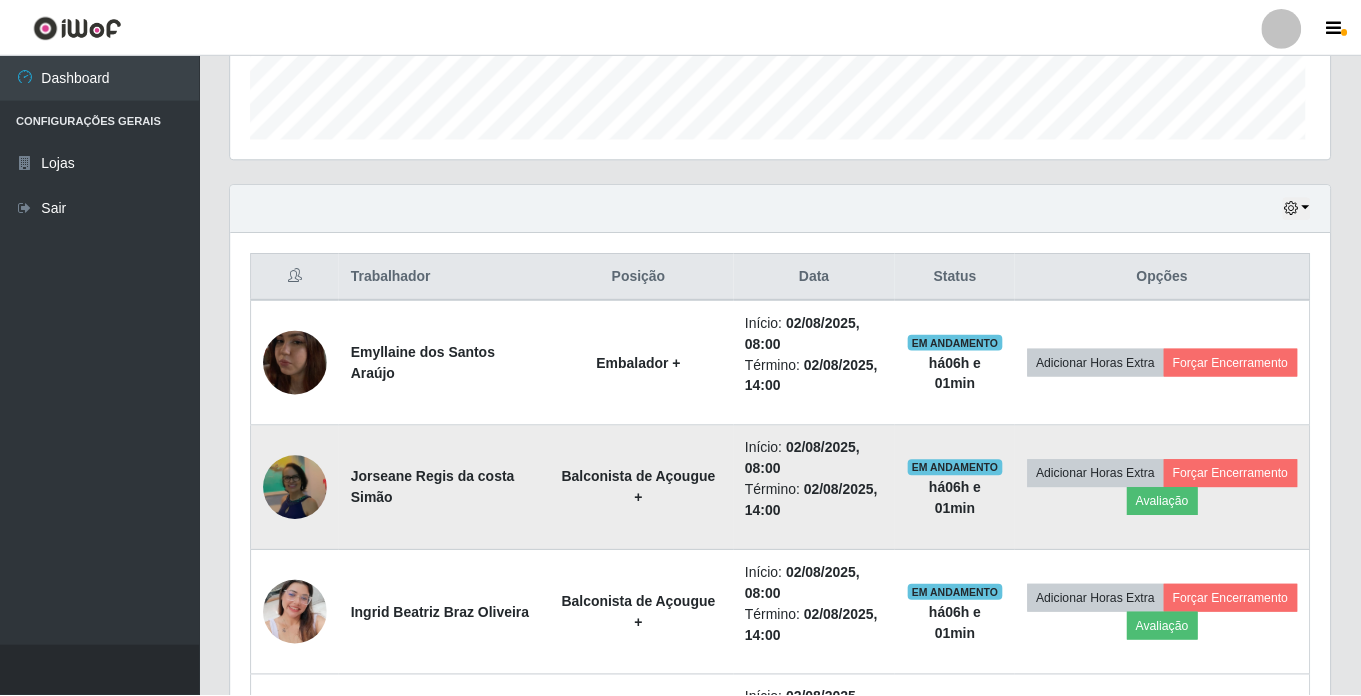 scroll, scrollTop: 999585, scrollLeft: 998901, axis: both 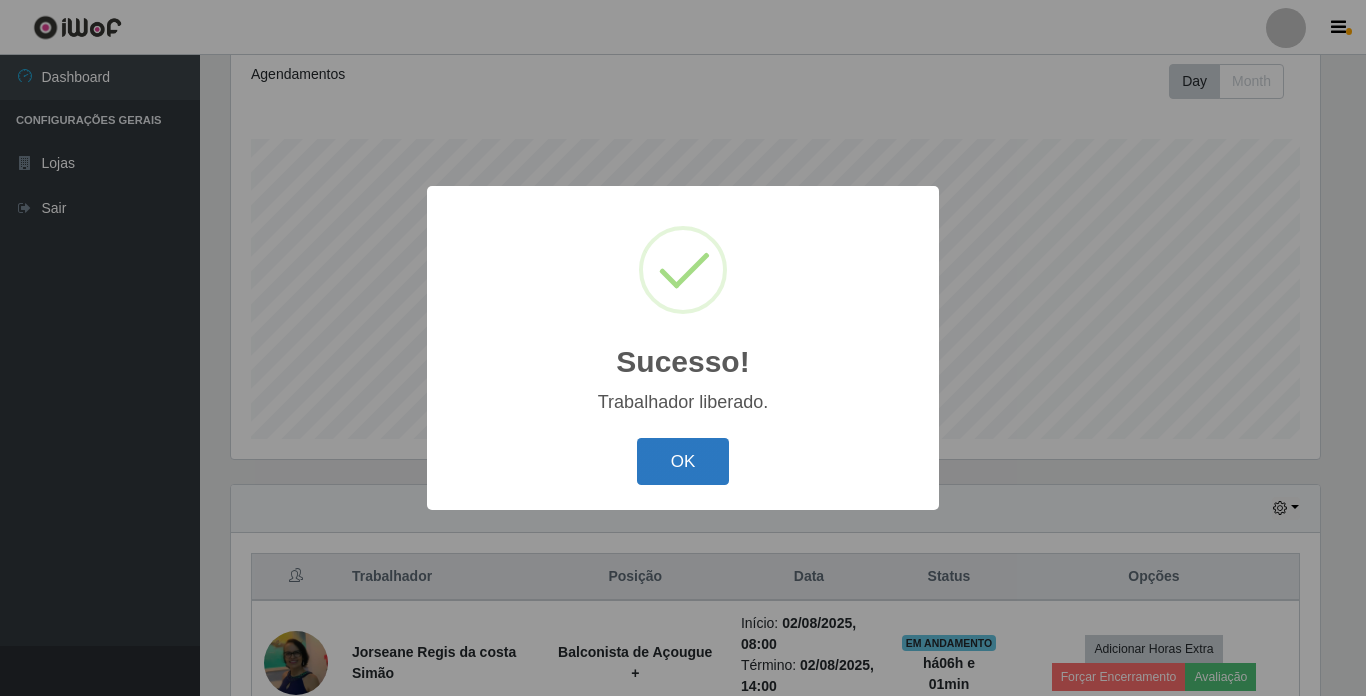 click on "OK" at bounding box center (683, 461) 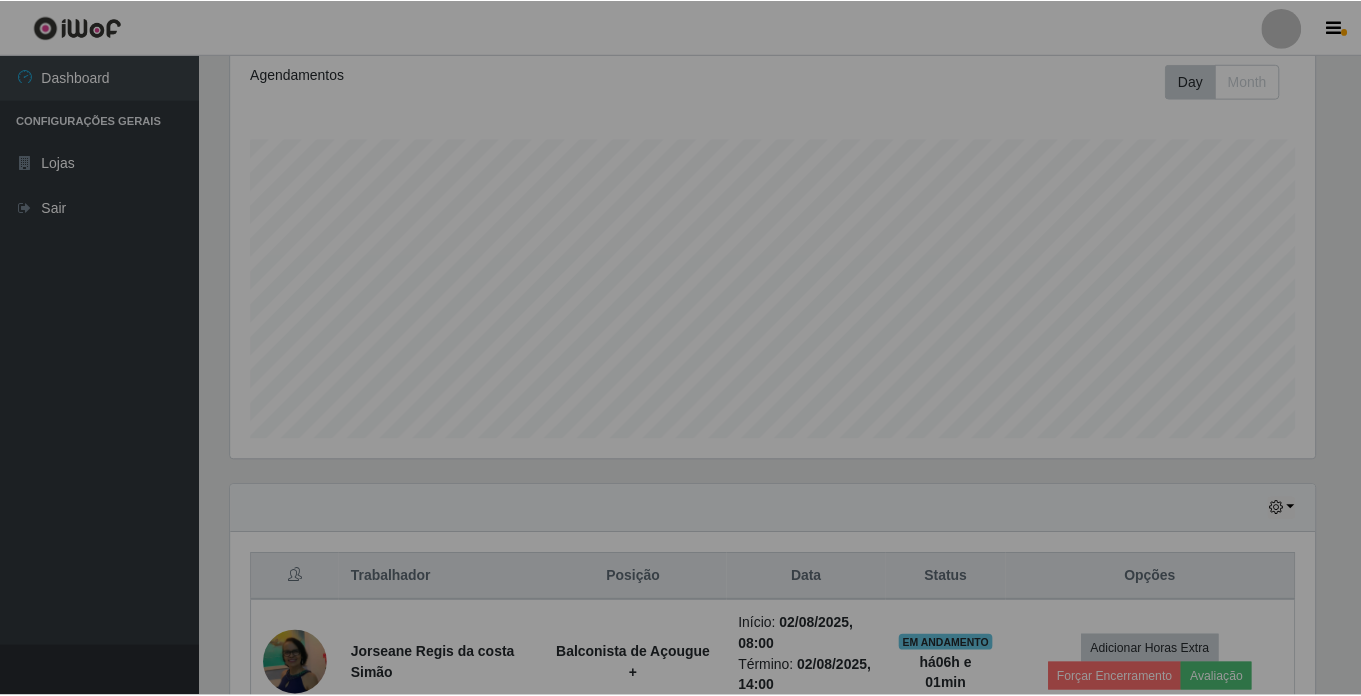 scroll, scrollTop: 999585, scrollLeft: 998901, axis: both 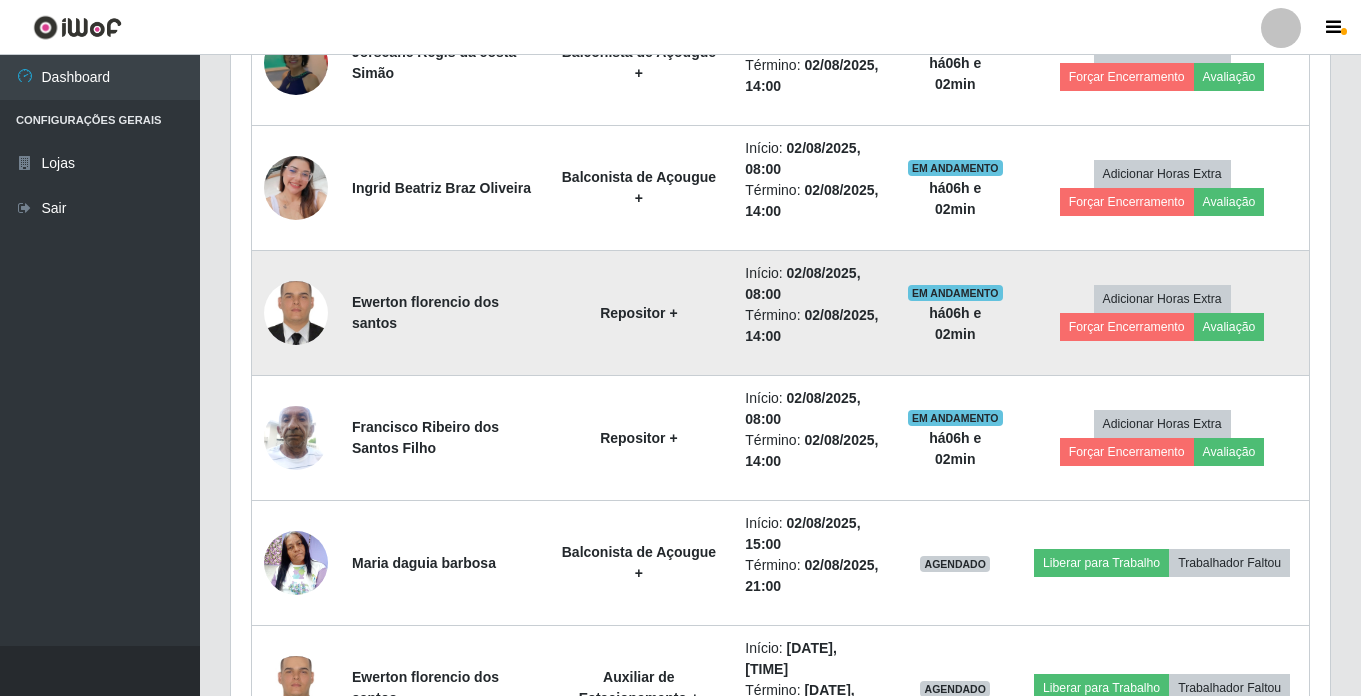 click at bounding box center [296, 313] 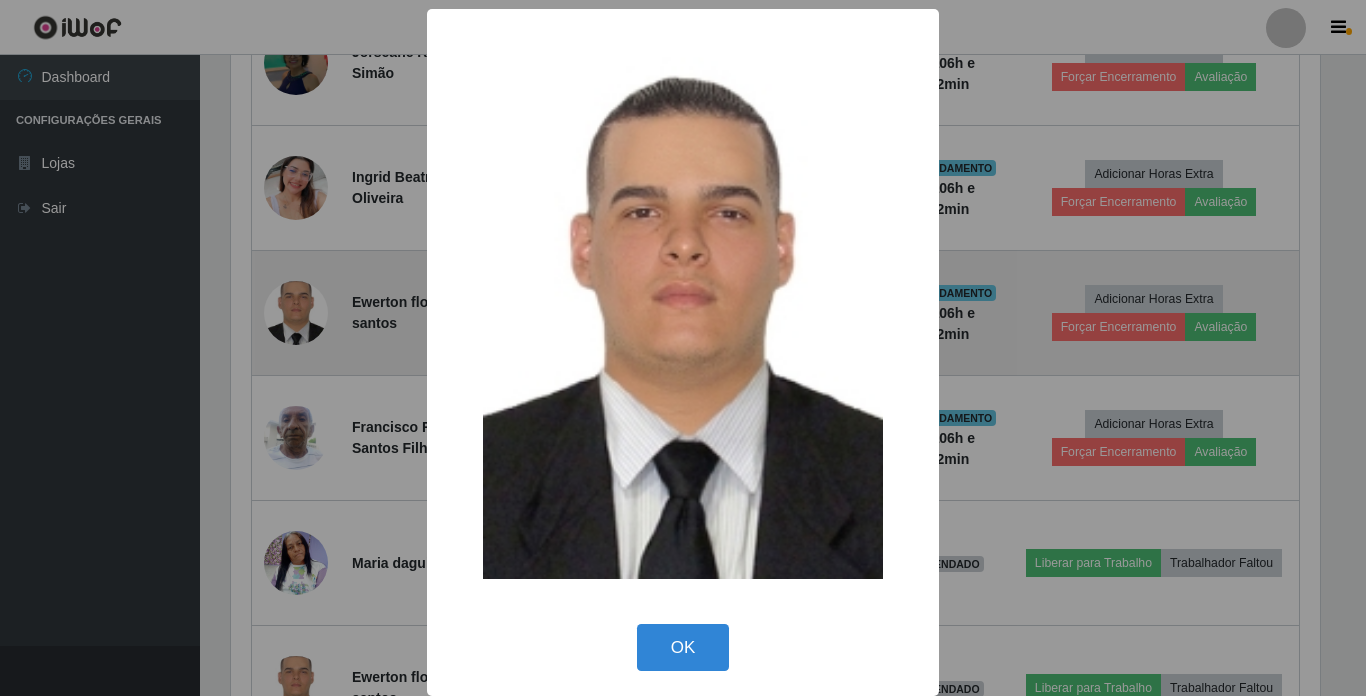 click on "× OK Cancel" at bounding box center [683, 348] 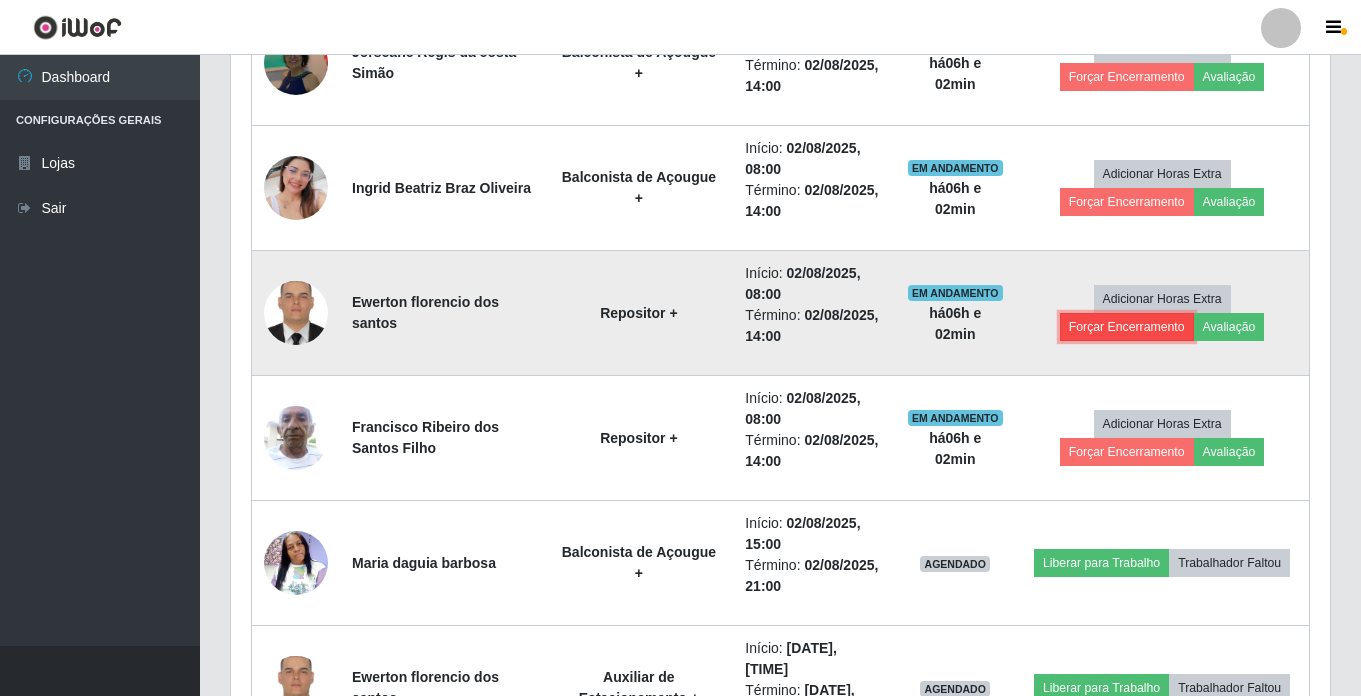 click on "Forçar Encerramento" at bounding box center (1127, 327) 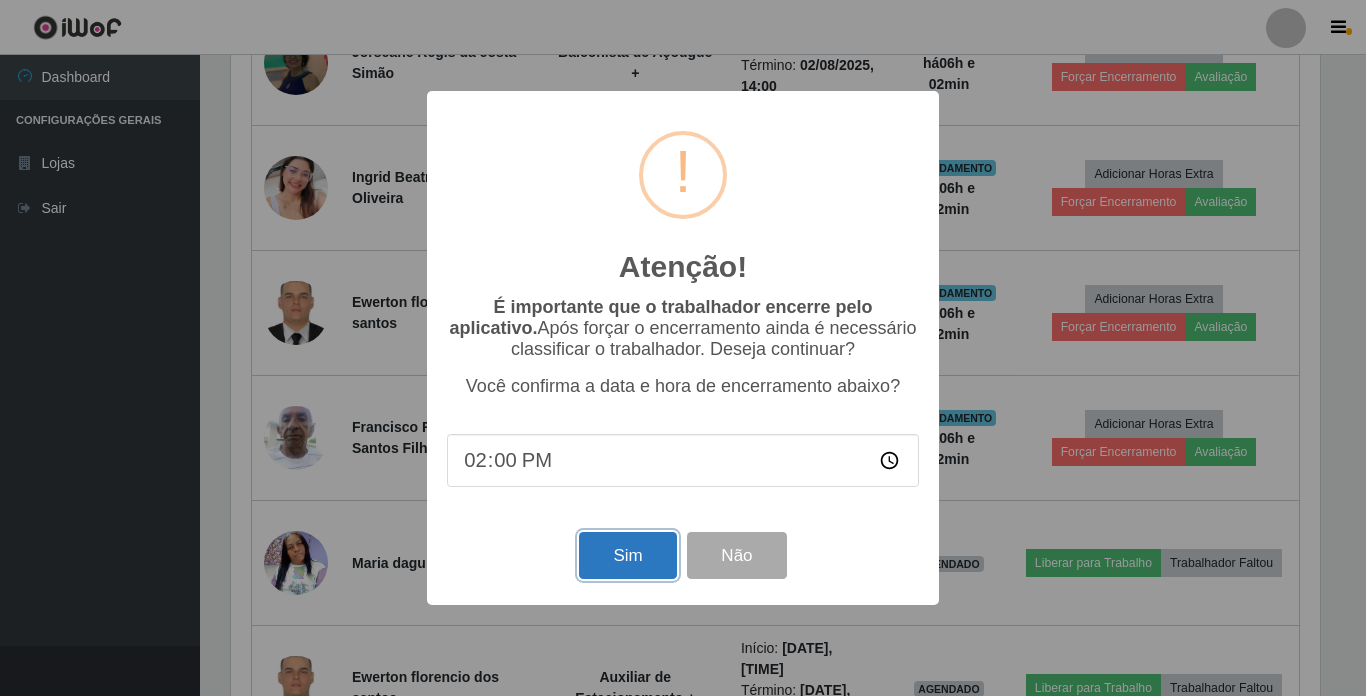 click on "Sim" at bounding box center (627, 555) 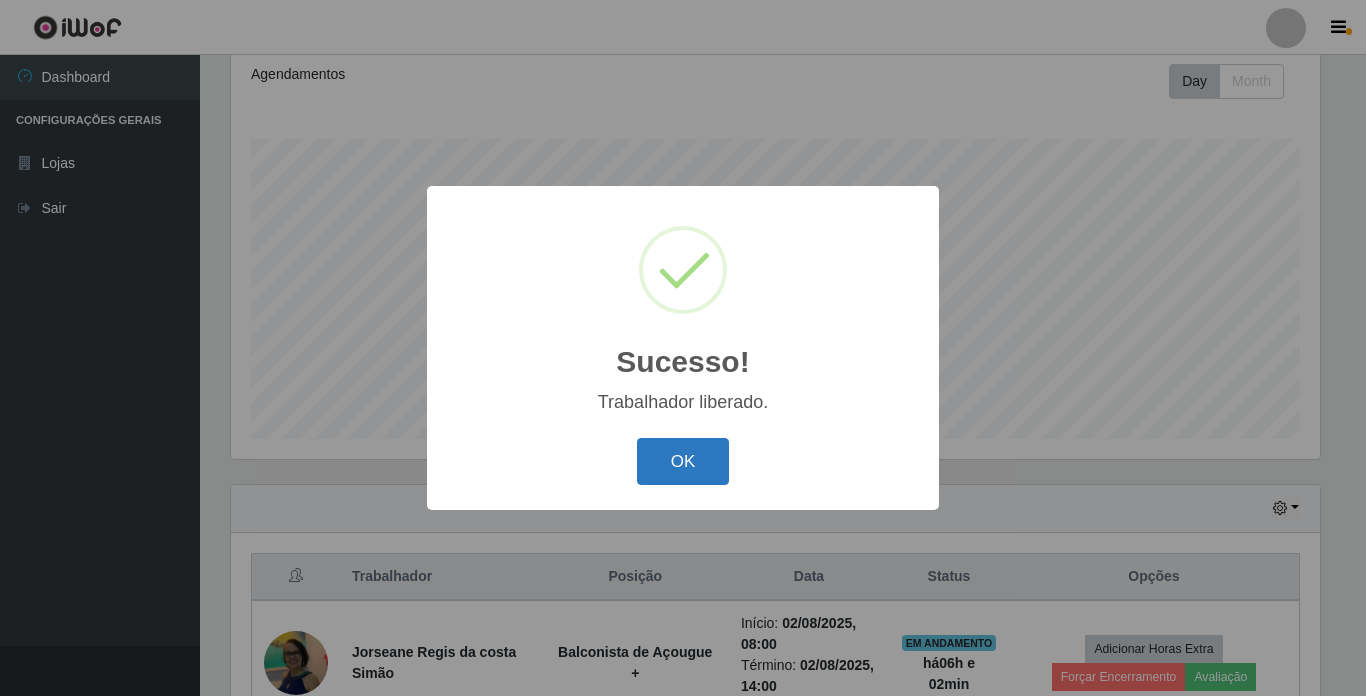 click on "OK" at bounding box center (683, 461) 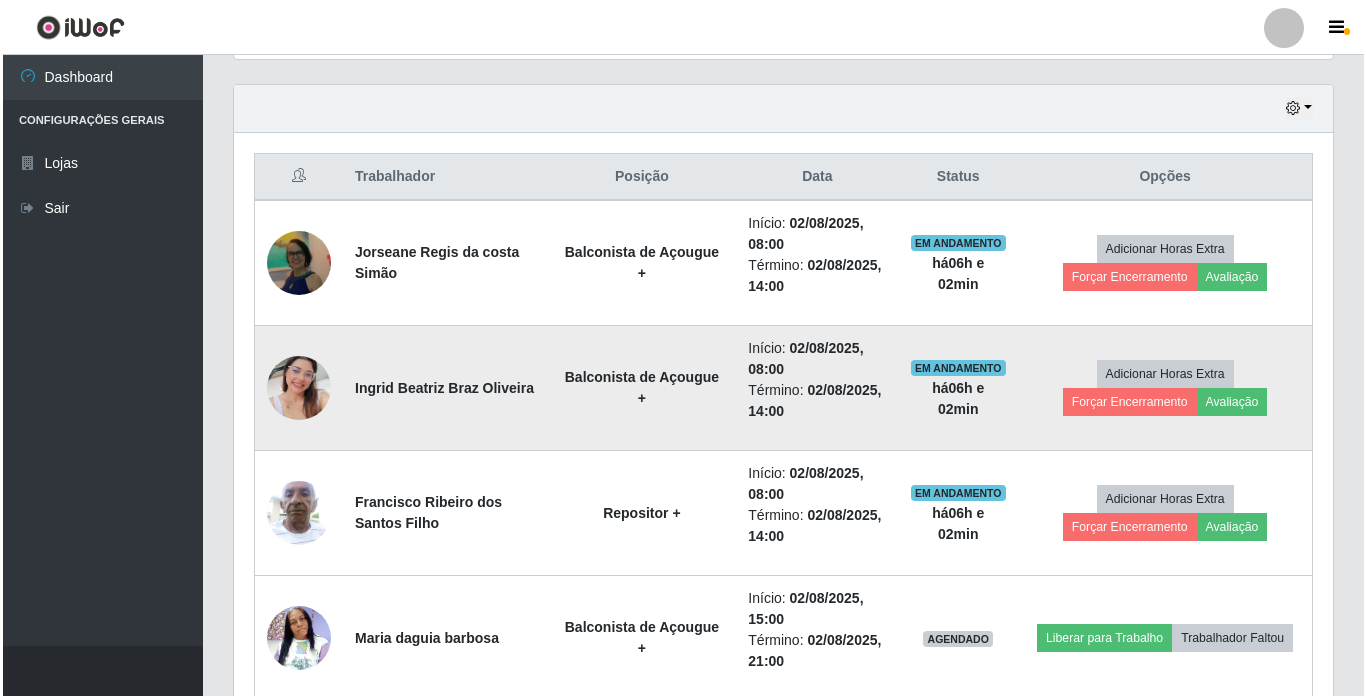 scroll, scrollTop: 776, scrollLeft: 0, axis: vertical 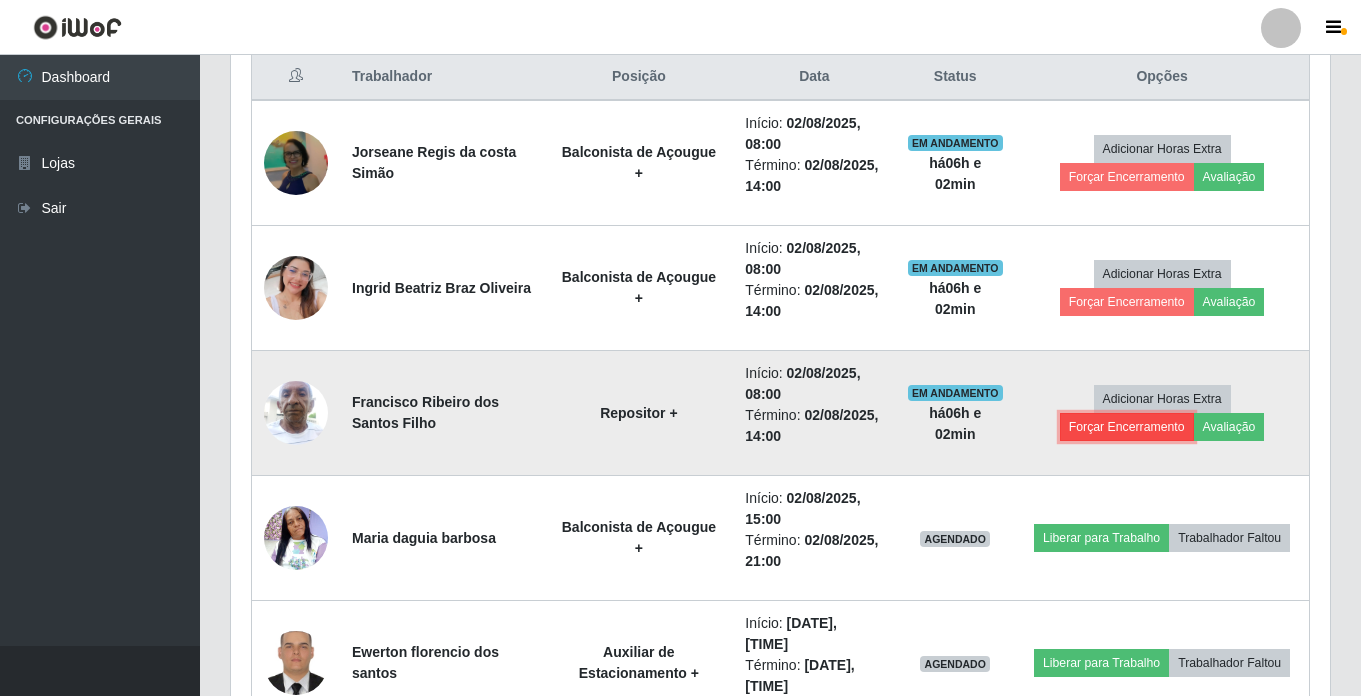 click on "Forçar Encerramento" at bounding box center (1127, 427) 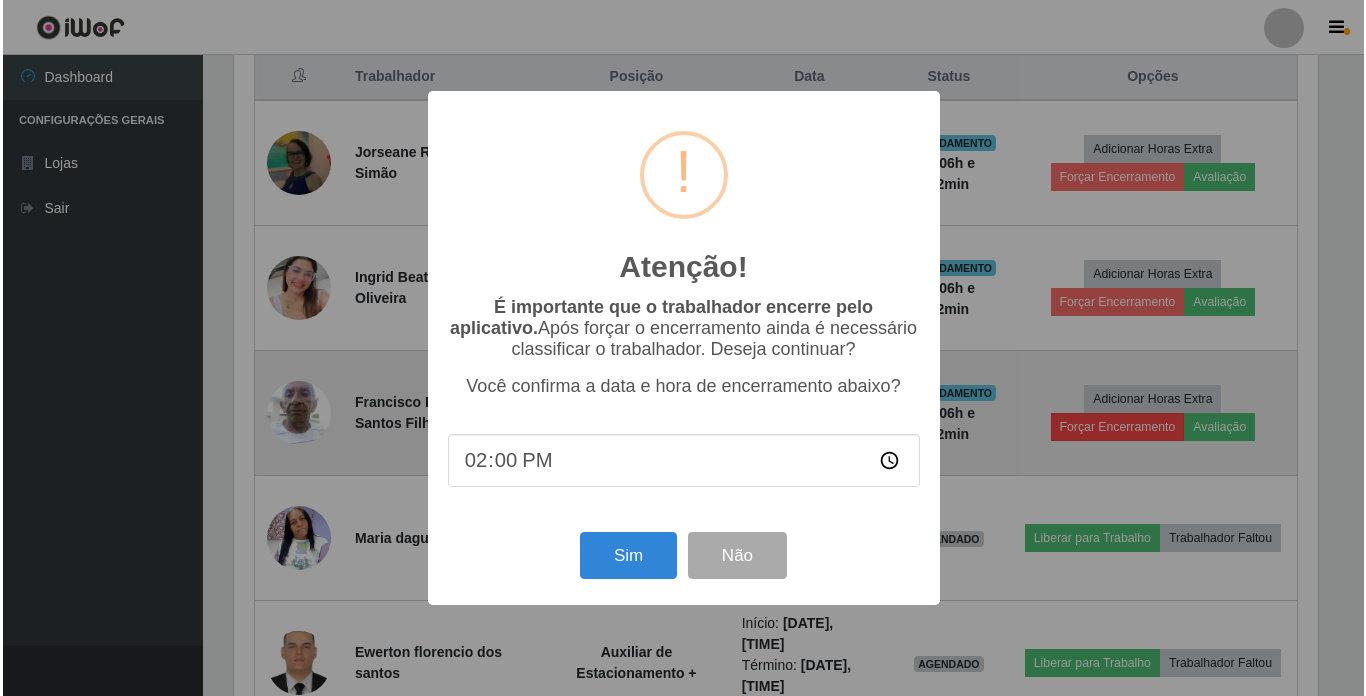 scroll, scrollTop: 999585, scrollLeft: 998911, axis: both 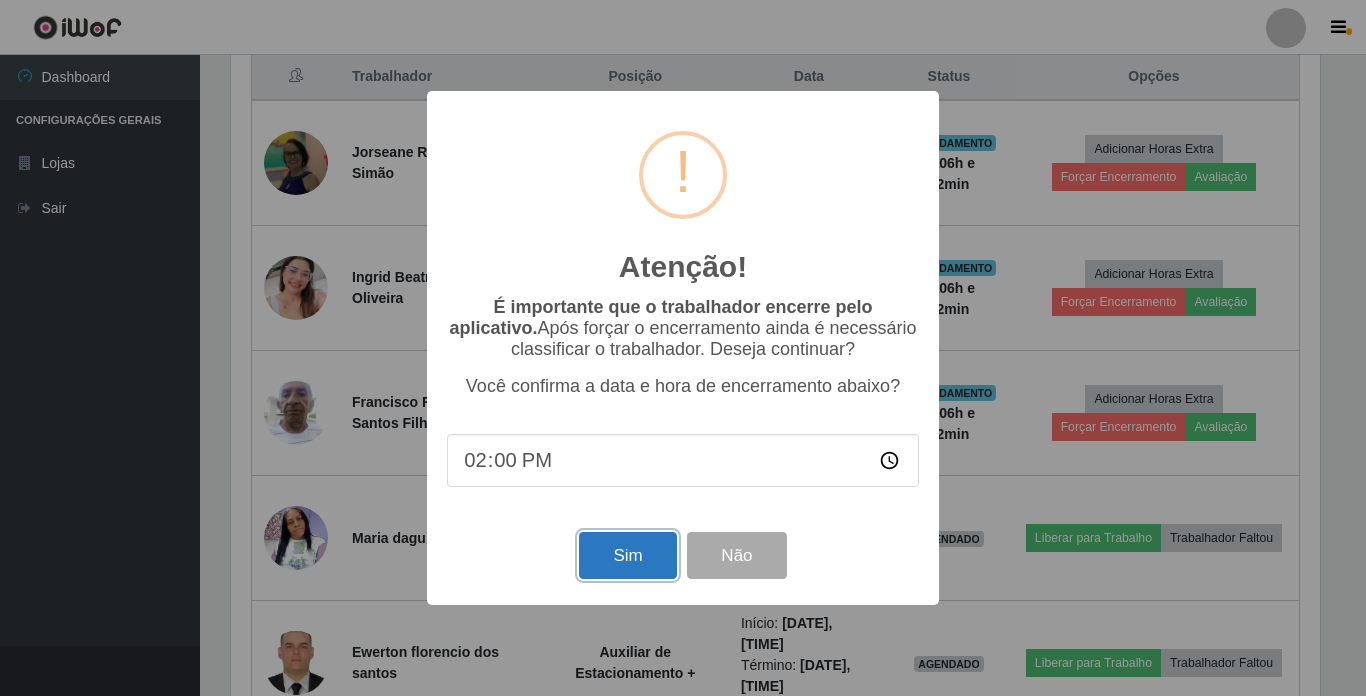 click on "Sim" at bounding box center [627, 555] 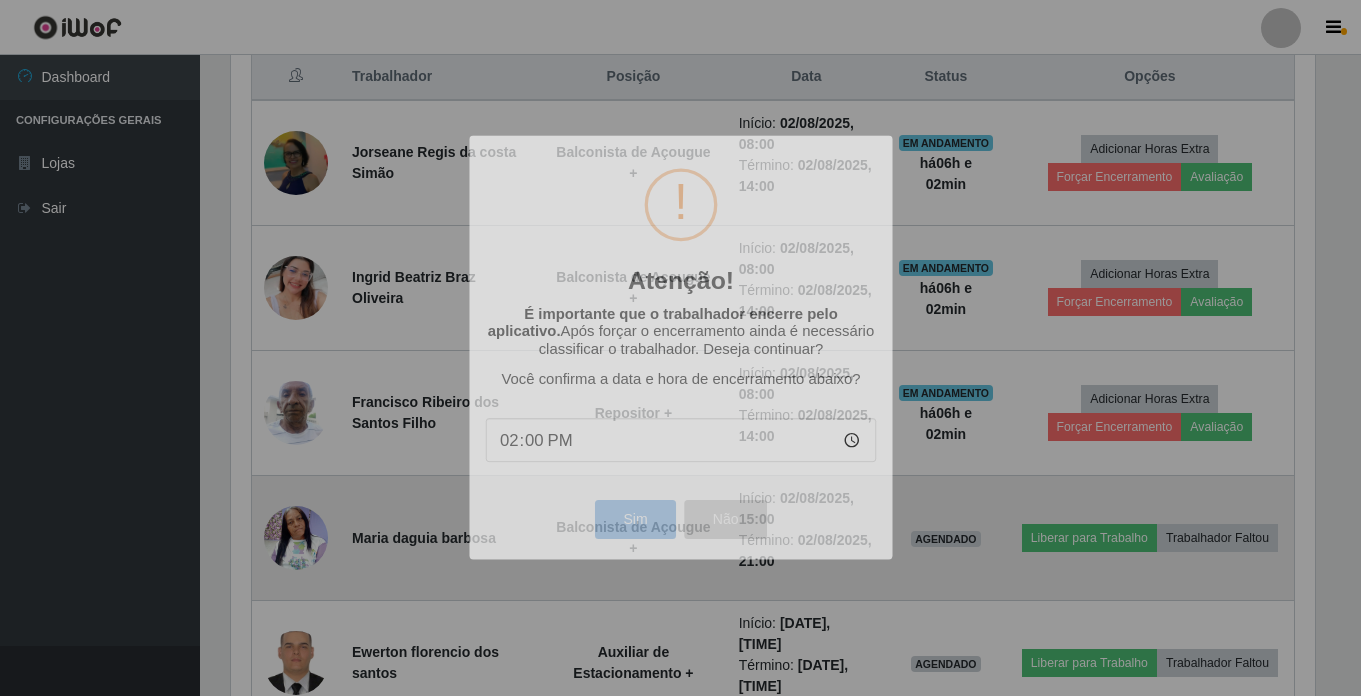 scroll, scrollTop: 999585, scrollLeft: 998901, axis: both 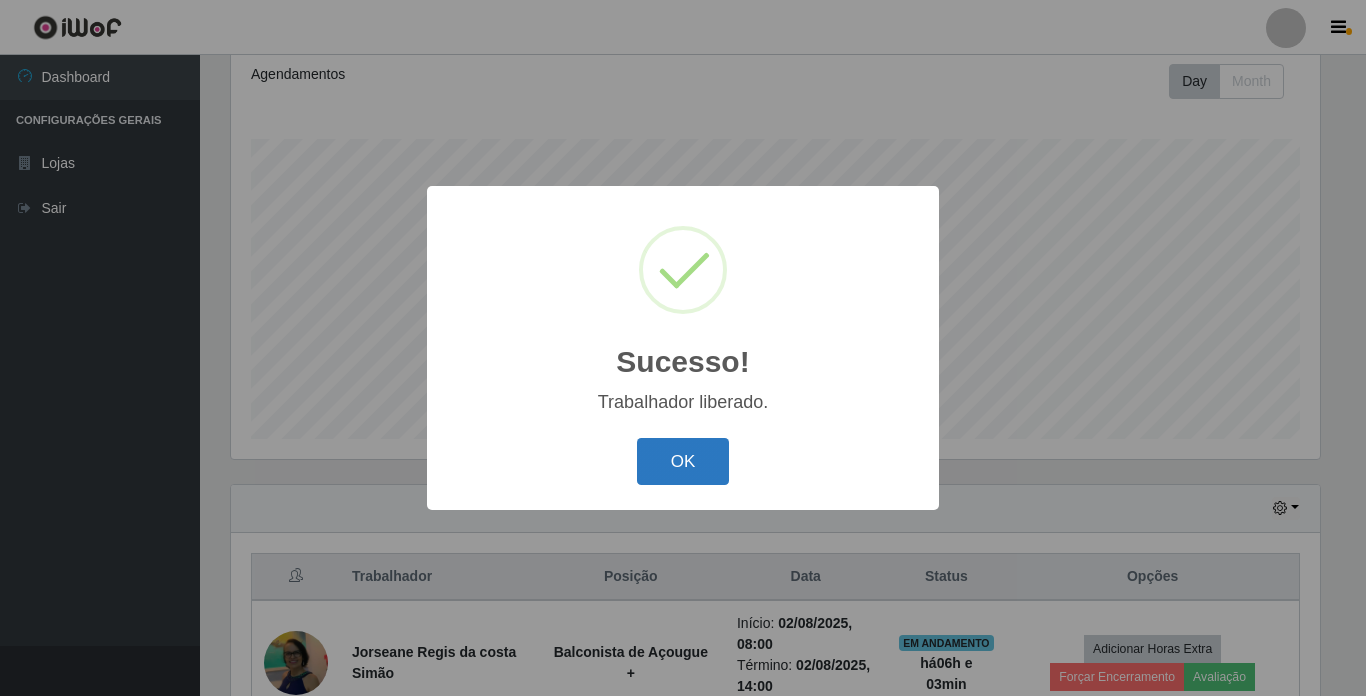 click on "OK" at bounding box center [683, 461] 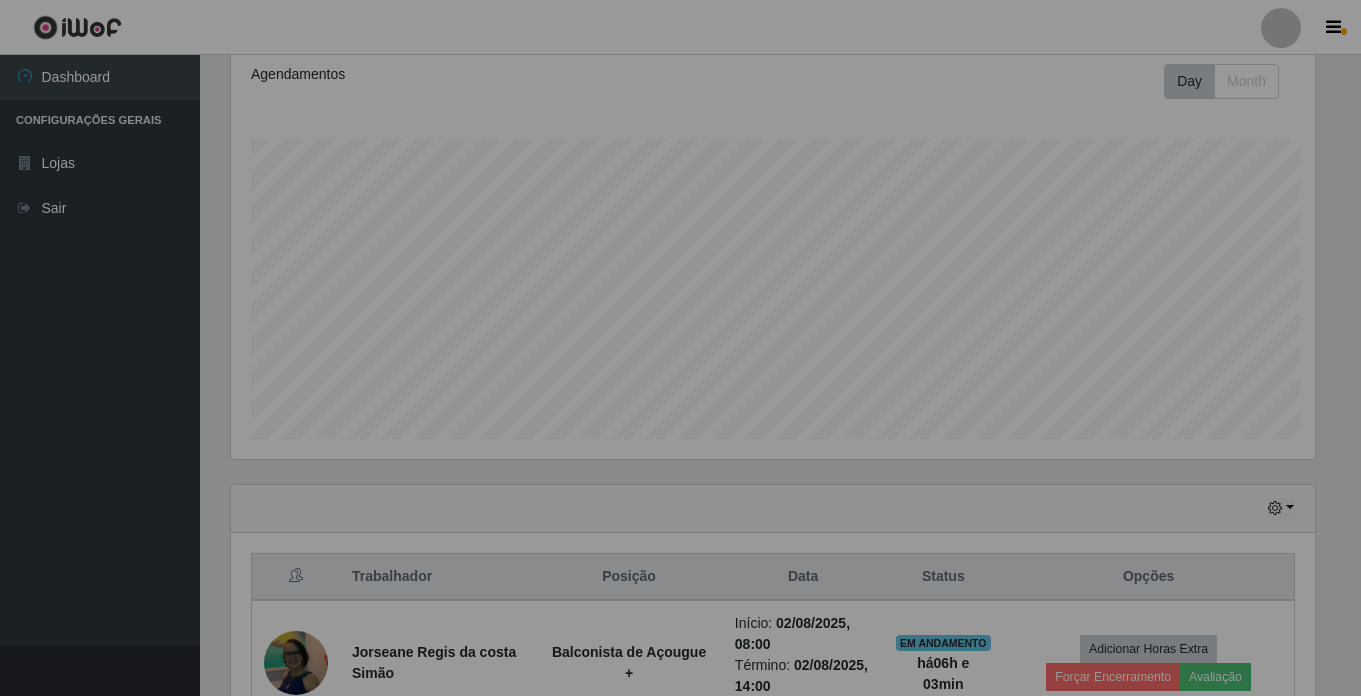 scroll, scrollTop: 999585, scrollLeft: 998901, axis: both 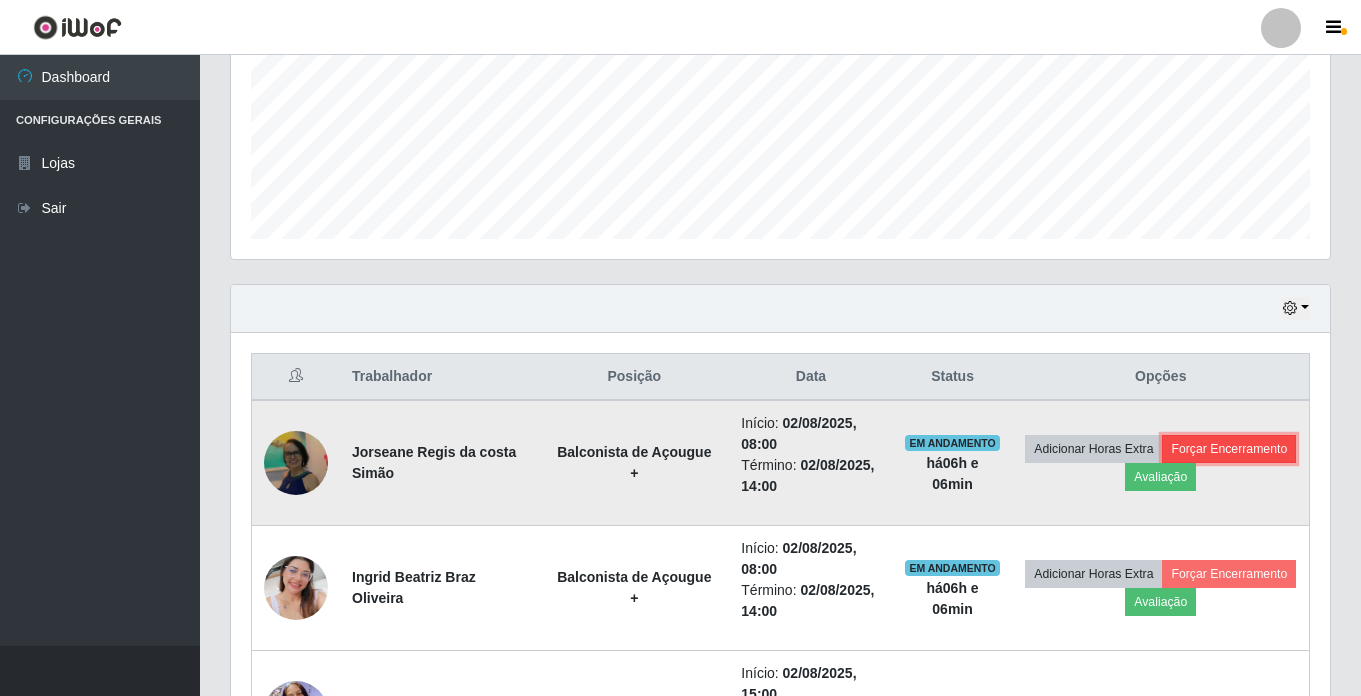 click on "Forçar Encerramento" at bounding box center [1229, 449] 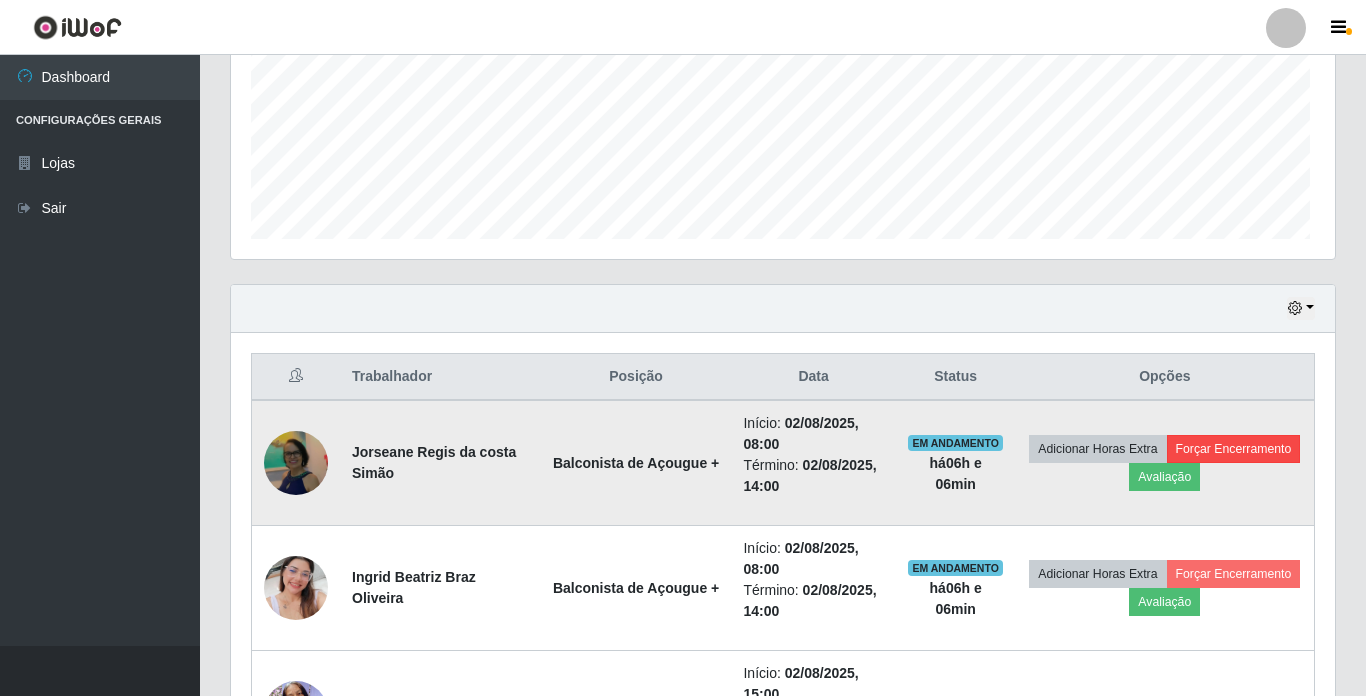 scroll, scrollTop: 999585, scrollLeft: 998911, axis: both 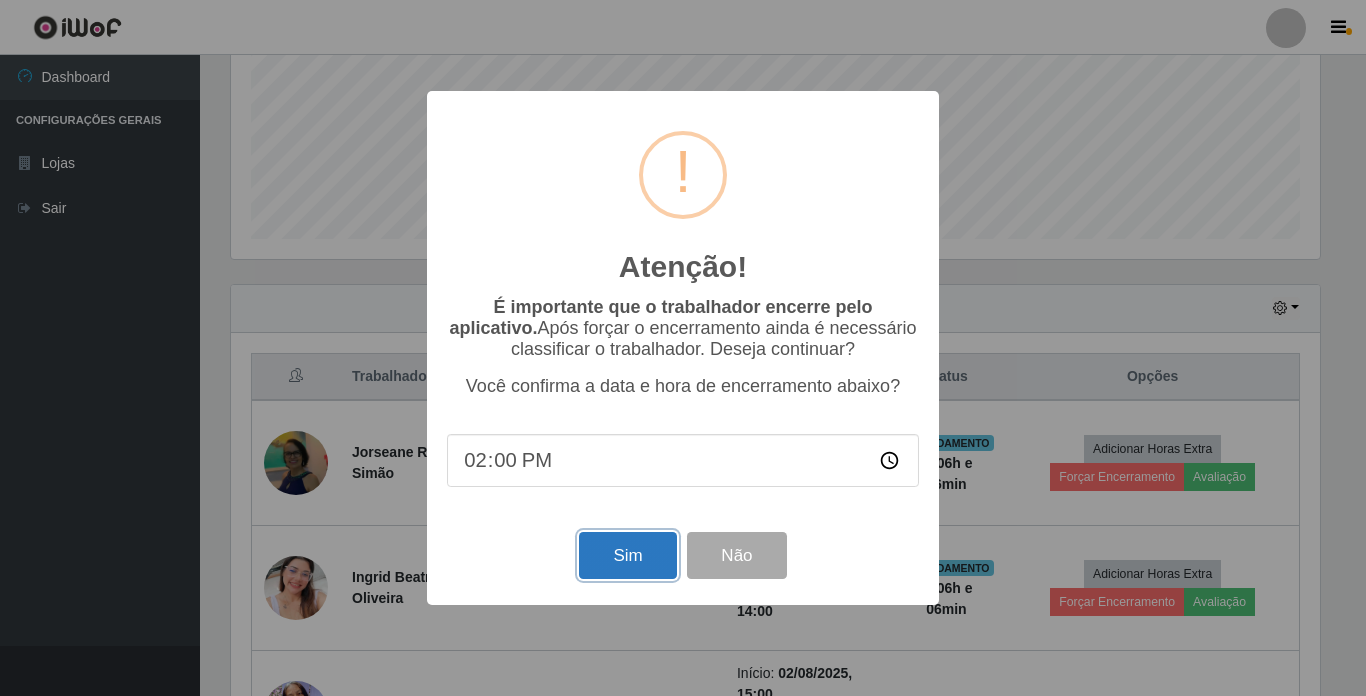 click on "Sim" at bounding box center (627, 555) 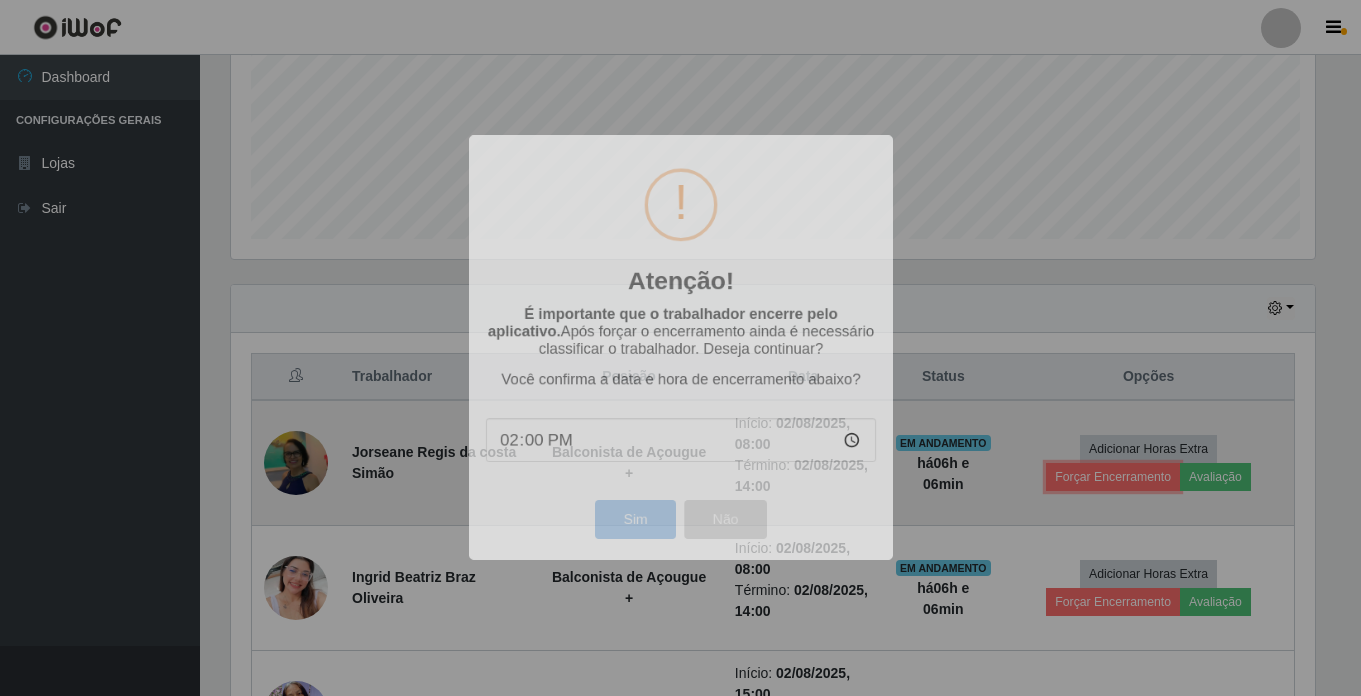 scroll, scrollTop: 999585, scrollLeft: 998901, axis: both 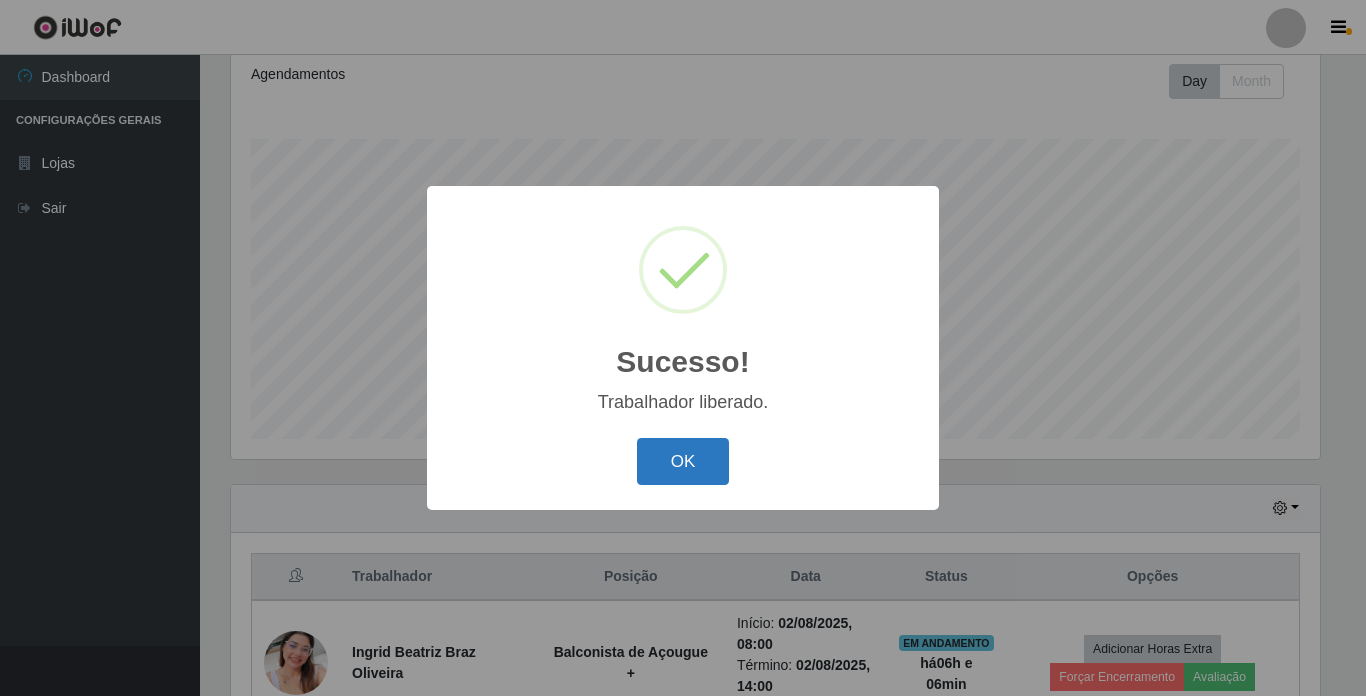click on "OK" at bounding box center (683, 461) 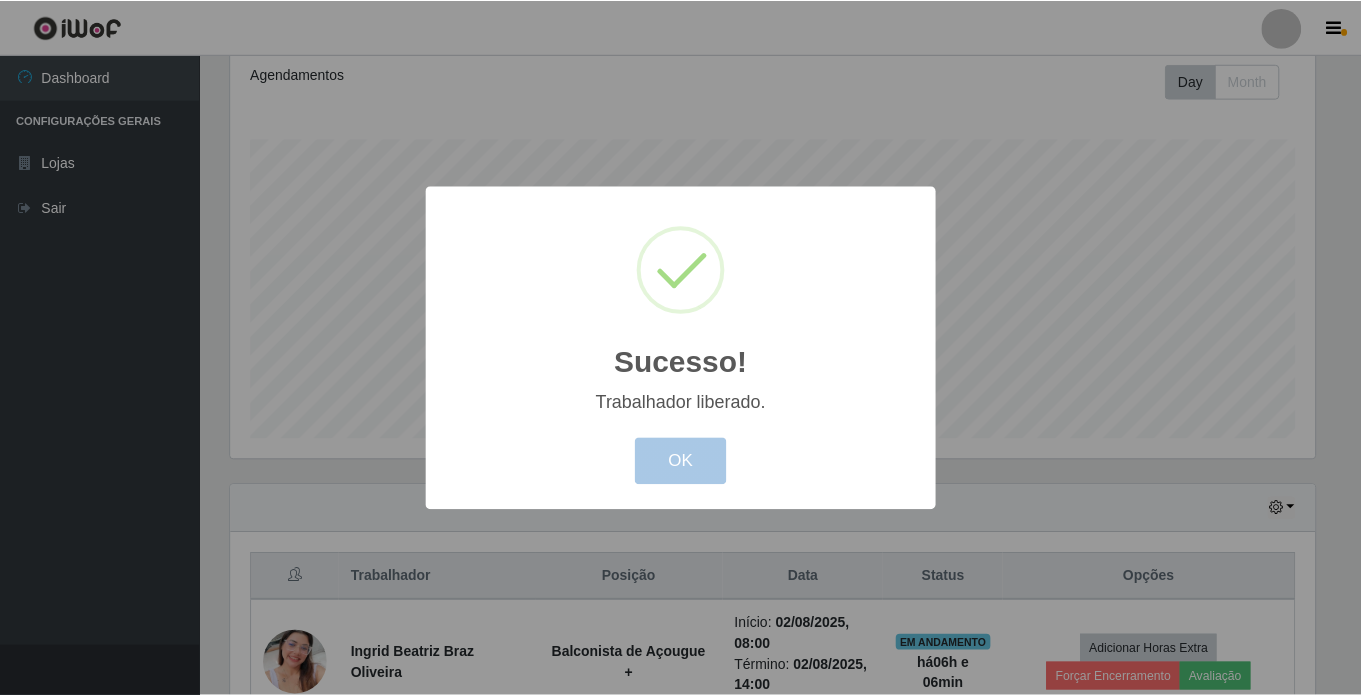 scroll, scrollTop: 999585, scrollLeft: 998901, axis: both 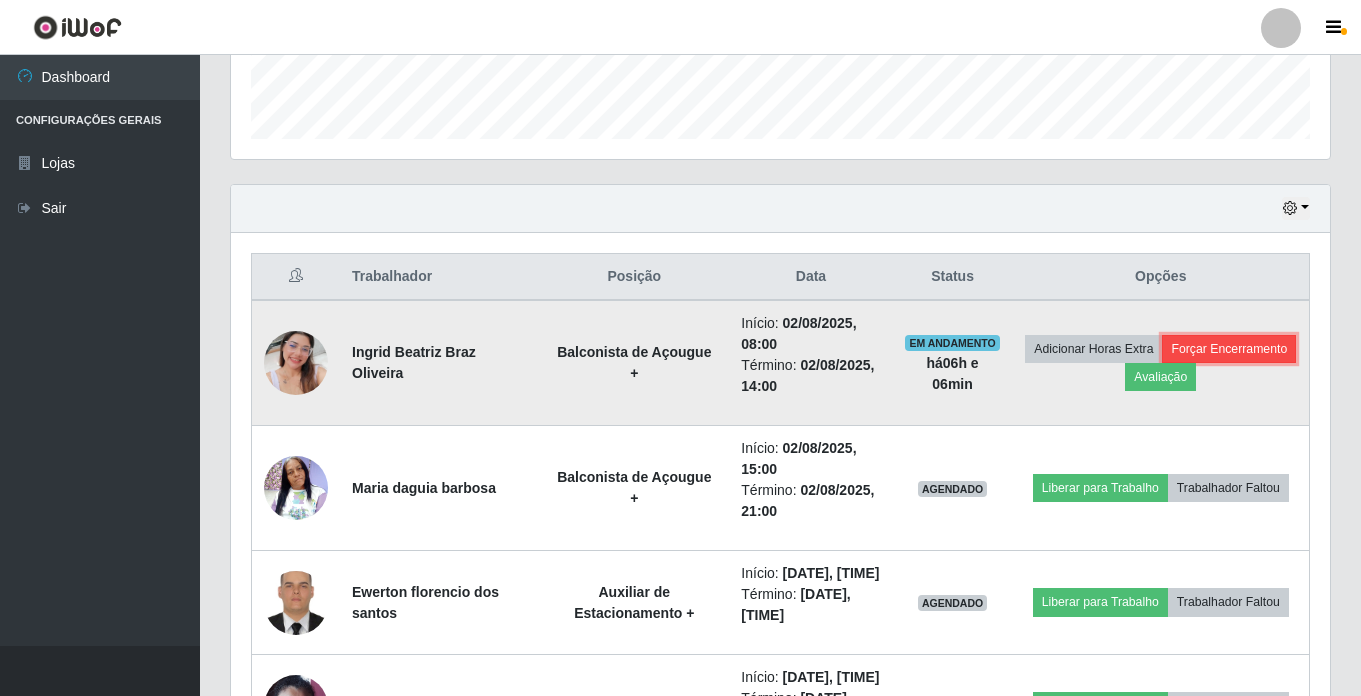 click on "Forçar Encerramento" at bounding box center [1229, 349] 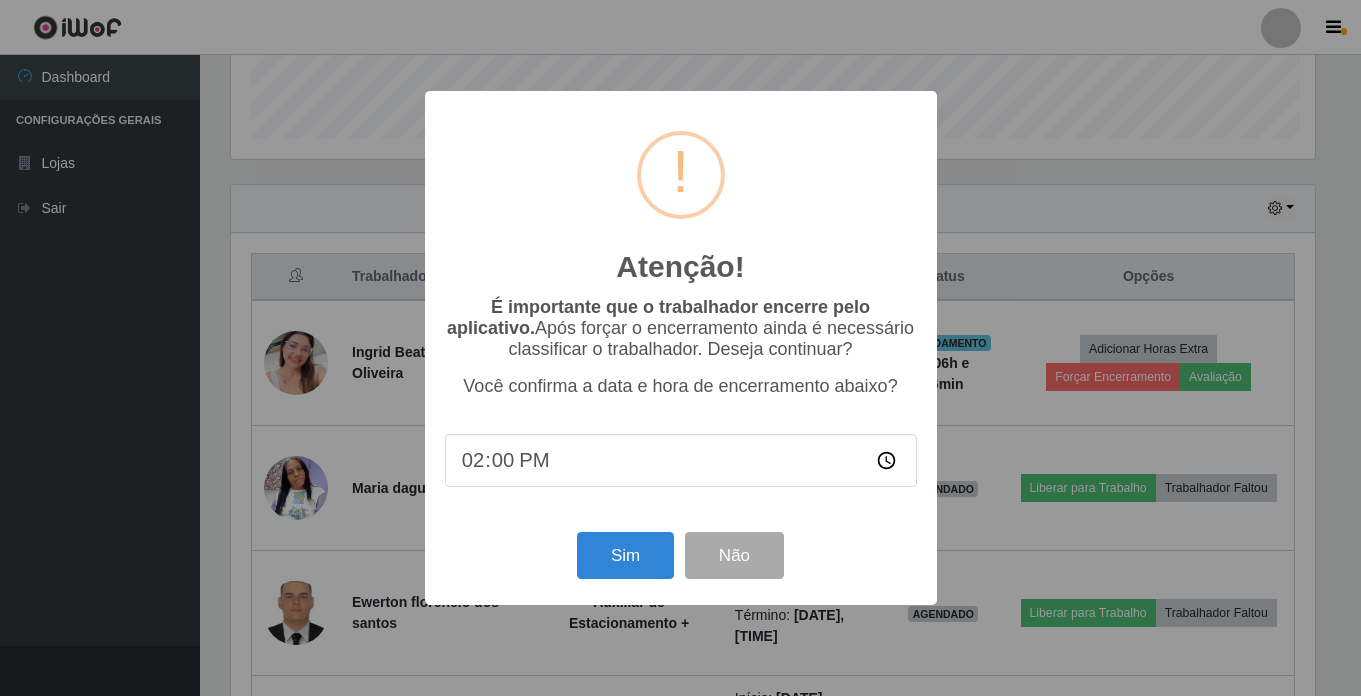 scroll, scrollTop: 999585, scrollLeft: 998911, axis: both 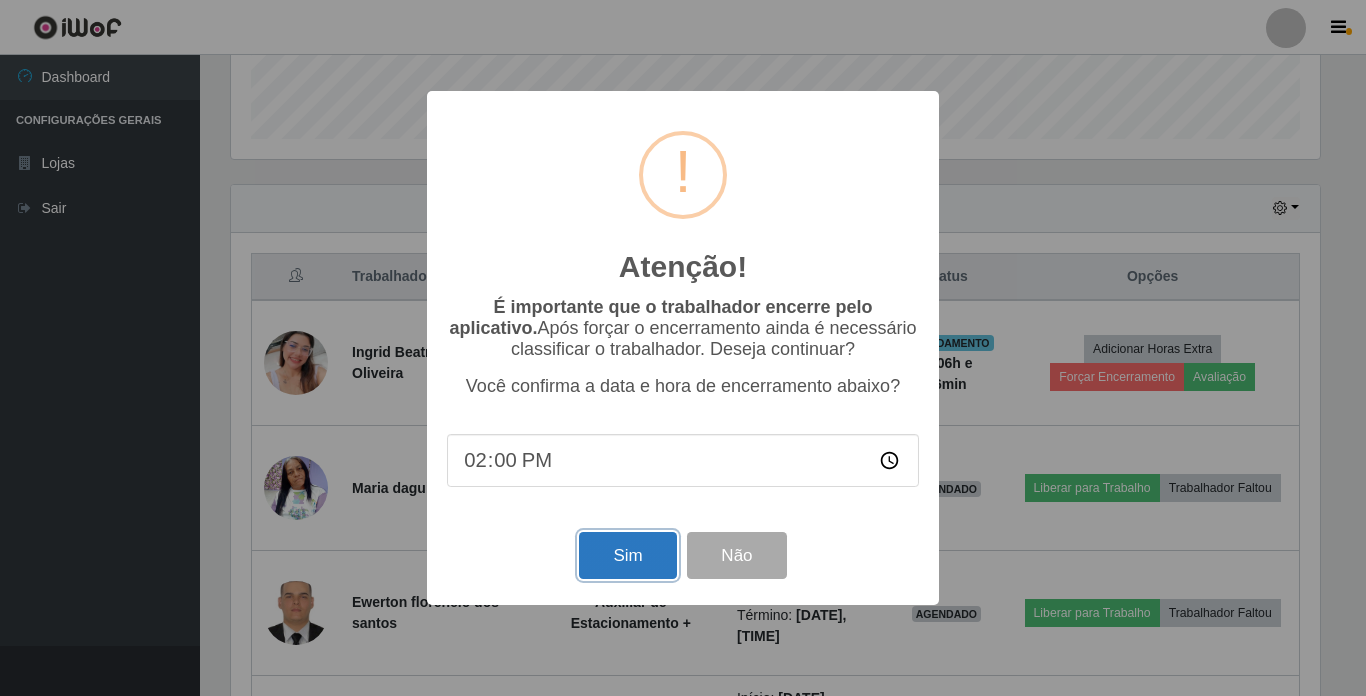 click on "Sim" at bounding box center (627, 555) 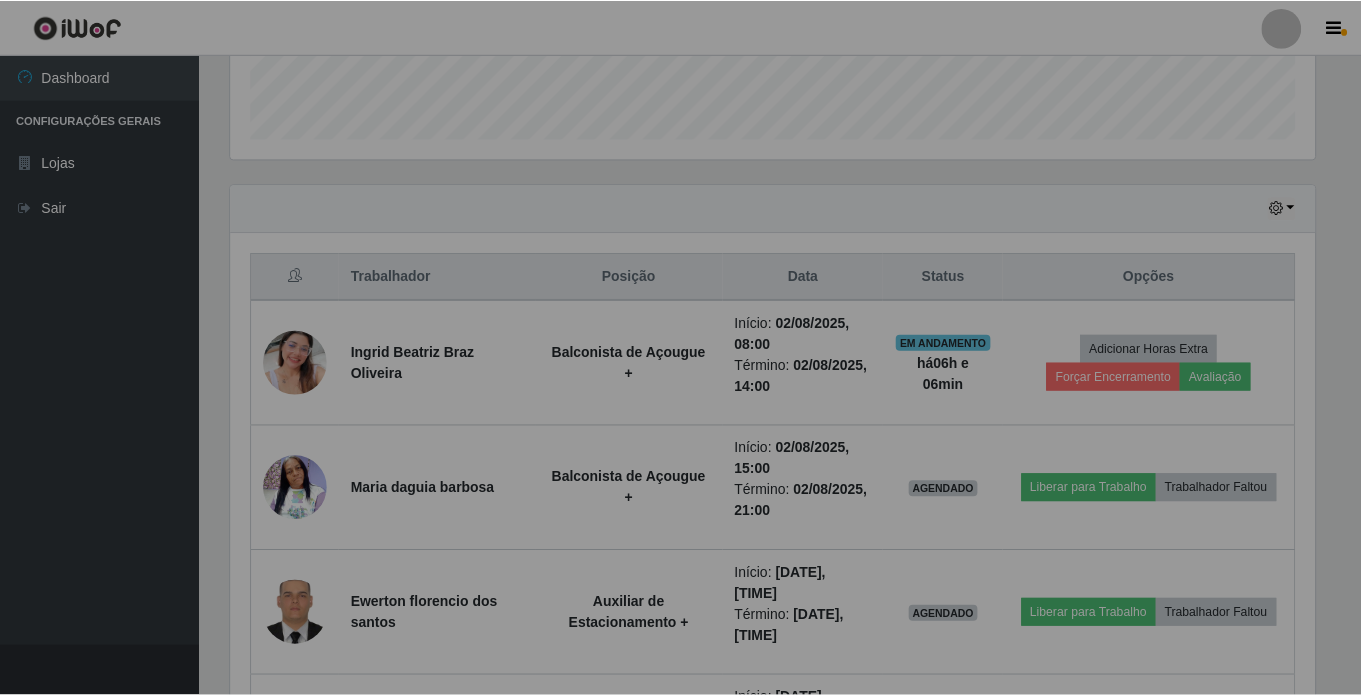scroll, scrollTop: 999585, scrollLeft: 998901, axis: both 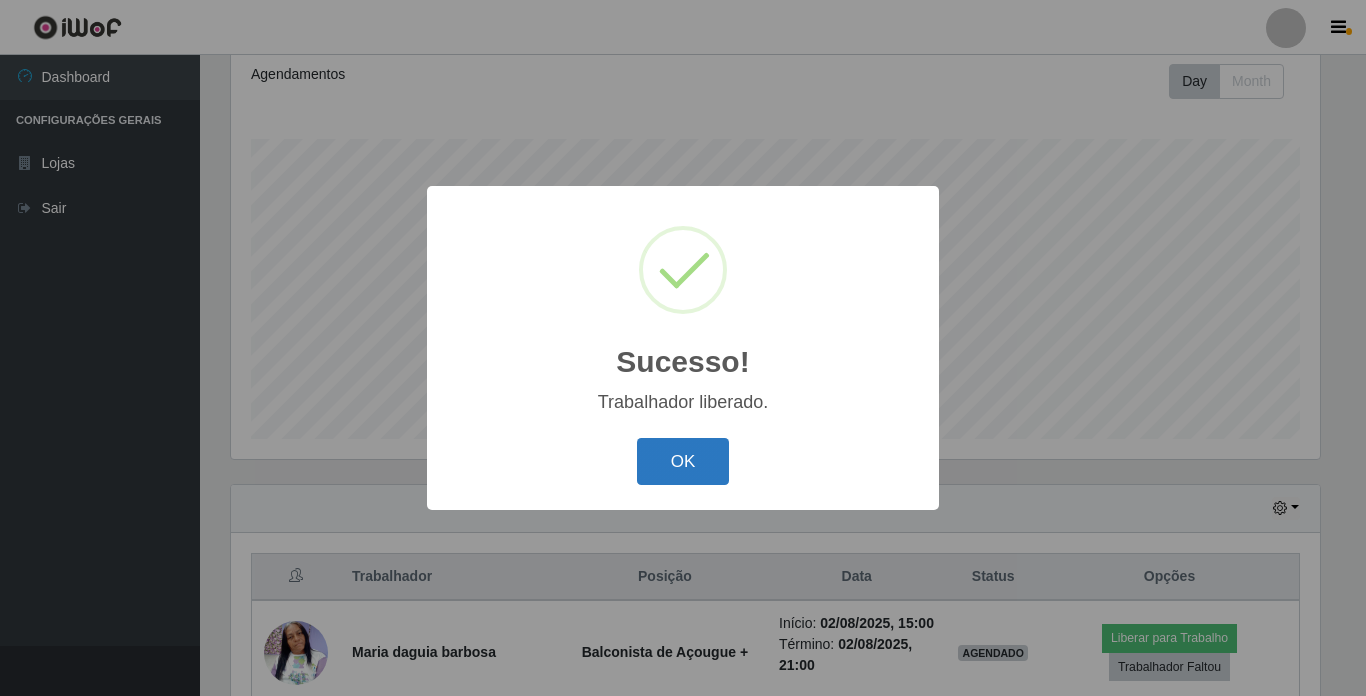 click on "OK" at bounding box center (683, 461) 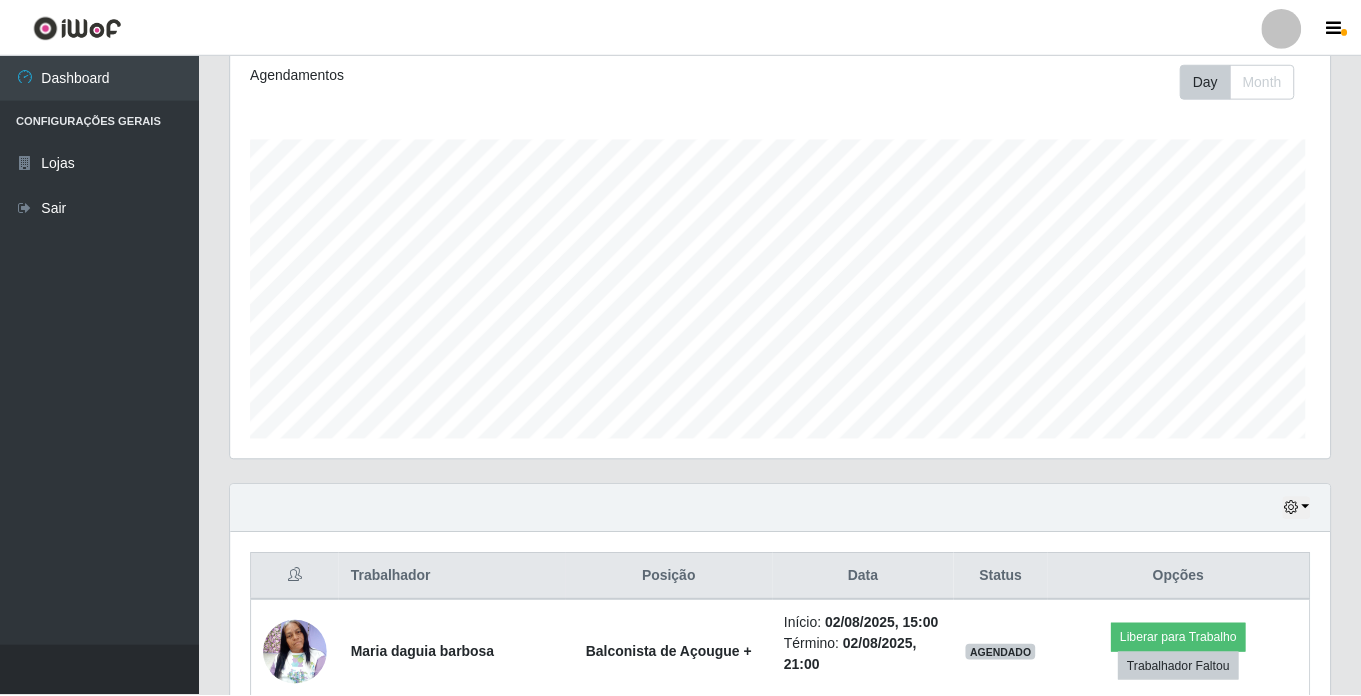 scroll, scrollTop: 999585, scrollLeft: 998901, axis: both 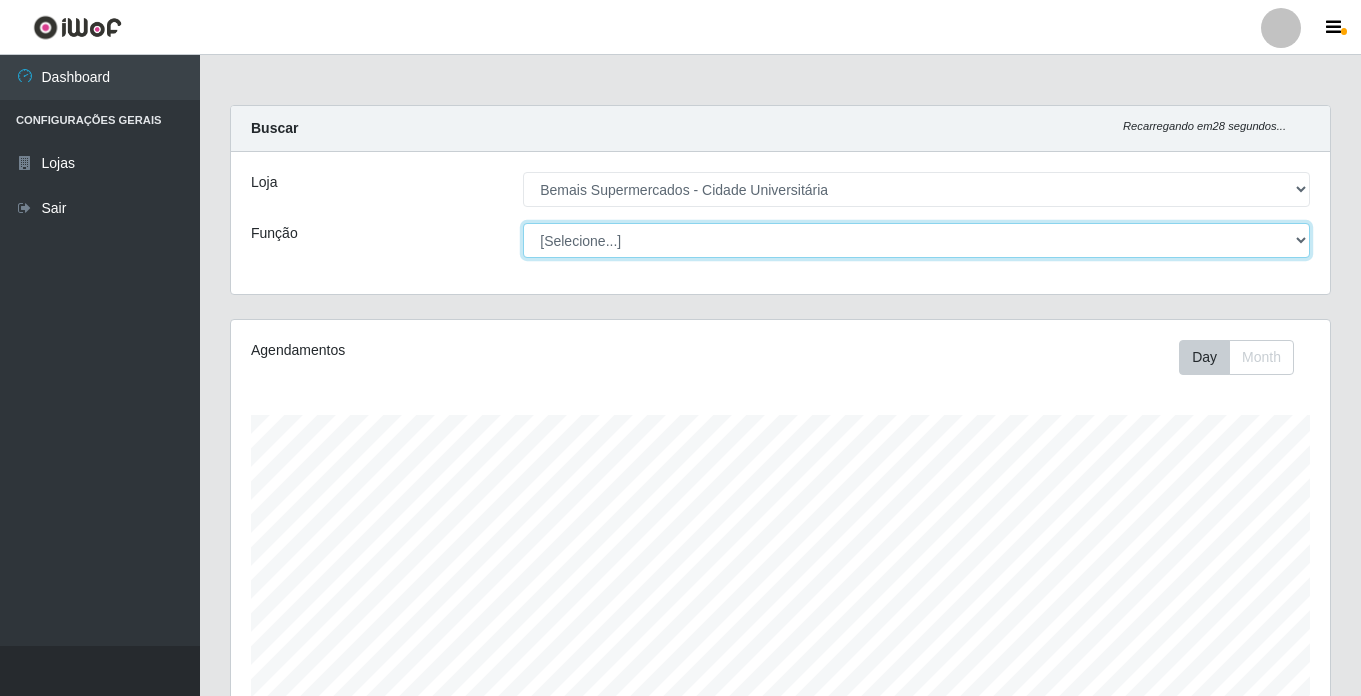 click on "[Selecione...] ASG ASG + ASG ++ Auxiliar de Estacionamento Auxiliar de Estacionamento + Auxiliar de Estacionamento ++ Auxiliar de Sushiman Auxiliar de Sushiman+ Auxiliar de Sushiman++ Balconista de Açougue  Balconista de Açougue + Balconista de Açougue ++ Balconista de Frios Balconista de Frios + Balconista de Frios ++ Balconista de Padaria  Balconista de Padaria + Balconista de Padaria ++ Embalador Embalador + Embalador ++ Operador de Caixa Operador de Caixa + Operador de Caixa ++ Repositor  Repositor + Repositor ++ Repositor de Hortifruti Repositor de Hortifruti + Repositor de Hortifruti ++" at bounding box center [916, 240] 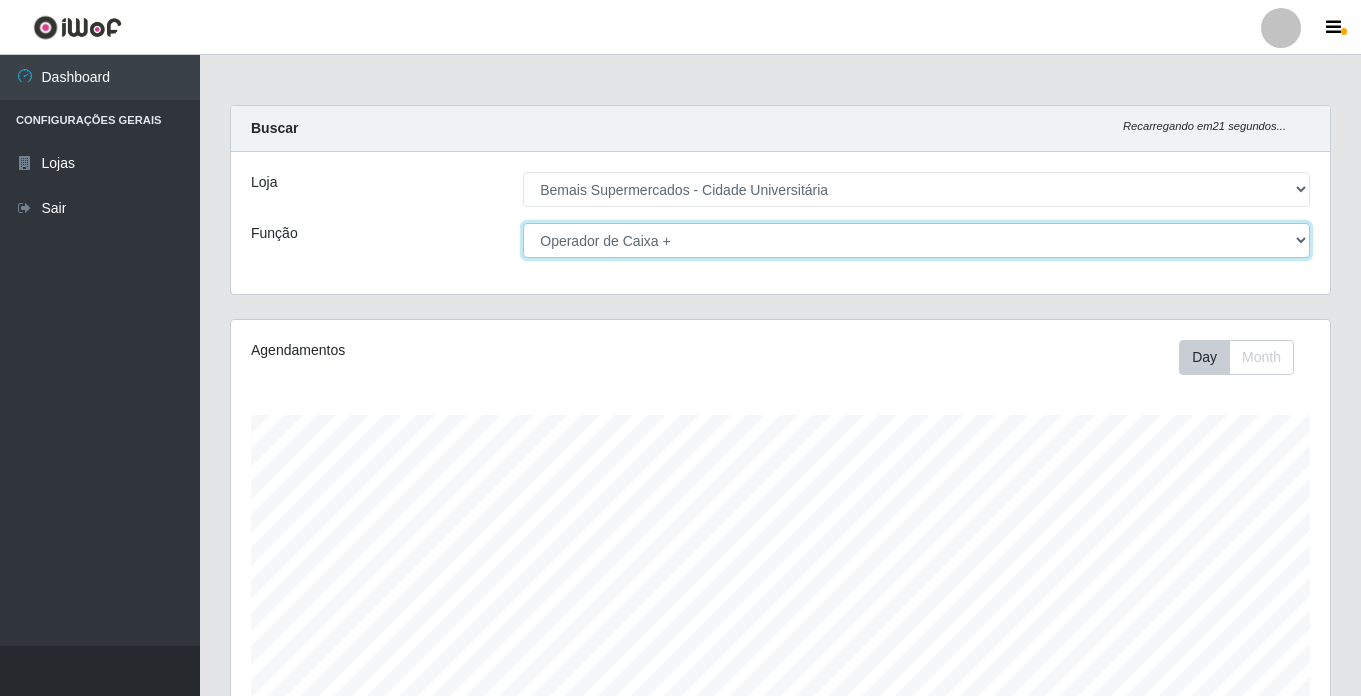 click on "[Selecione...] ASG ASG + ASG ++ Auxiliar de Estacionamento Auxiliar de Estacionamento + Auxiliar de Estacionamento ++ Auxiliar de Sushiman Auxiliar de Sushiman+ Auxiliar de Sushiman++ Balconista de Açougue  Balconista de Açougue + Balconista de Açougue ++ Balconista de Frios Balconista de Frios + Balconista de Frios ++ Balconista de Padaria  Balconista de Padaria + Balconista de Padaria ++ Embalador Embalador + Embalador ++ Operador de Caixa Operador de Caixa + Operador de Caixa ++ Repositor  Repositor + Repositor ++ Repositor de Hortifruti Repositor de Hortifruti + Repositor de Hortifruti ++" at bounding box center [916, 240] 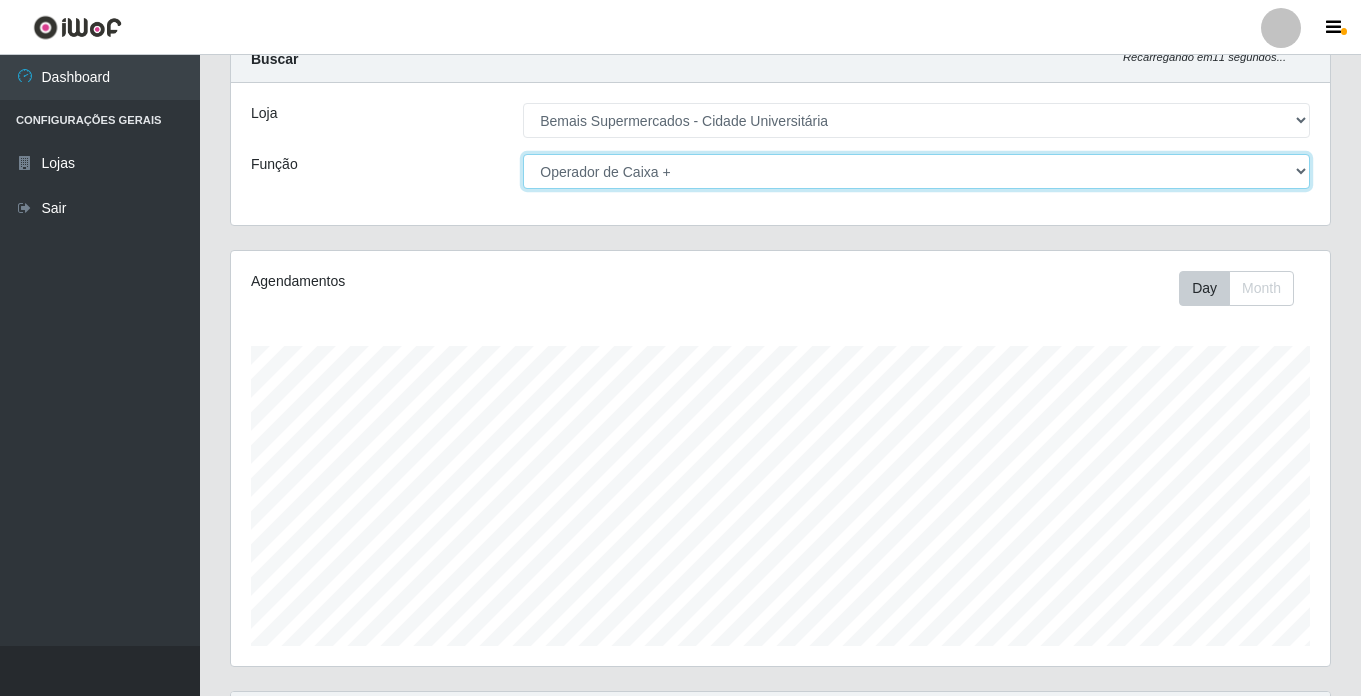 scroll, scrollTop: 276, scrollLeft: 0, axis: vertical 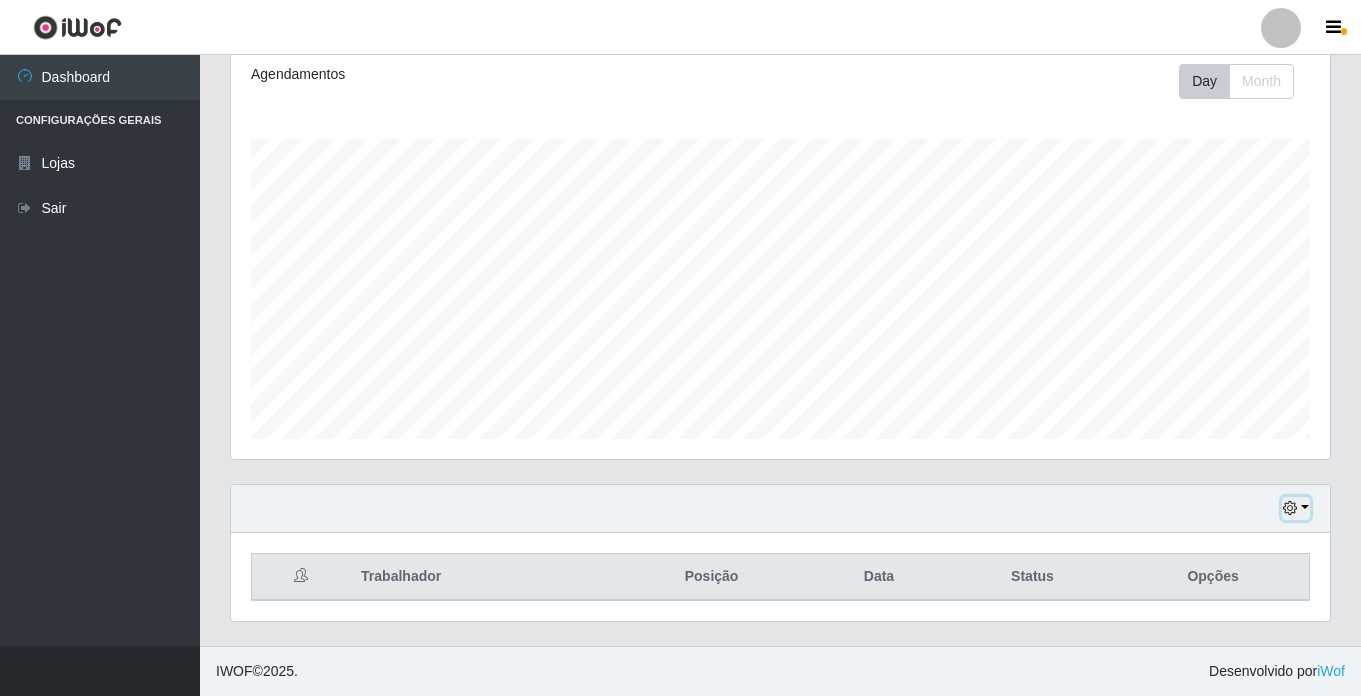 click at bounding box center (1290, 508) 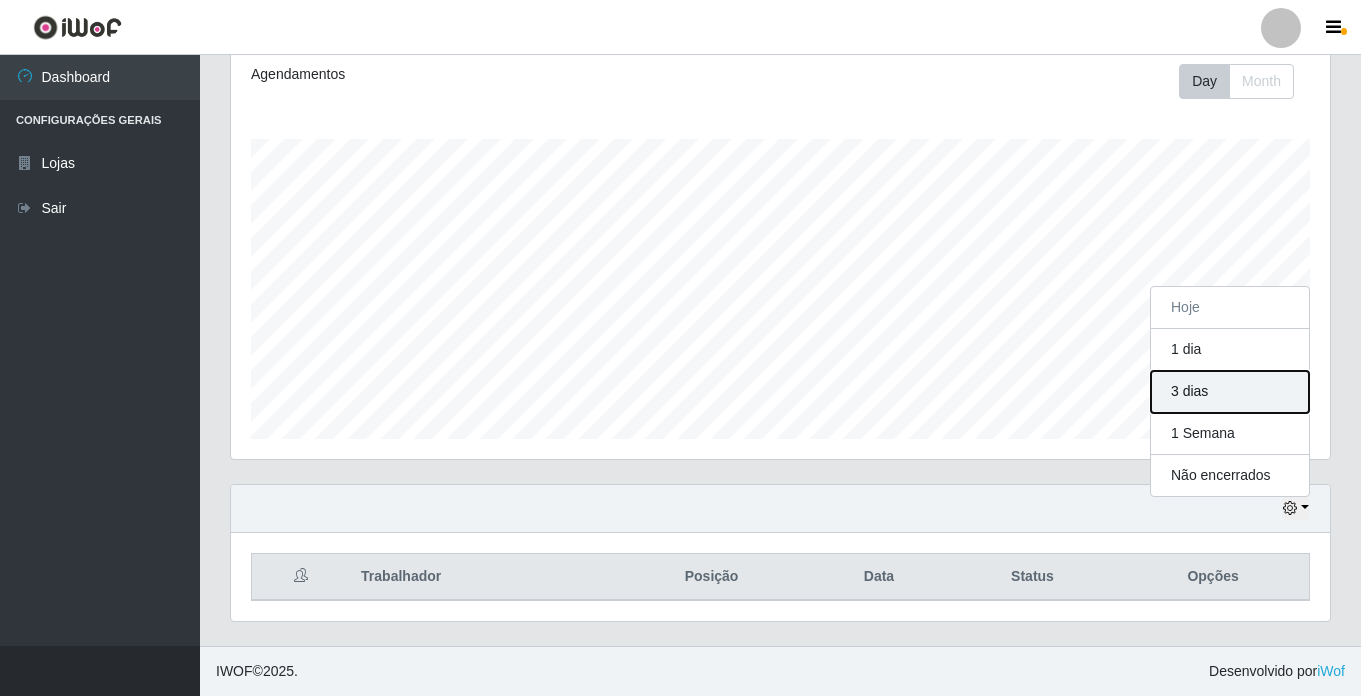 click on "3 dias" at bounding box center (1230, 392) 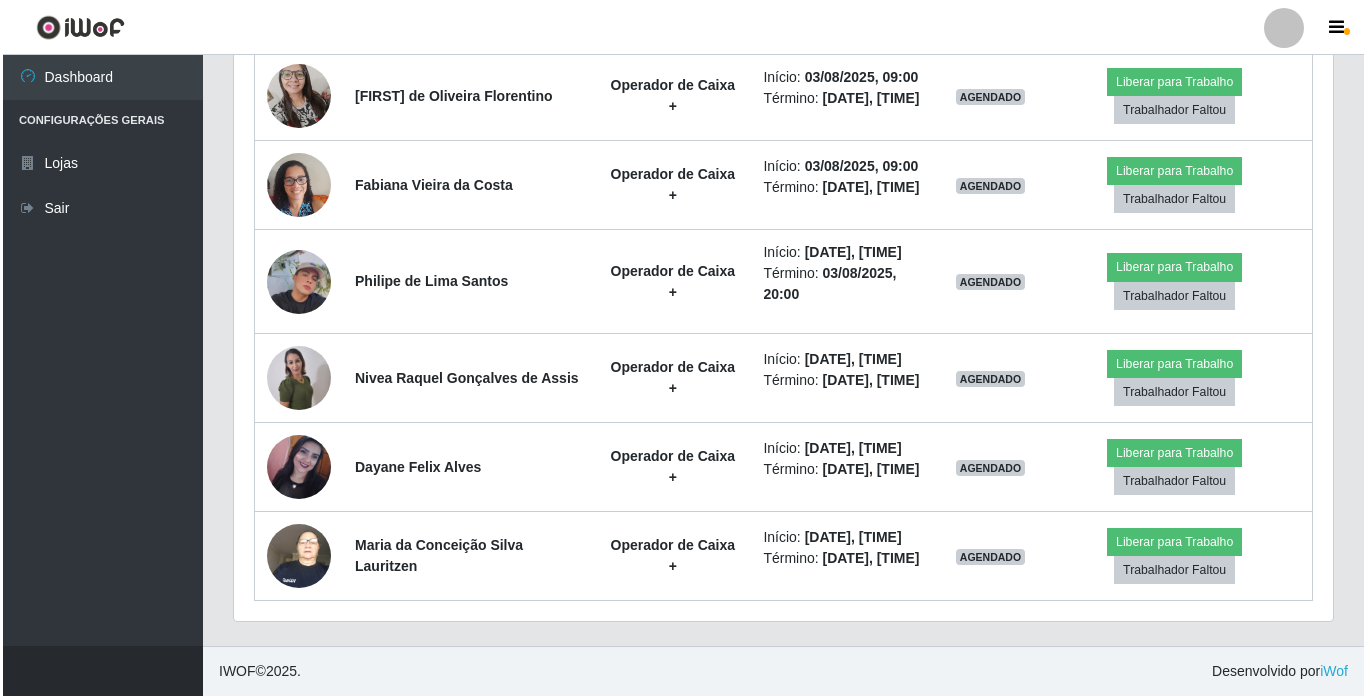 scroll, scrollTop: 1108, scrollLeft: 0, axis: vertical 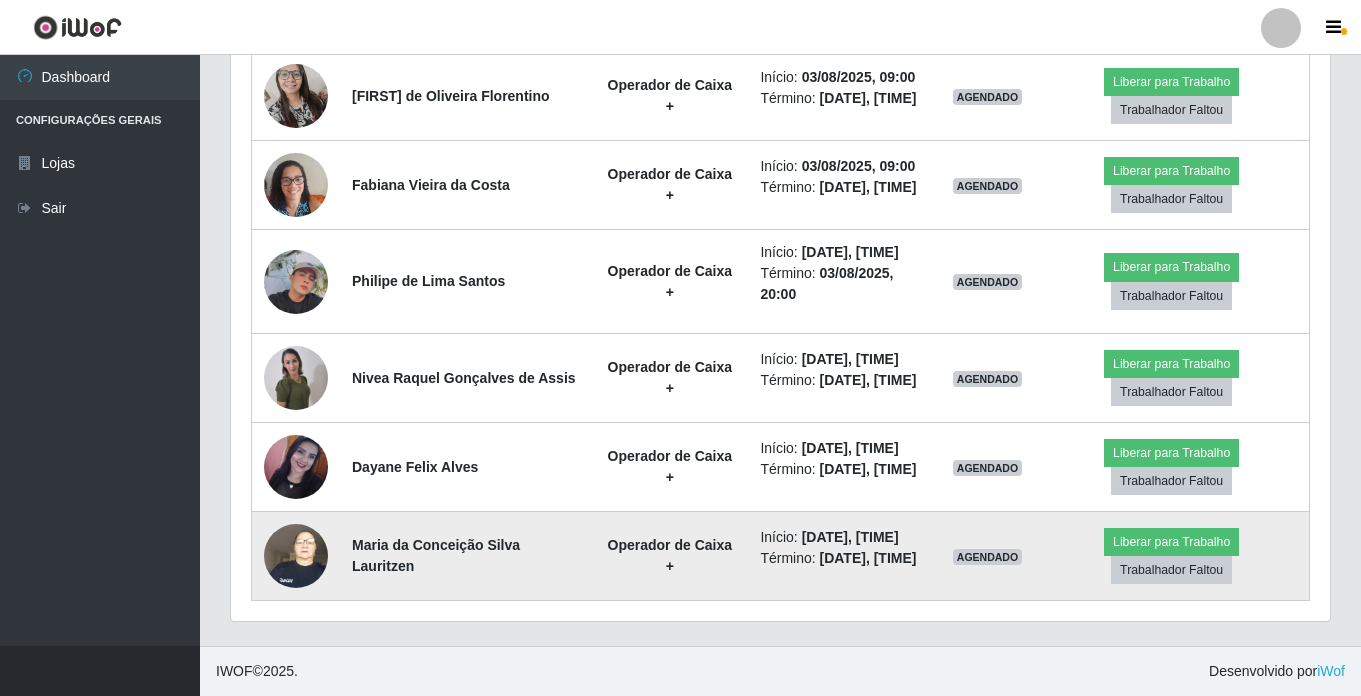 click at bounding box center [296, 555] 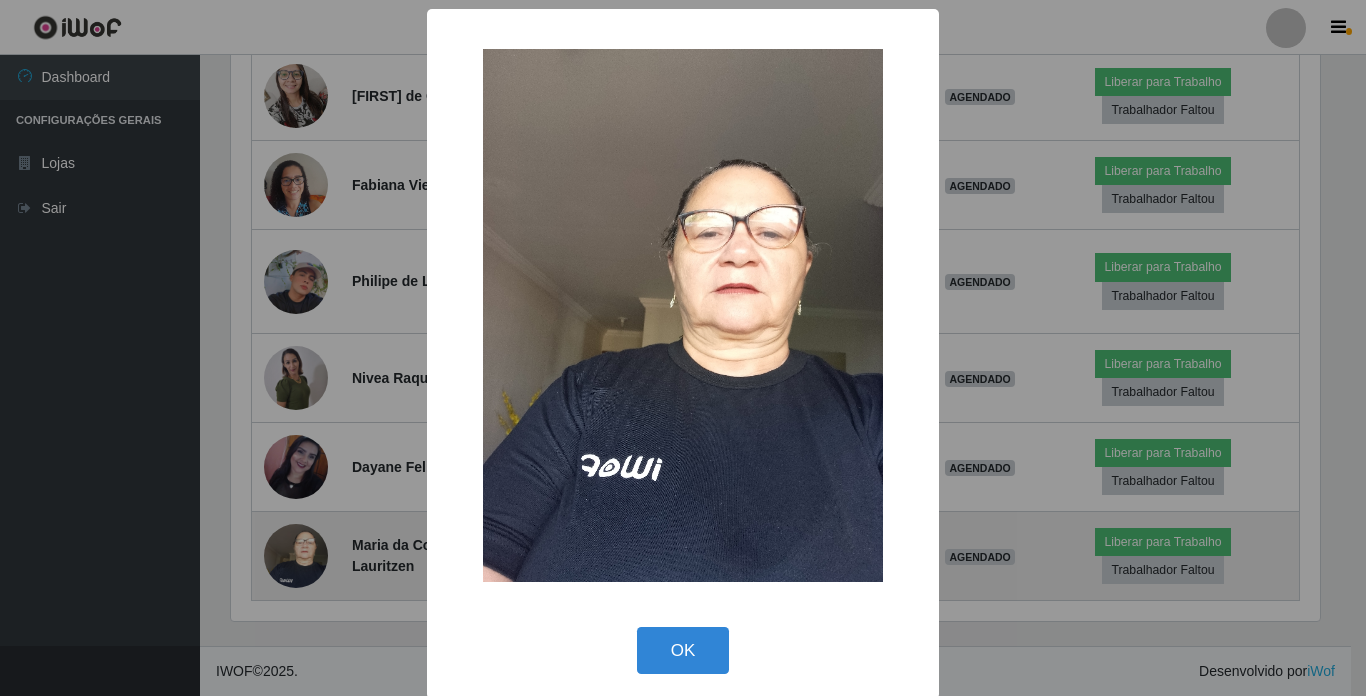 scroll, scrollTop: 999585, scrollLeft: 998911, axis: both 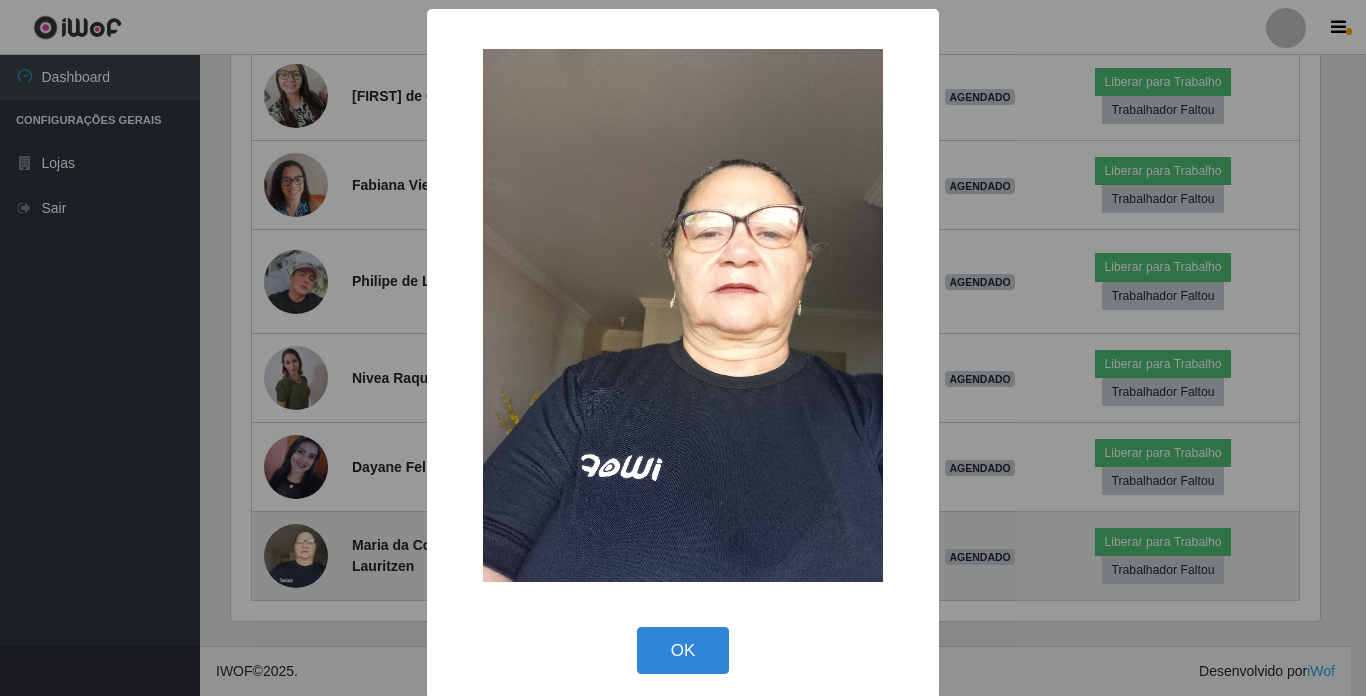 click on "× OK Cancel" at bounding box center [683, 348] 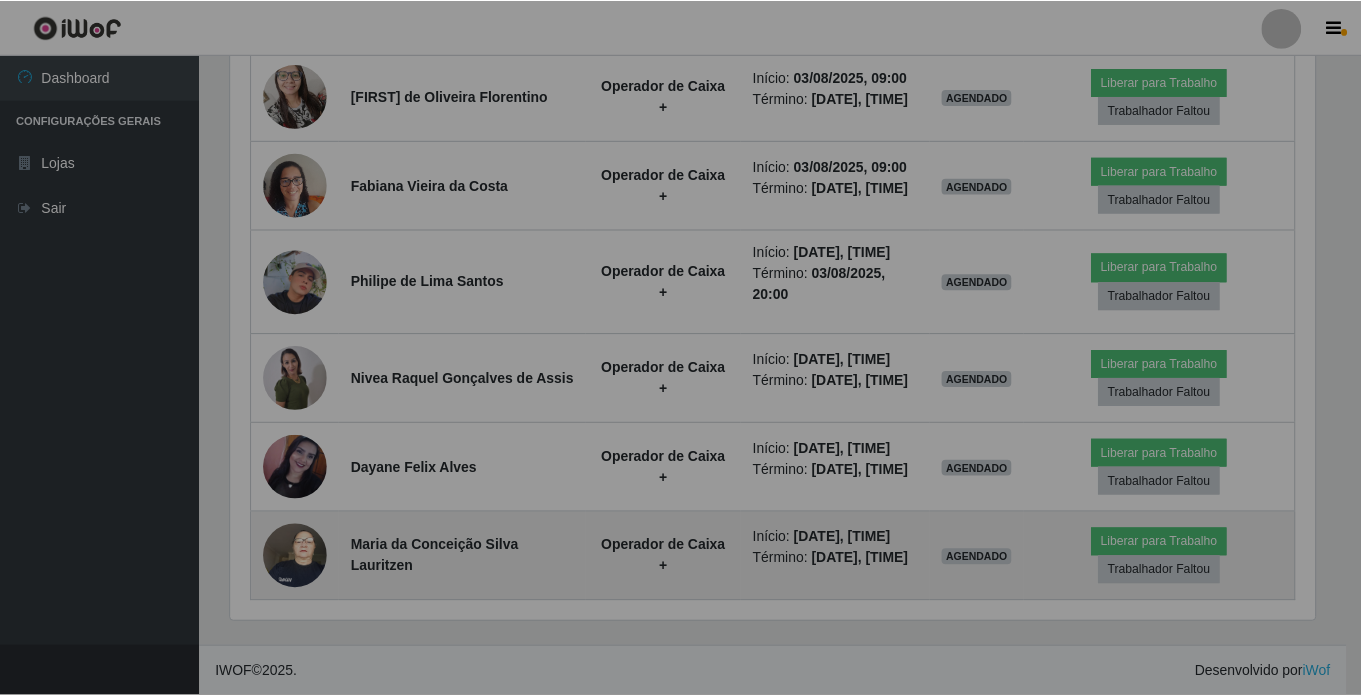 scroll, scrollTop: 999585, scrollLeft: 998901, axis: both 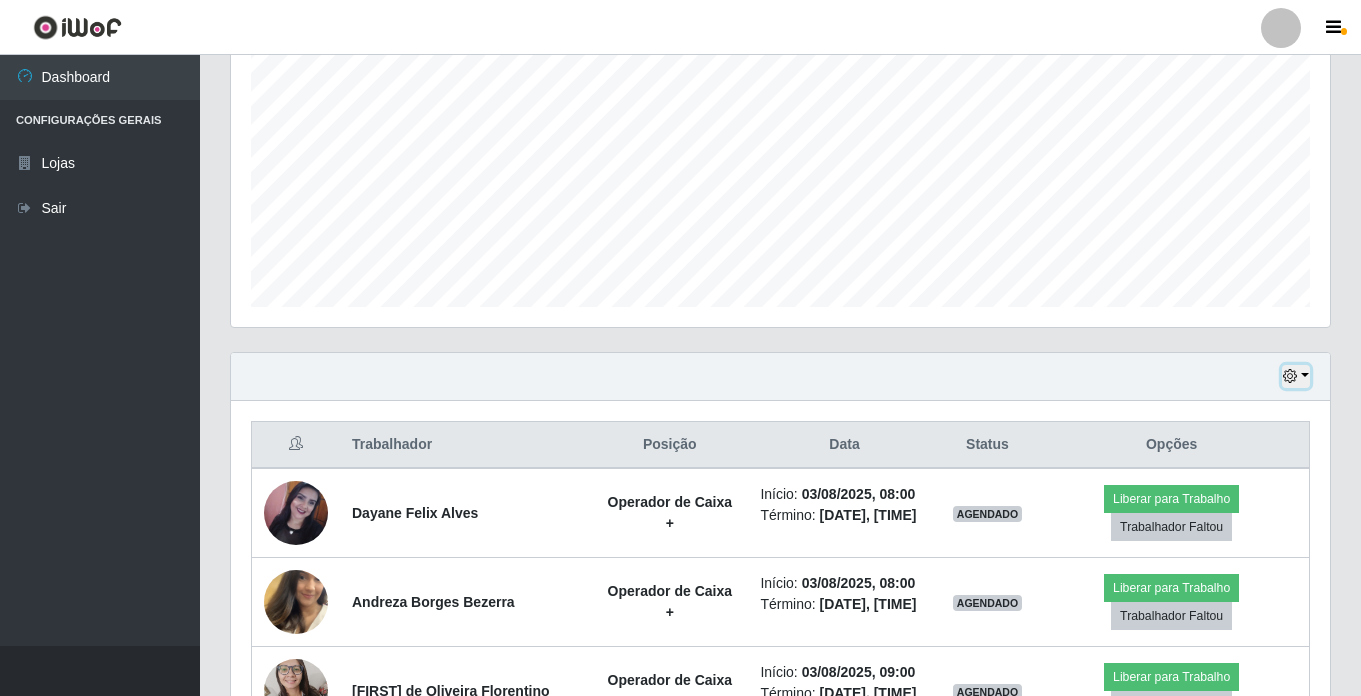 click at bounding box center [1290, 376] 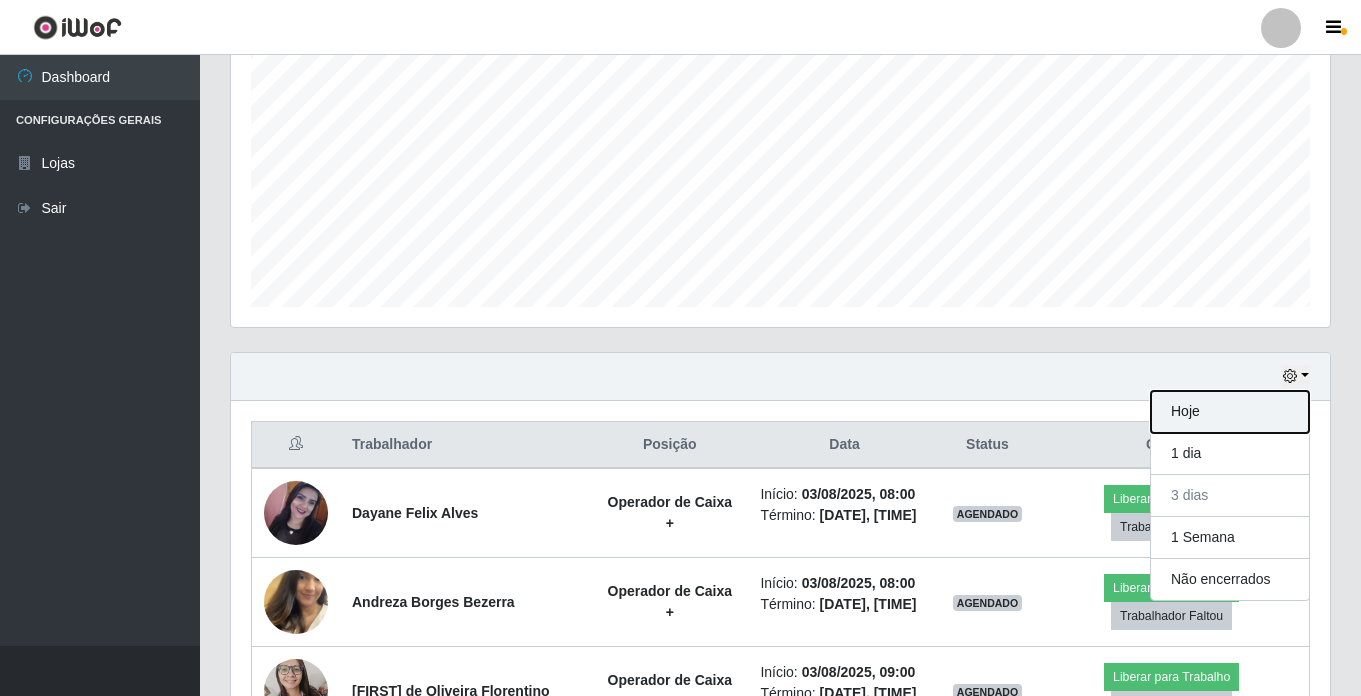 click on "Hoje" at bounding box center (1230, 412) 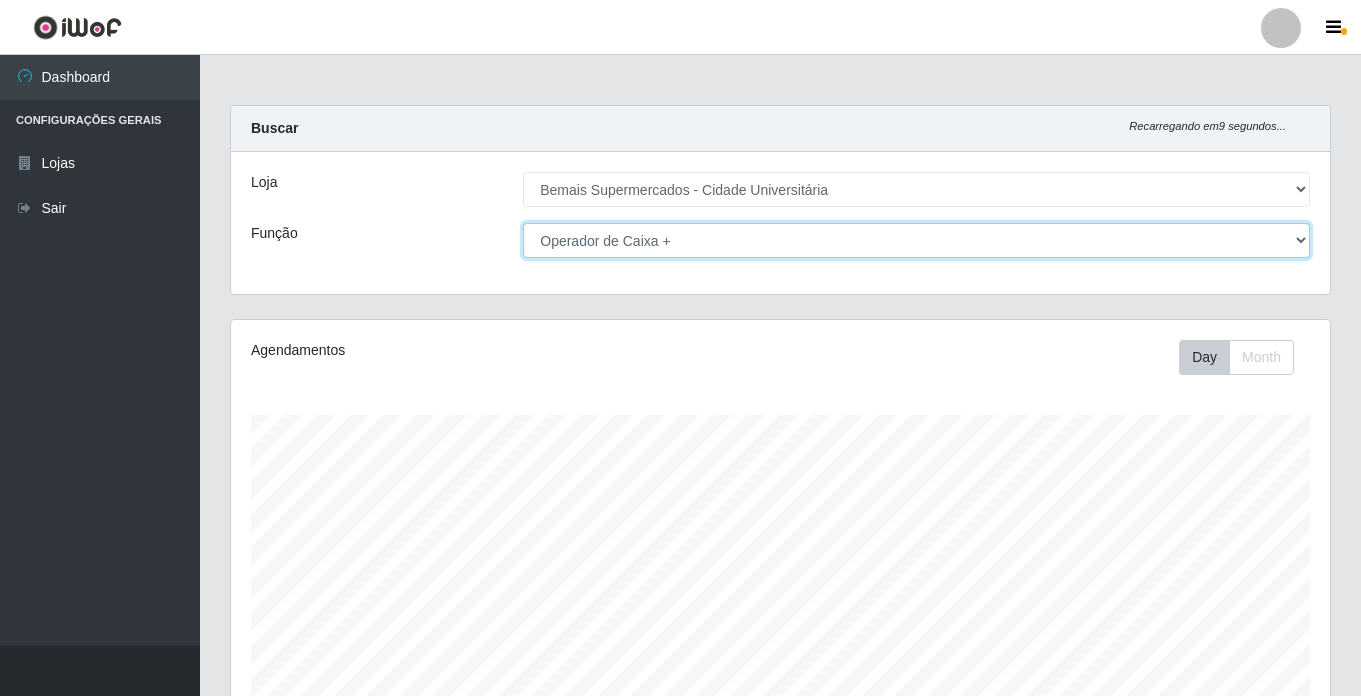 drag, startPoint x: 687, startPoint y: 232, endPoint x: 695, endPoint y: 246, distance: 16.124516 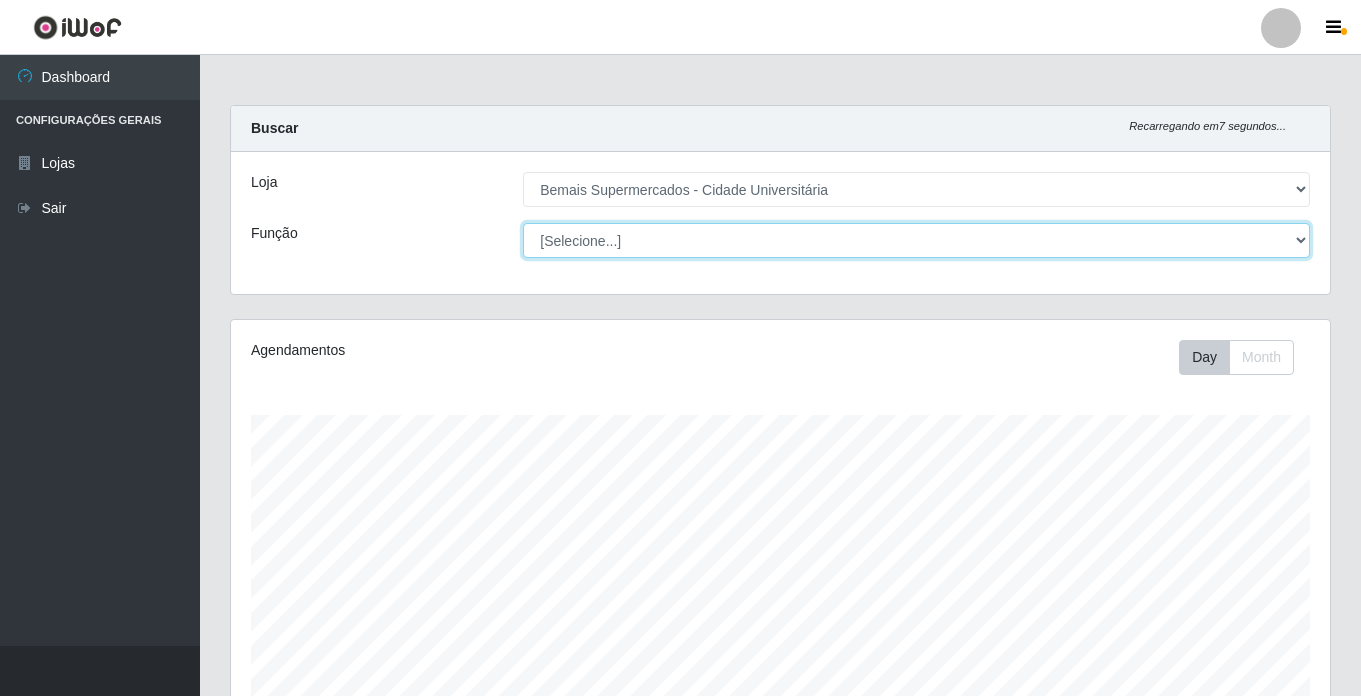 click on "[Selecione...] ASG ASG + ASG ++ Auxiliar de Estacionamento Auxiliar de Estacionamento + Auxiliar de Estacionamento ++ Auxiliar de Sushiman Auxiliar de Sushiman+ Auxiliar de Sushiman++ Balconista de Açougue  Balconista de Açougue + Balconista de Açougue ++ Balconista de Frios Balconista de Frios + Balconista de Frios ++ Balconista de Padaria  Balconista de Padaria + Balconista de Padaria ++ Embalador Embalador + Embalador ++ Operador de Caixa Operador de Caixa + Operador de Caixa ++ Repositor  Repositor + Repositor ++ Repositor de Hortifruti Repositor de Hortifruti + Repositor de Hortifruti ++" at bounding box center [916, 240] 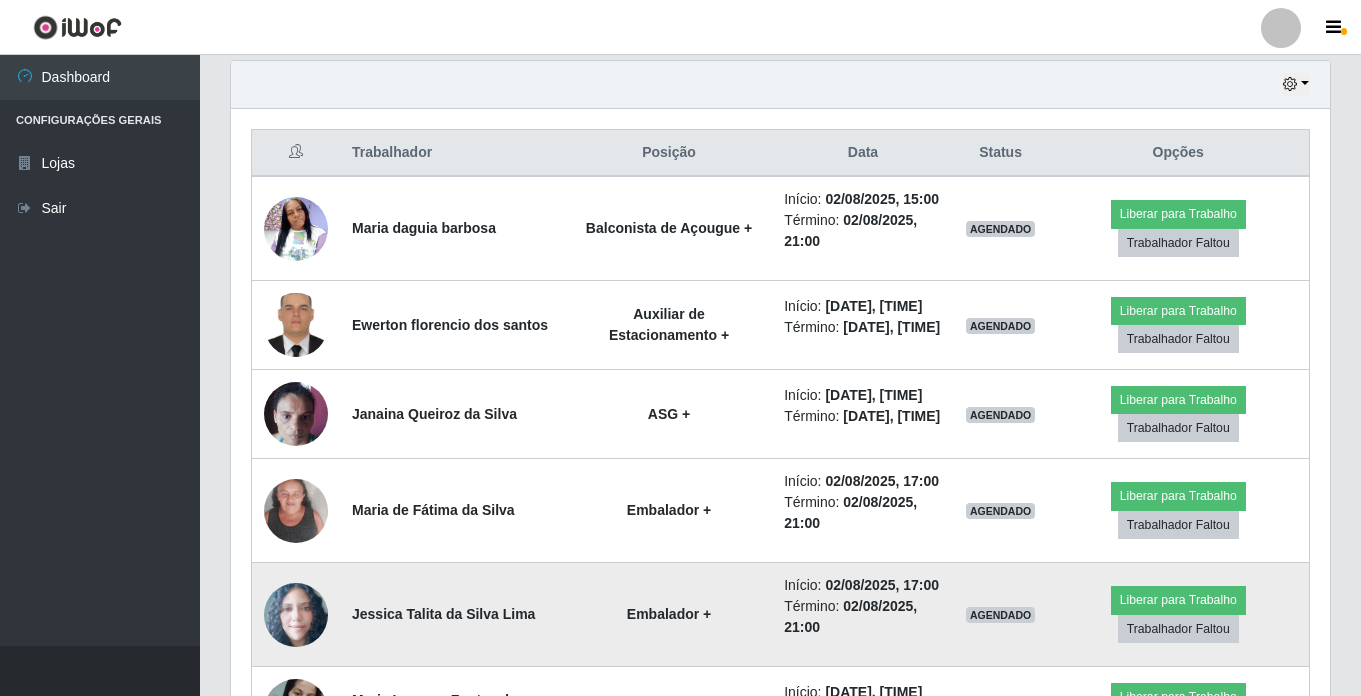 scroll, scrollTop: 400, scrollLeft: 0, axis: vertical 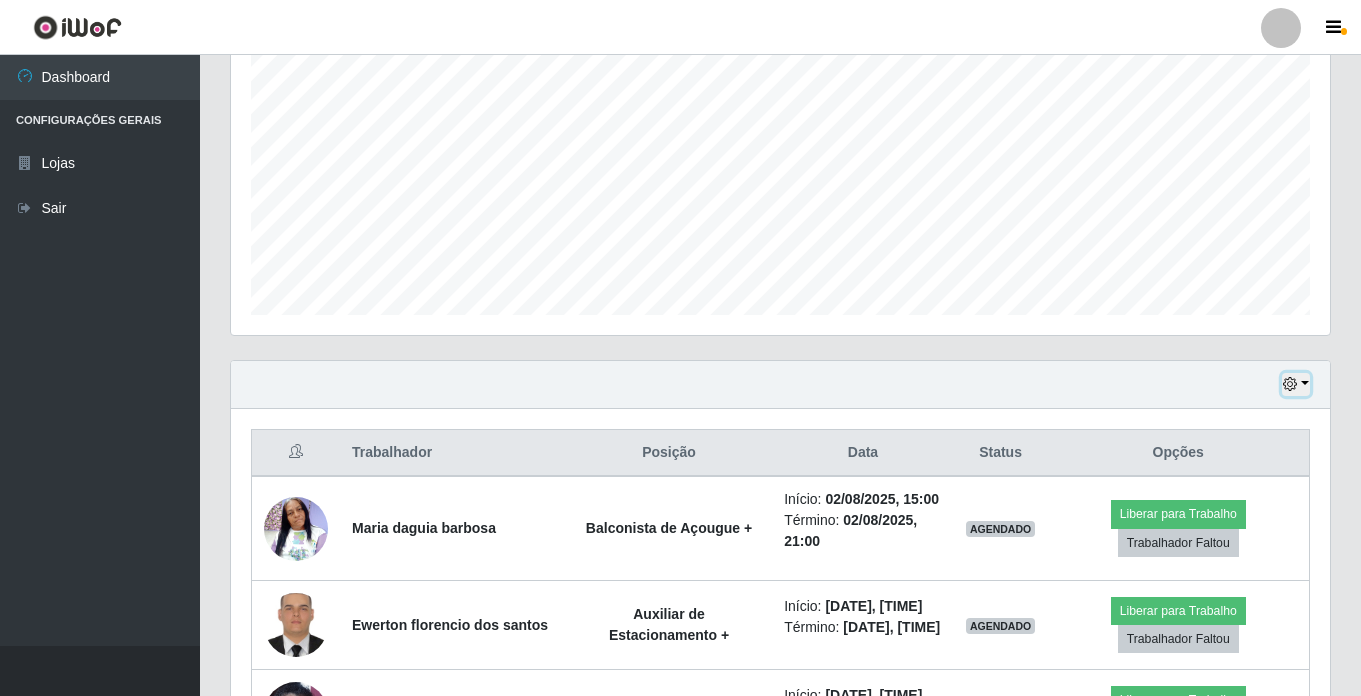 click at bounding box center [1290, 384] 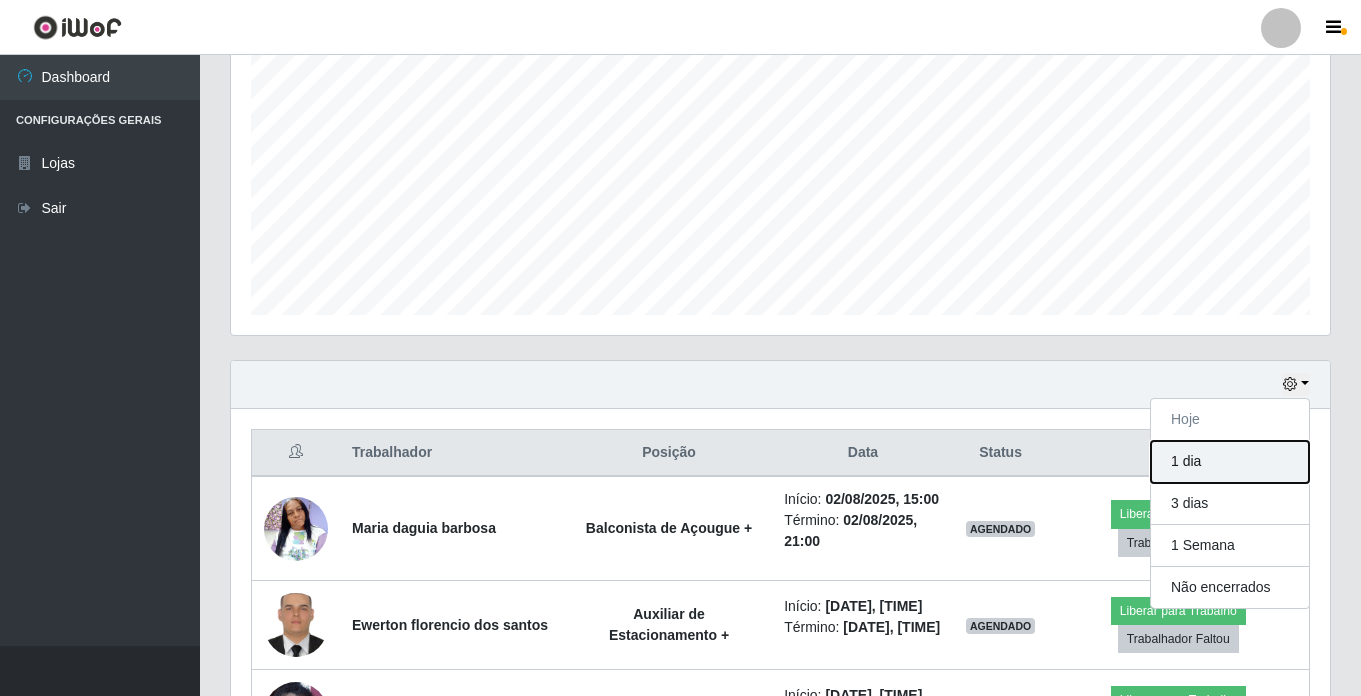 click on "1 dia" at bounding box center [1230, 462] 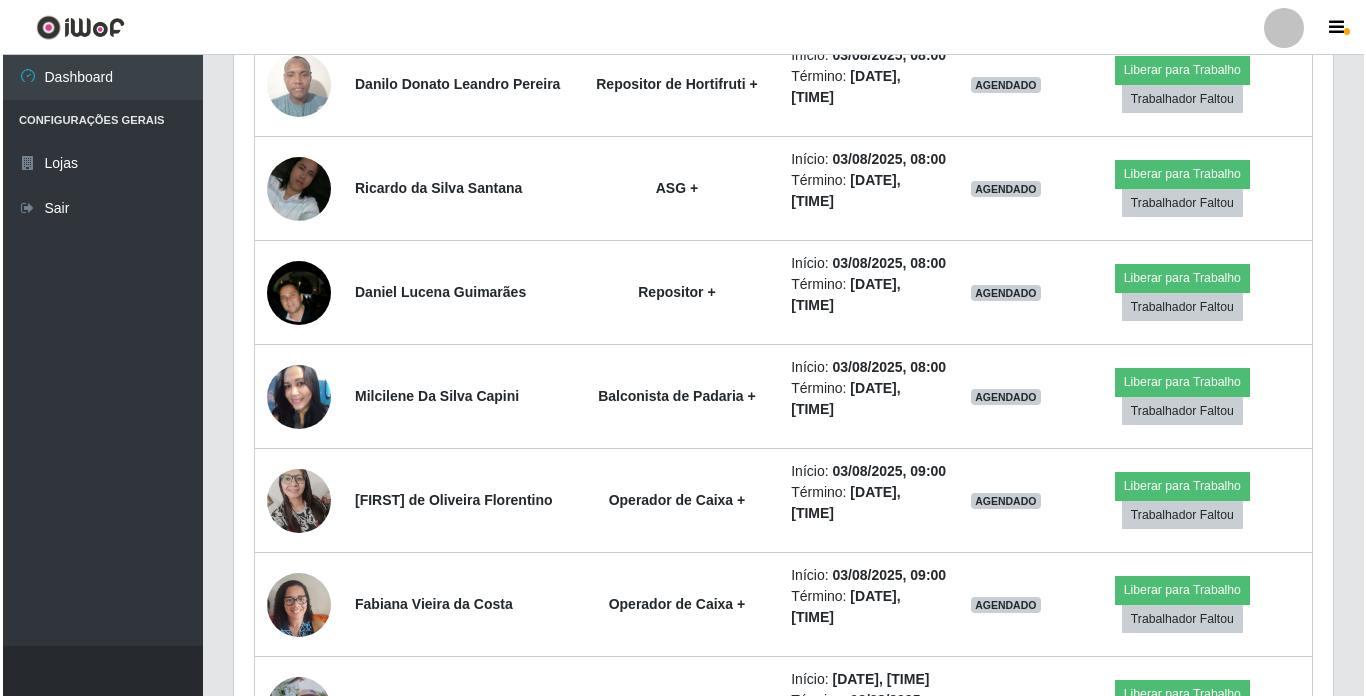 scroll, scrollTop: 2400, scrollLeft: 0, axis: vertical 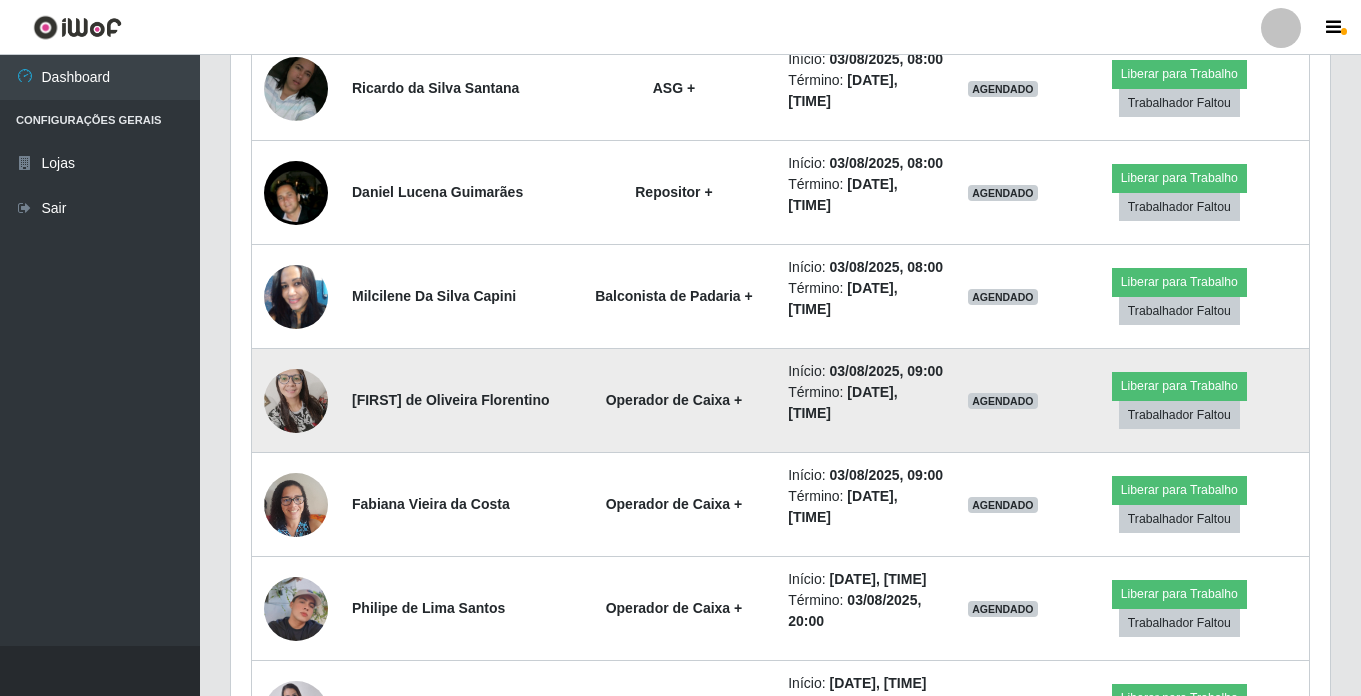 click at bounding box center [296, 400] 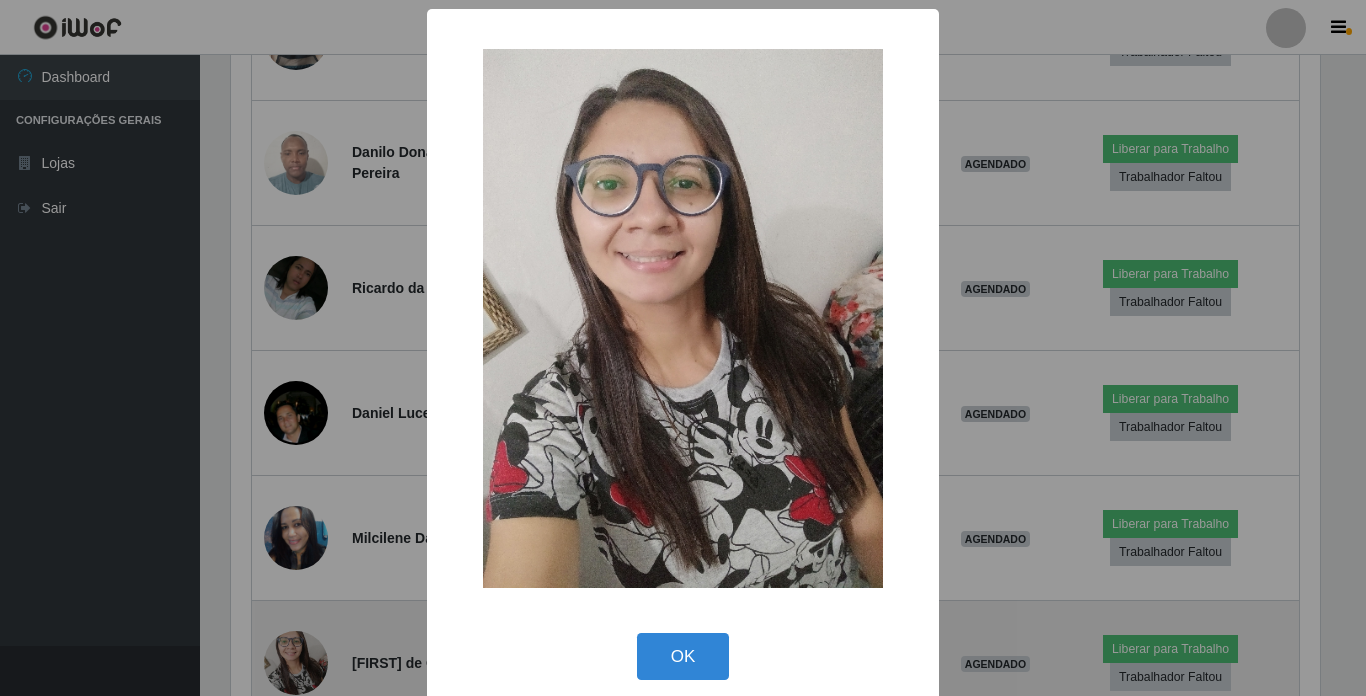 scroll, scrollTop: 999585, scrollLeft: 998911, axis: both 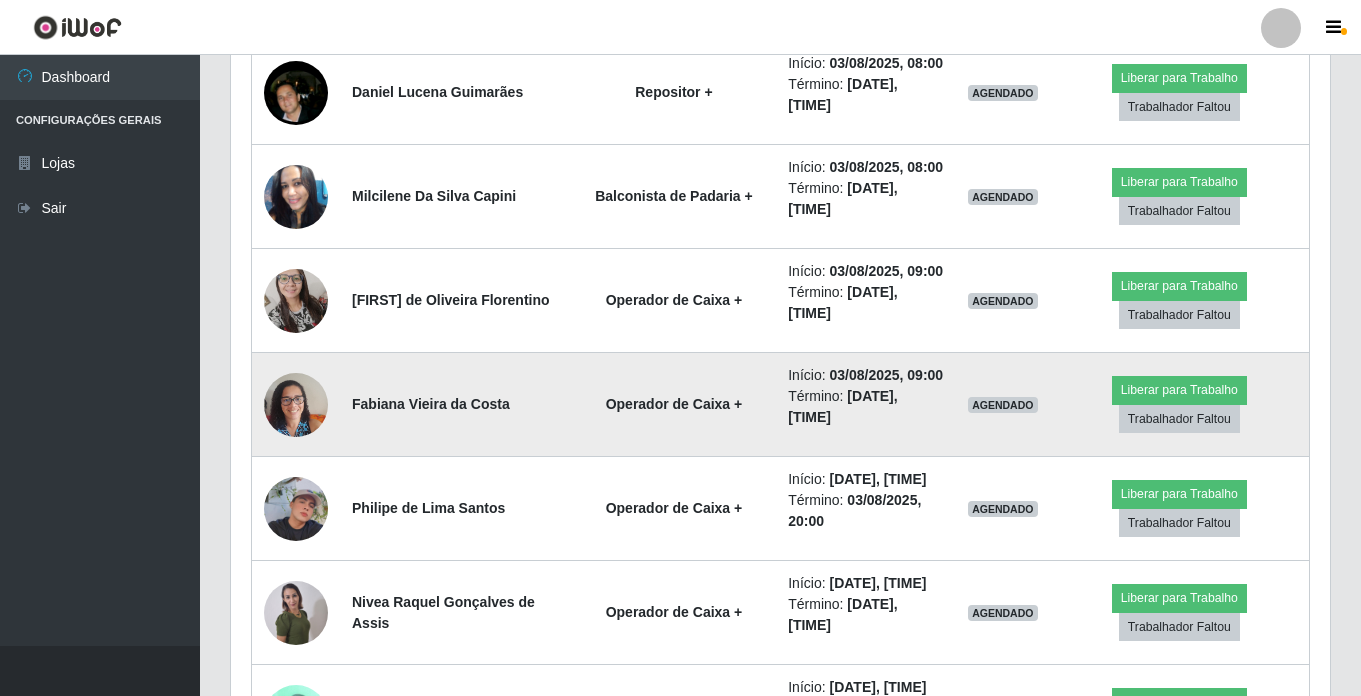 click at bounding box center [296, 404] 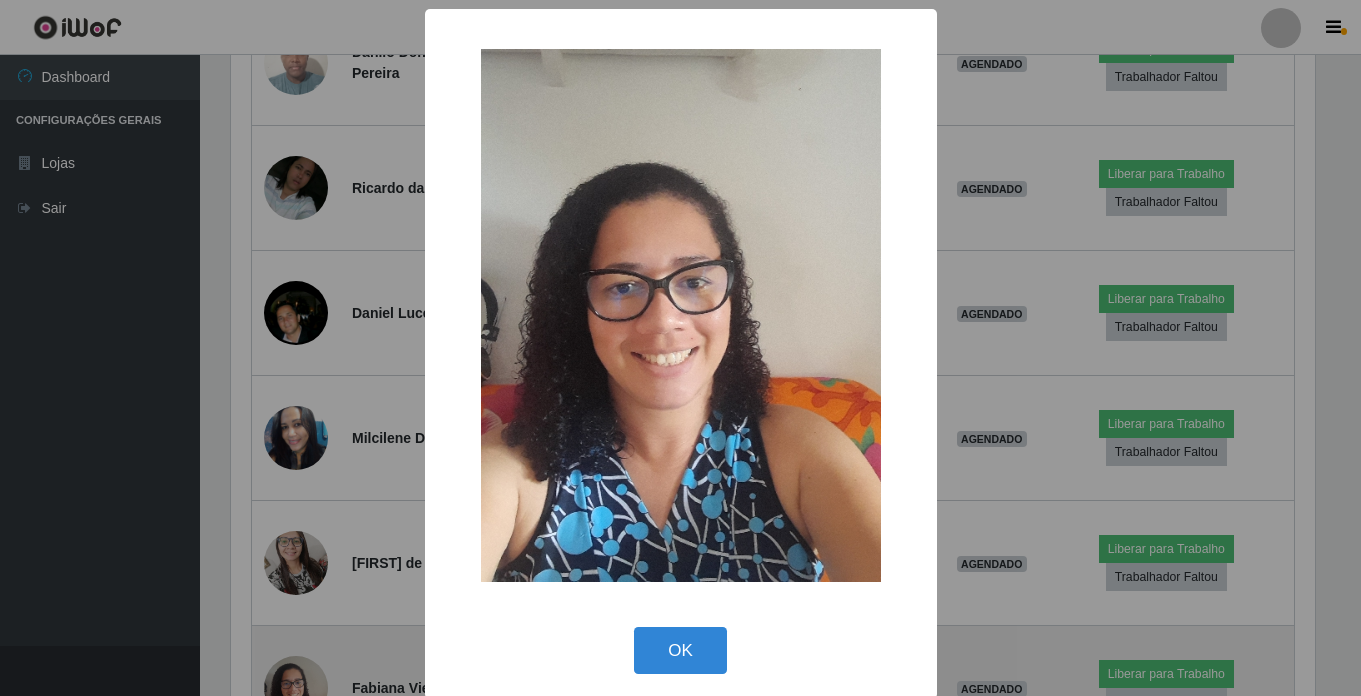 scroll, scrollTop: 999585, scrollLeft: 998911, axis: both 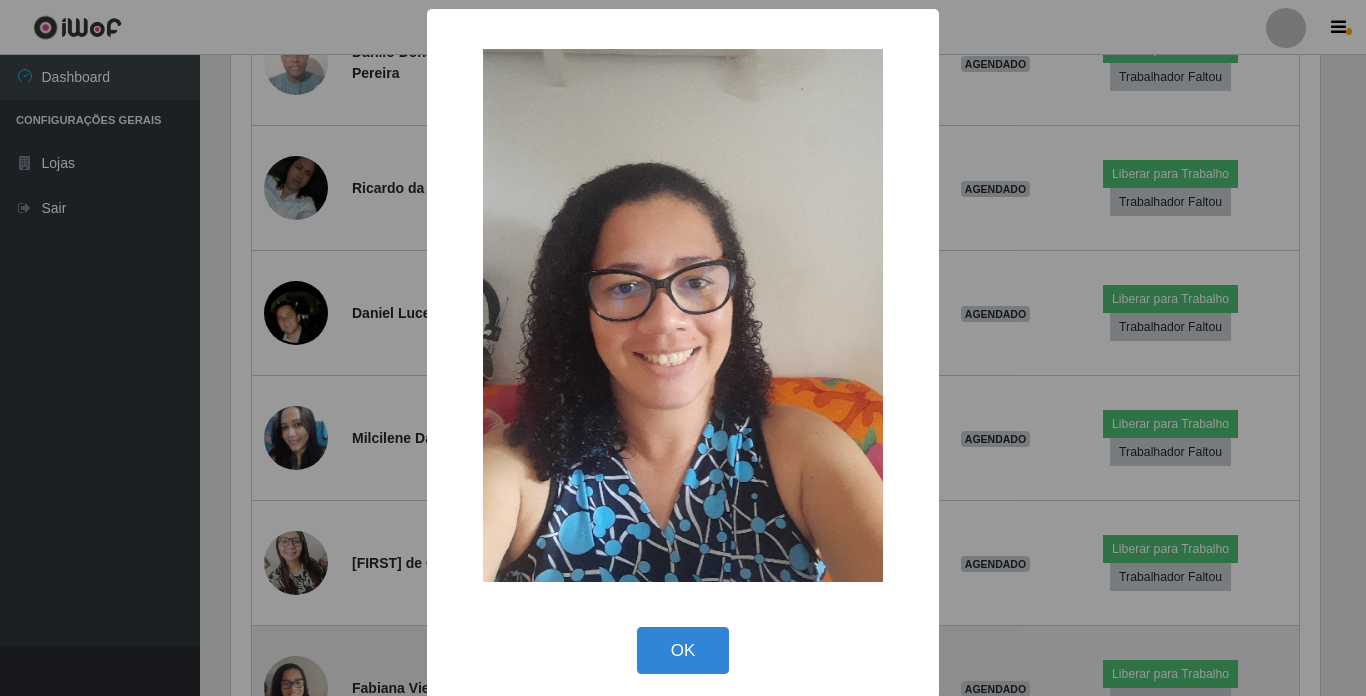click on "× OK Cancel" at bounding box center (683, 348) 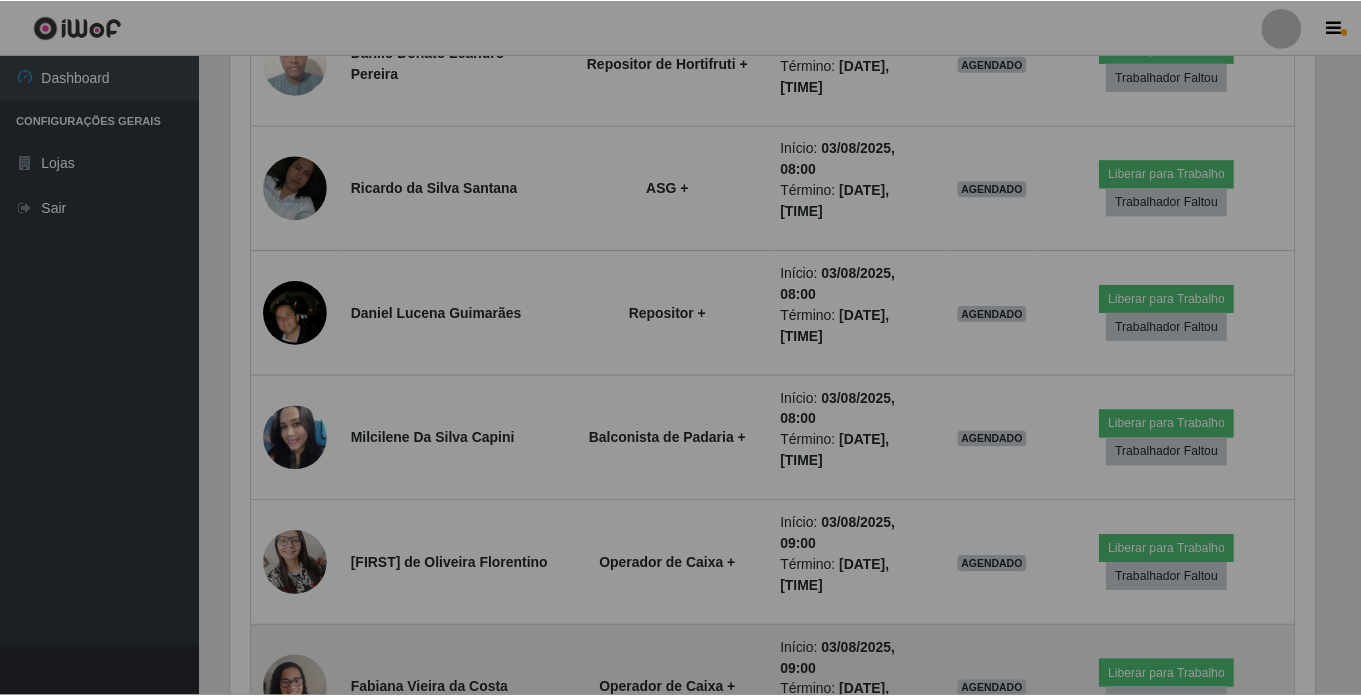 scroll, scrollTop: 999585, scrollLeft: 998901, axis: both 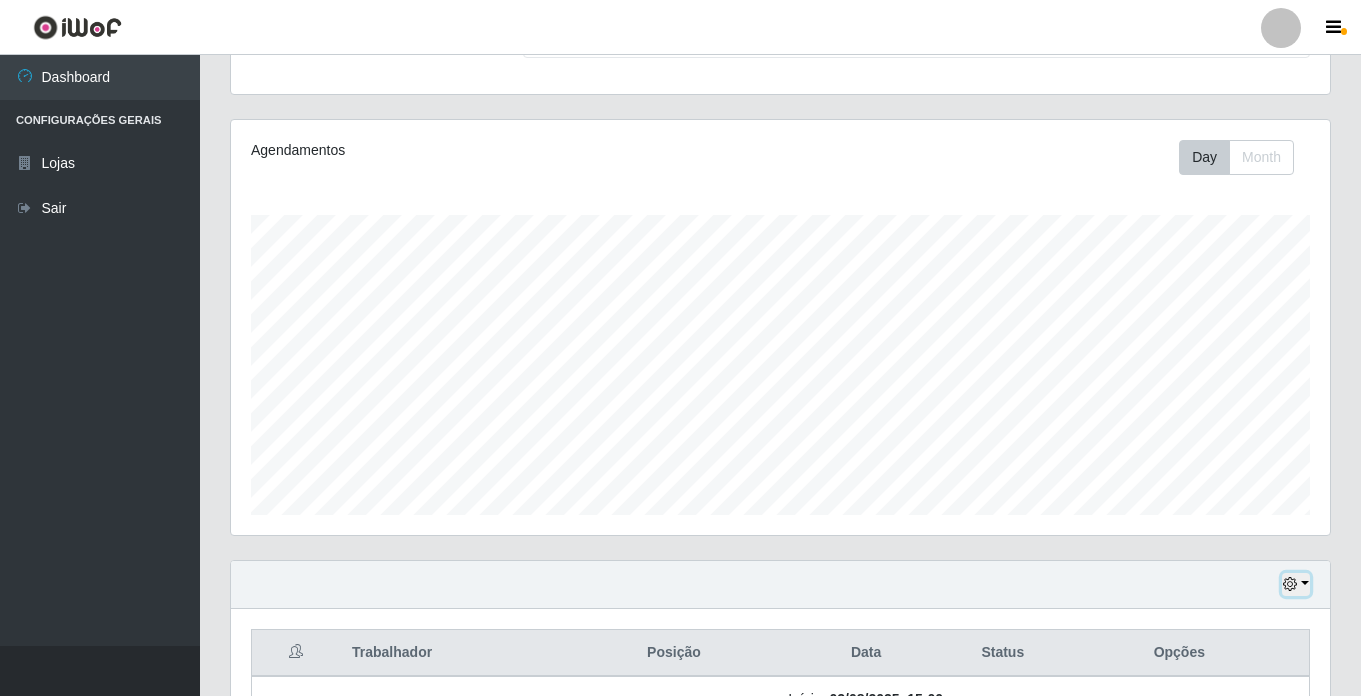 click at bounding box center (1296, 584) 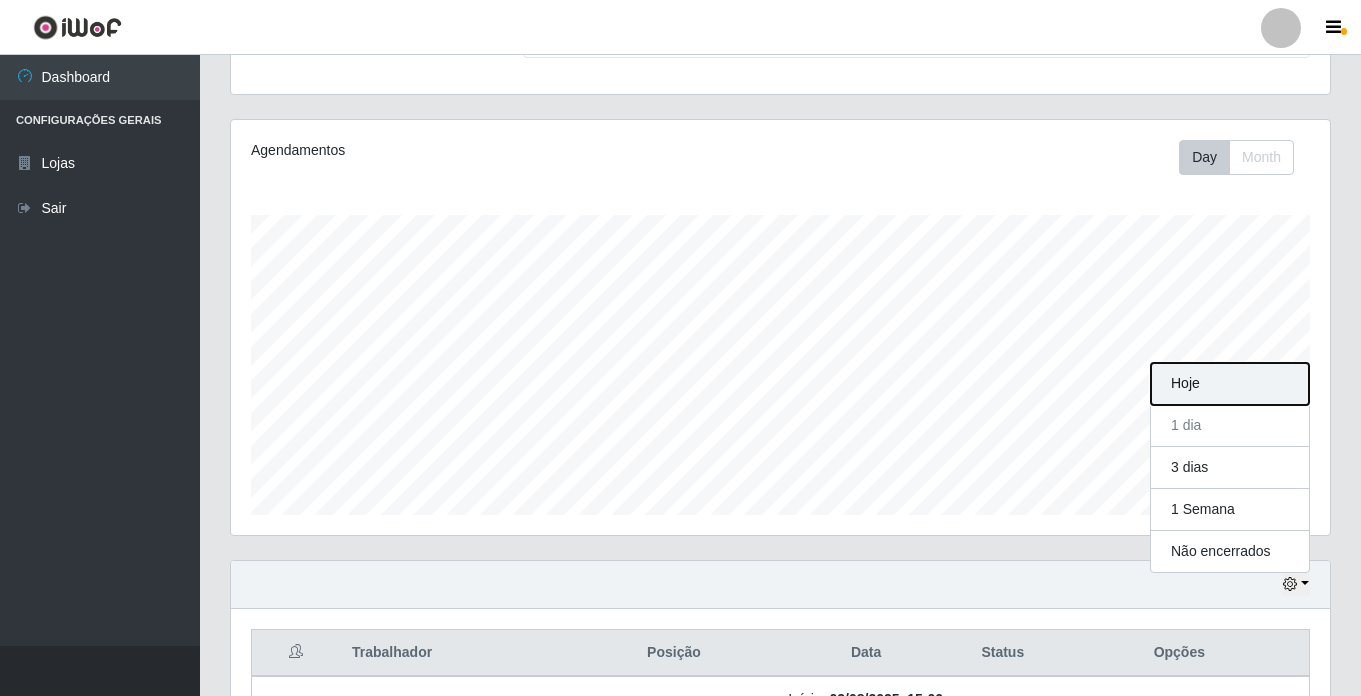click on "Hoje" at bounding box center [1230, 384] 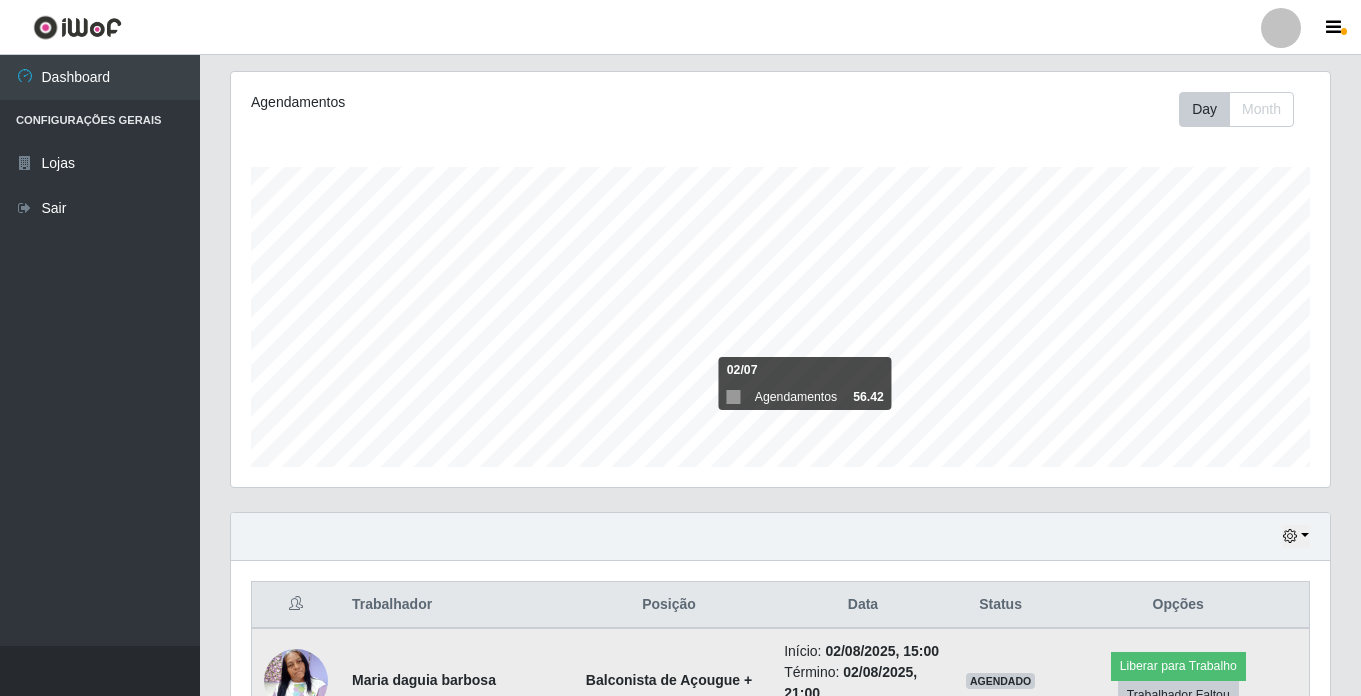 scroll, scrollTop: 0, scrollLeft: 0, axis: both 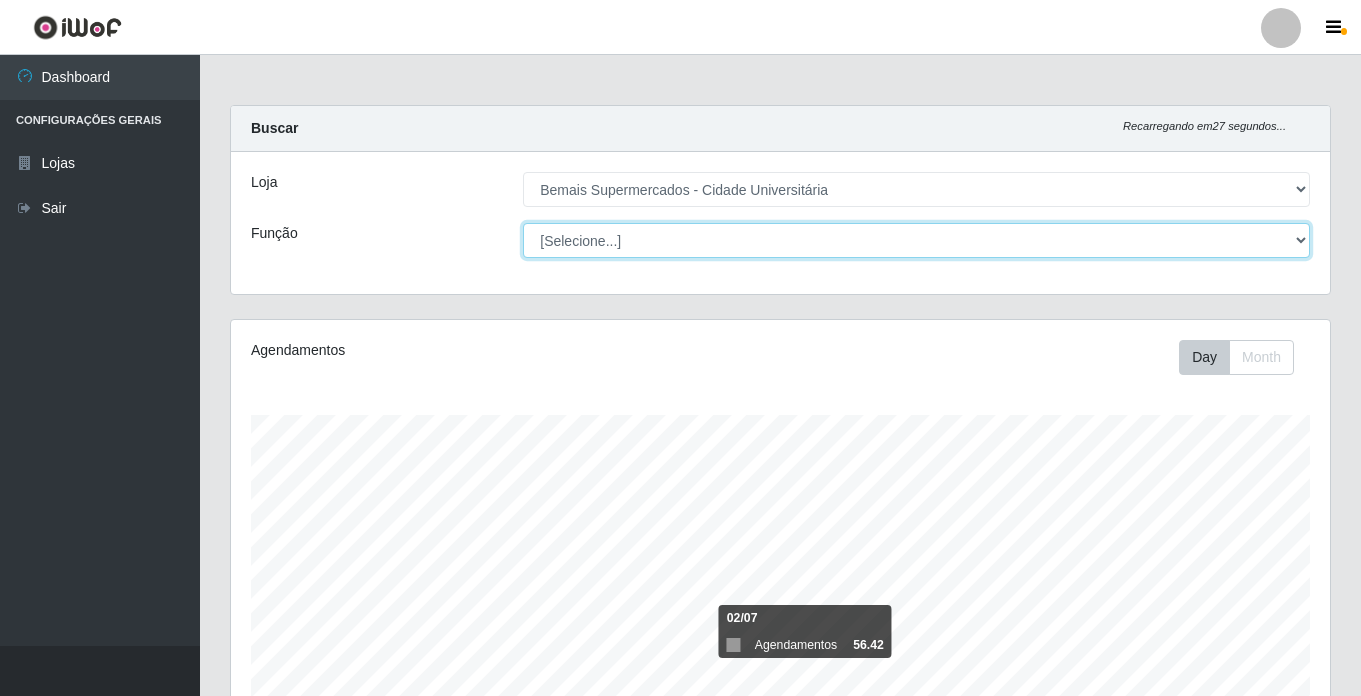 click on "[Selecione...] ASG ASG + ASG ++ Auxiliar de Estacionamento Auxiliar de Estacionamento + Auxiliar de Estacionamento ++ Auxiliar de Sushiman Auxiliar de Sushiman+ Auxiliar de Sushiman++ Balconista de Açougue  Balconista de Açougue + Balconista de Açougue ++ Balconista de Frios Balconista de Frios + Balconista de Frios ++ Balconista de Padaria  Balconista de Padaria + Balconista de Padaria ++ Embalador Embalador + Embalador ++ Operador de Caixa Operador de Caixa + Operador de Caixa ++ Repositor  Repositor + Repositor ++ Repositor de Hortifruti Repositor de Hortifruti + Repositor de Hortifruti ++" at bounding box center (916, 240) 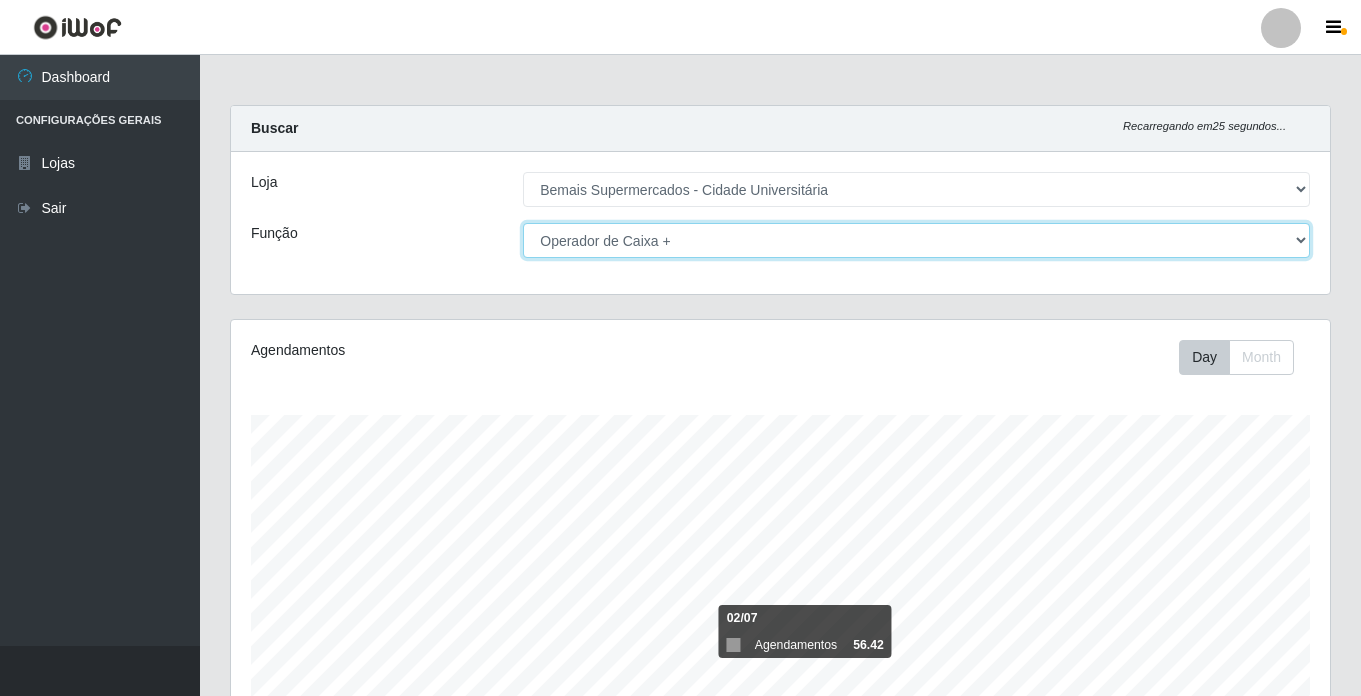 click on "[Selecione...] ASG ASG + ASG ++ Auxiliar de Estacionamento Auxiliar de Estacionamento + Auxiliar de Estacionamento ++ Auxiliar de Sushiman Auxiliar de Sushiman+ Auxiliar de Sushiman++ Balconista de Açougue  Balconista de Açougue + Balconista de Açougue ++ Balconista de Frios Balconista de Frios + Balconista de Frios ++ Balconista de Padaria  Balconista de Padaria + Balconista de Padaria ++ Embalador Embalador + Embalador ++ Operador de Caixa Operador de Caixa + Operador de Caixa ++ Repositor  Repositor + Repositor ++ Repositor de Hortifruti Repositor de Hortifruti + Repositor de Hortifruti ++" at bounding box center (916, 240) 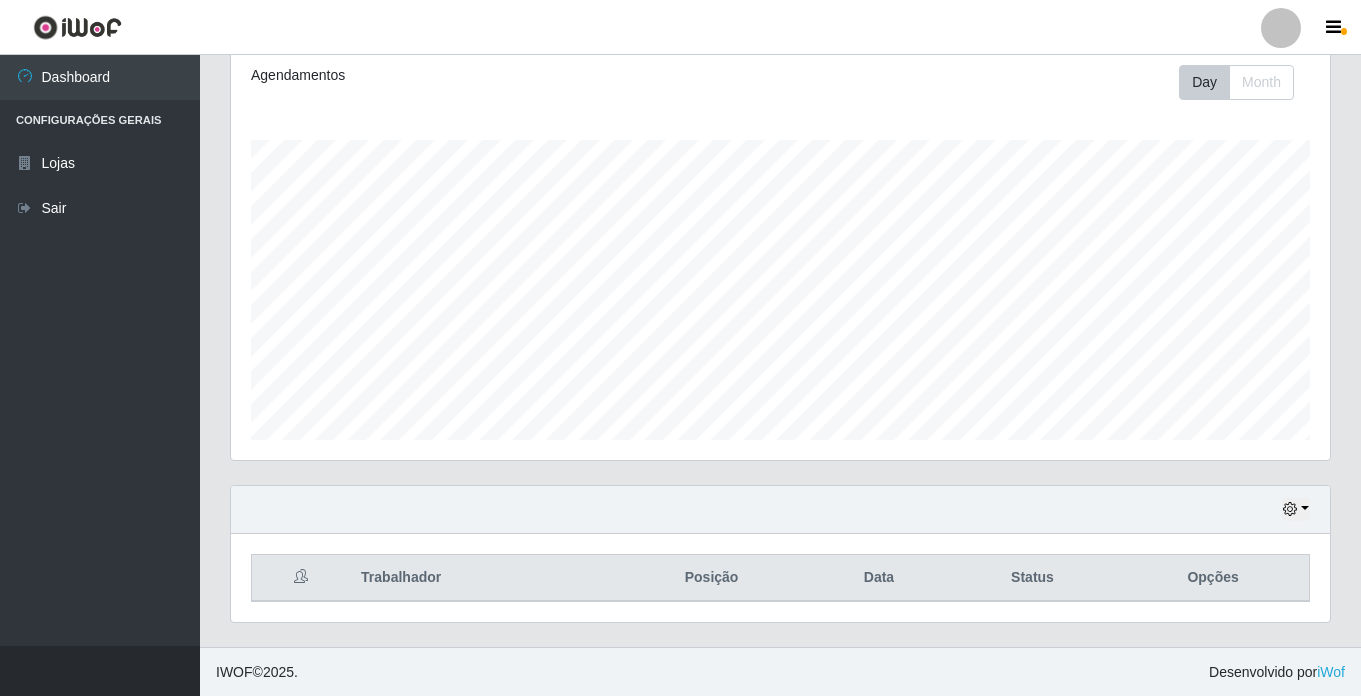 scroll, scrollTop: 276, scrollLeft: 0, axis: vertical 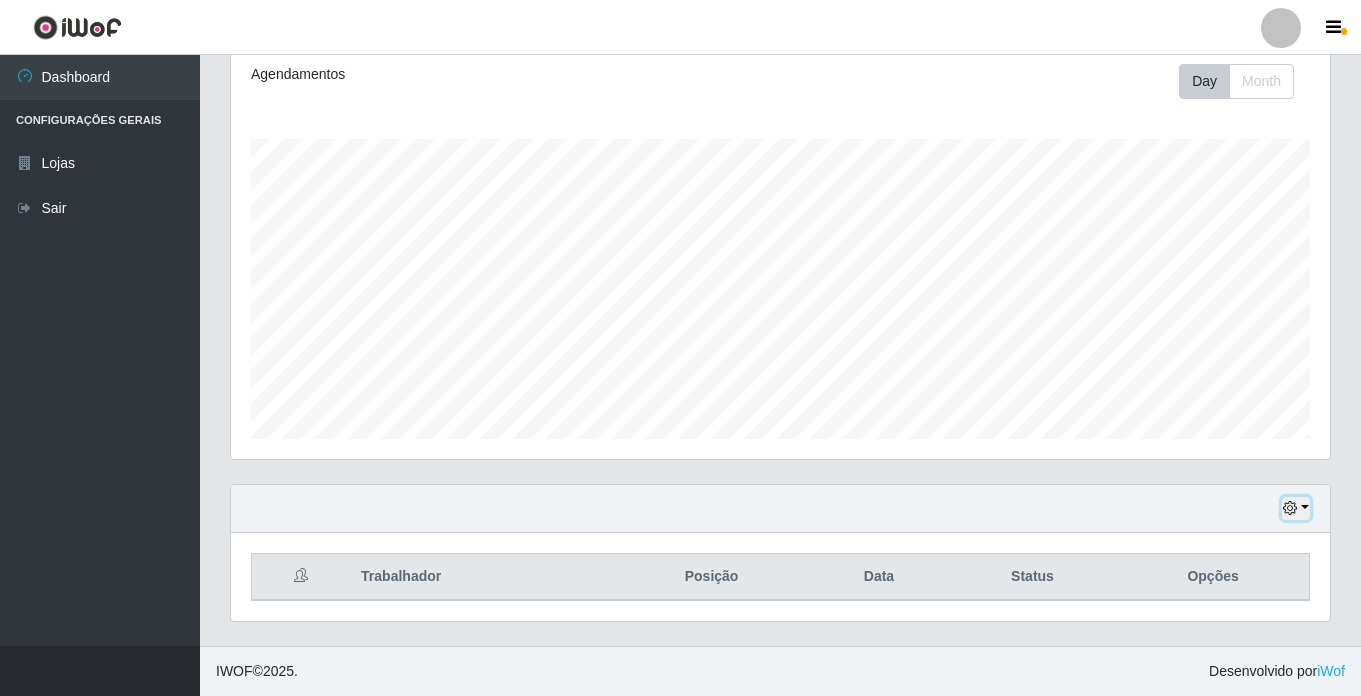 click at bounding box center (1290, 508) 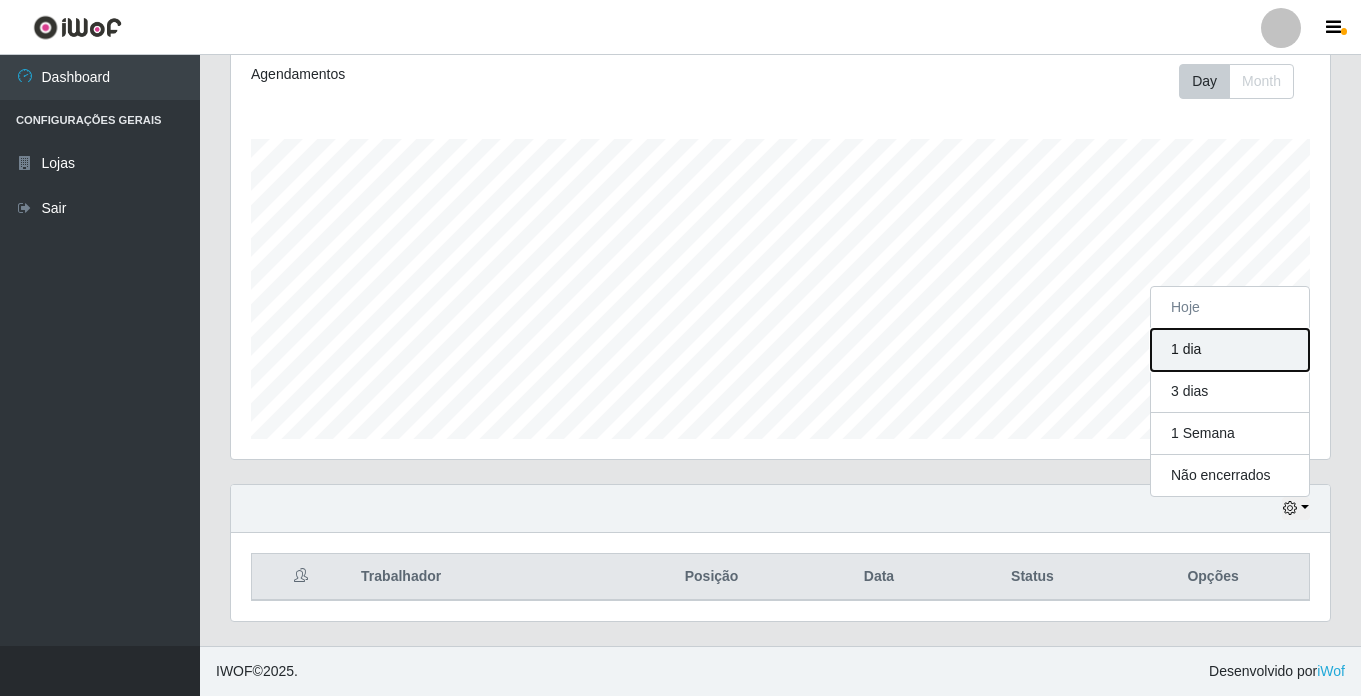 click on "1 dia" at bounding box center [1230, 350] 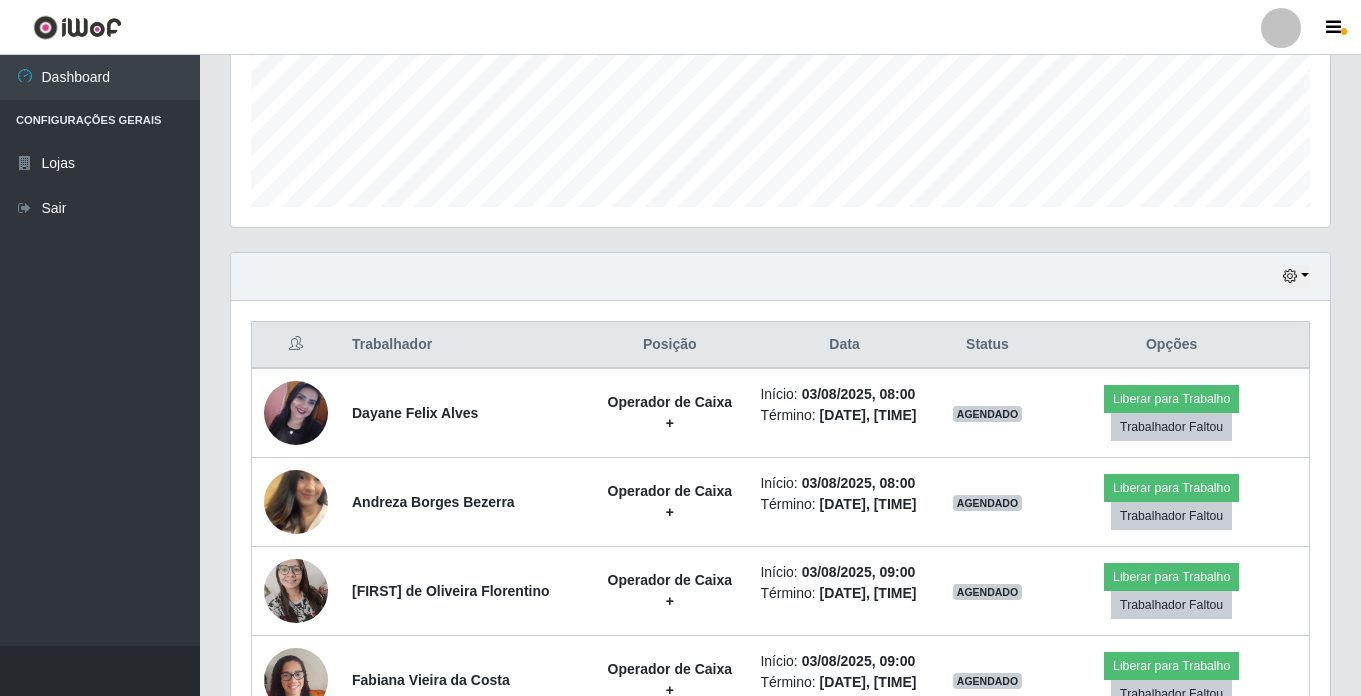 scroll, scrollTop: 8, scrollLeft: 0, axis: vertical 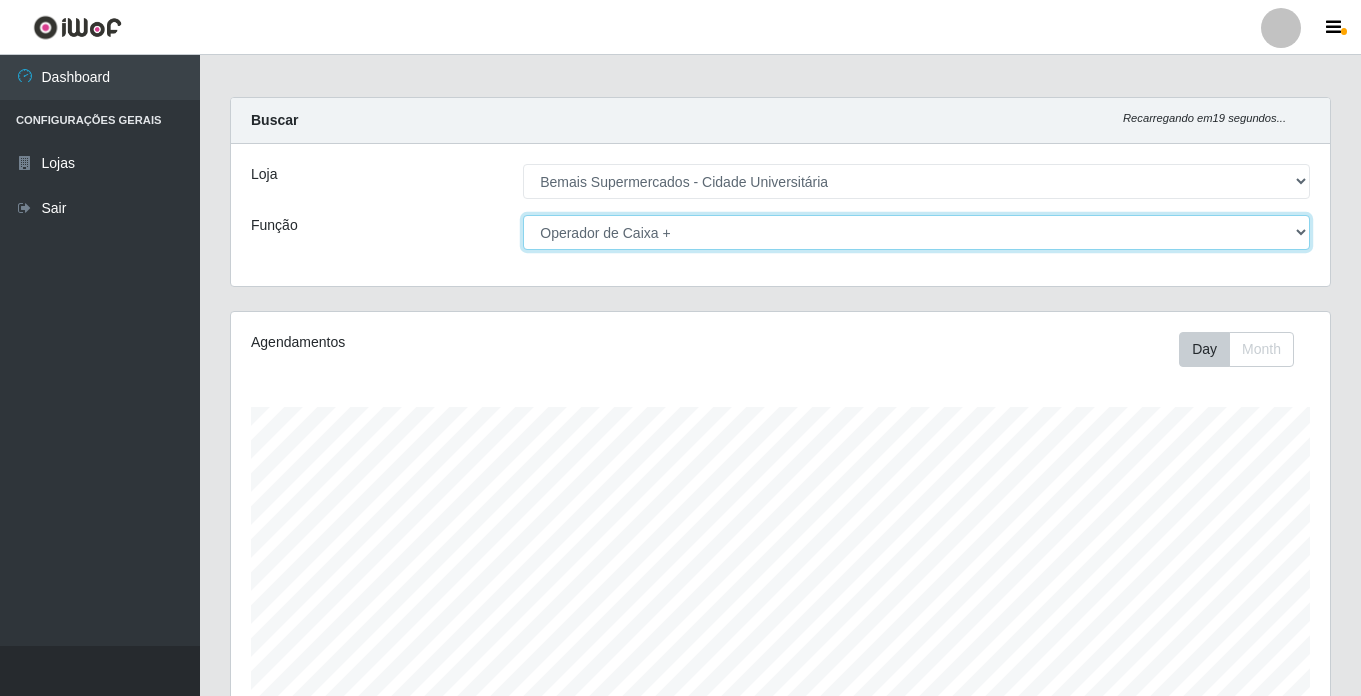 click on "[Selecione...] ASG ASG + ASG ++ Auxiliar de Estacionamento Auxiliar de Estacionamento + Auxiliar de Estacionamento ++ Auxiliar de Sushiman Auxiliar de Sushiman+ Auxiliar de Sushiman++ Balconista de Açougue  Balconista de Açougue + Balconista de Açougue ++ Balconista de Frios Balconista de Frios + Balconista de Frios ++ Balconista de Padaria  Balconista de Padaria + Balconista de Padaria ++ Embalador Embalador + Embalador ++ Operador de Caixa Operador de Caixa + Operador de Caixa ++ Repositor  Repositor + Repositor ++ Repositor de Hortifruti Repositor de Hortifruti + Repositor de Hortifruti ++" at bounding box center (916, 232) 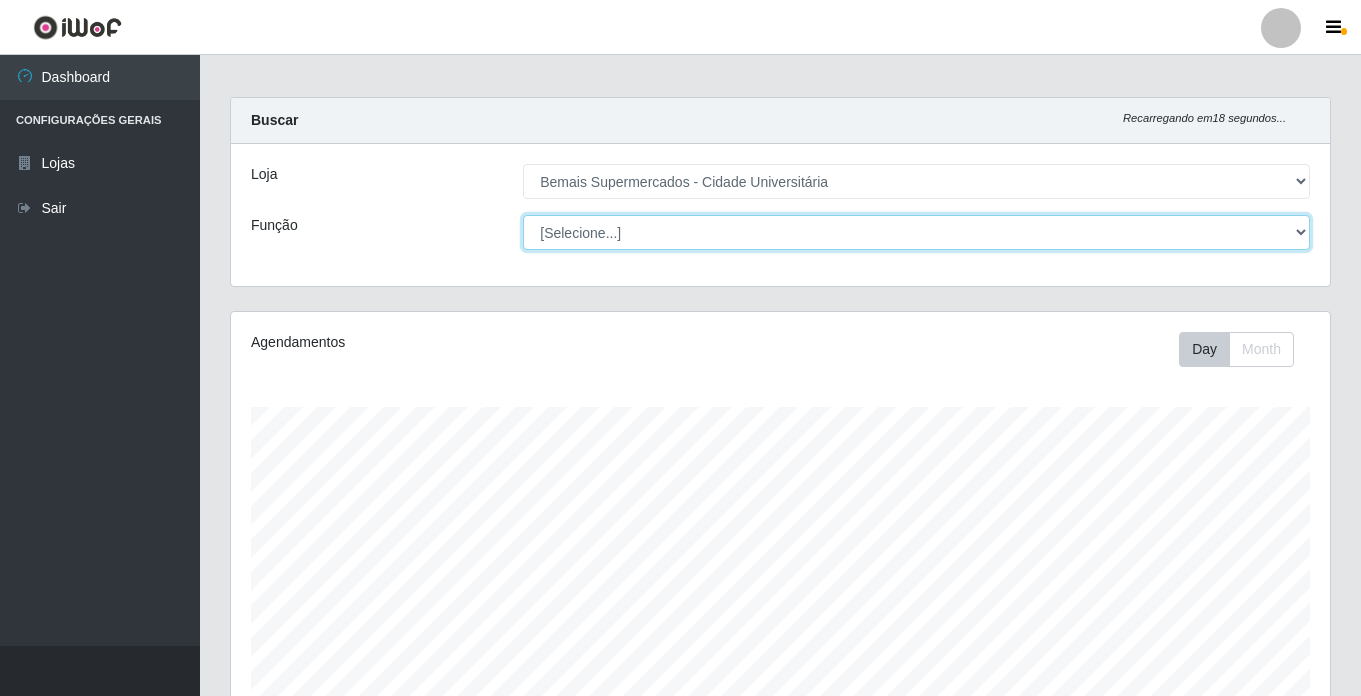 click on "[Selecione...] ASG ASG + ASG ++ Auxiliar de Estacionamento Auxiliar de Estacionamento + Auxiliar de Estacionamento ++ Auxiliar de Sushiman Auxiliar de Sushiman+ Auxiliar de Sushiman++ Balconista de Açougue  Balconista de Açougue + Balconista de Açougue ++ Balconista de Frios Balconista de Frios + Balconista de Frios ++ Balconista de Padaria  Balconista de Padaria + Balconista de Padaria ++ Embalador Embalador + Embalador ++ Operador de Caixa Operador de Caixa + Operador de Caixa ++ Repositor  Repositor + Repositor ++ Repositor de Hortifruti Repositor de Hortifruti + Repositor de Hortifruti ++" at bounding box center (916, 232) 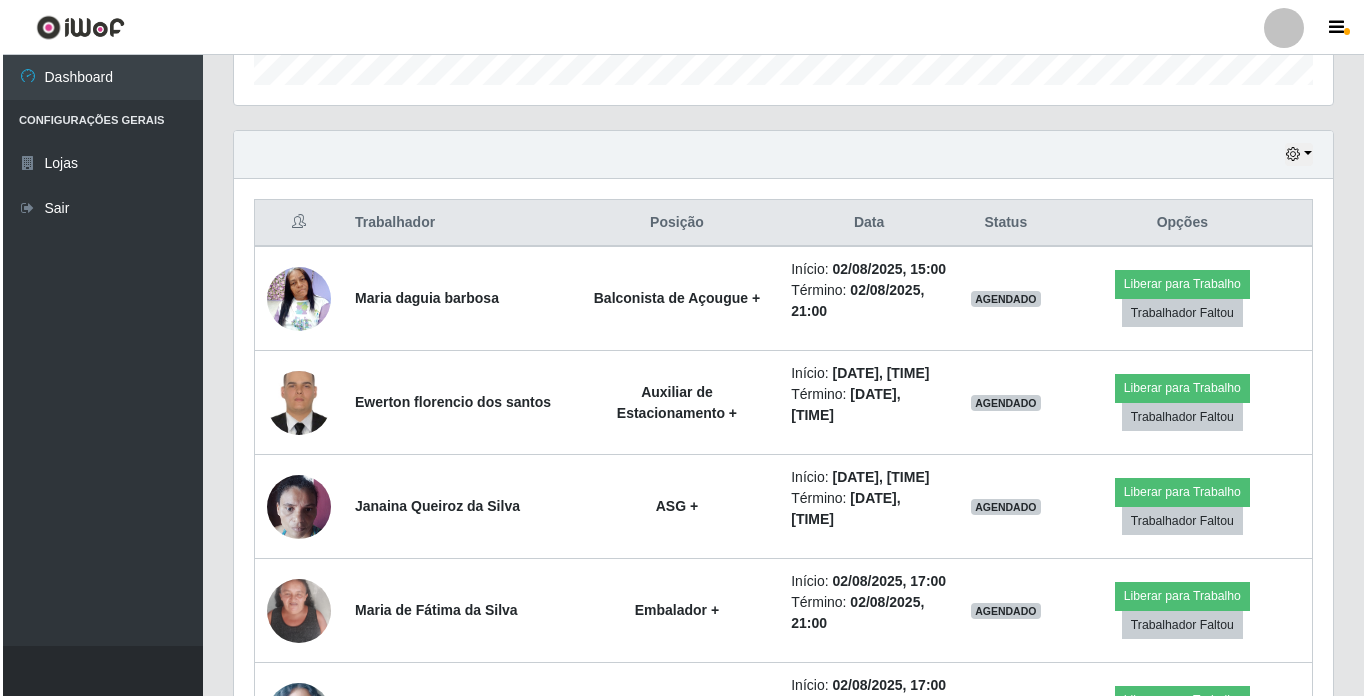 scroll, scrollTop: 676, scrollLeft: 0, axis: vertical 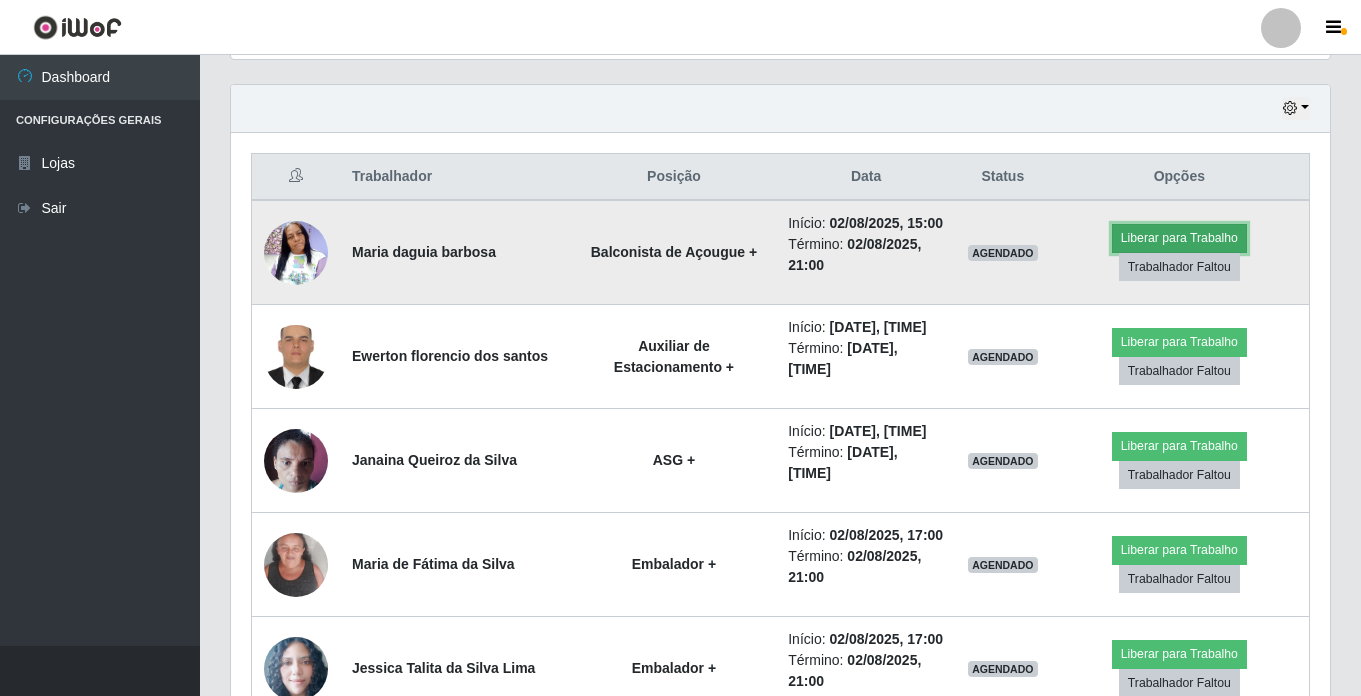 click on "Liberar para Trabalho" at bounding box center [1179, 238] 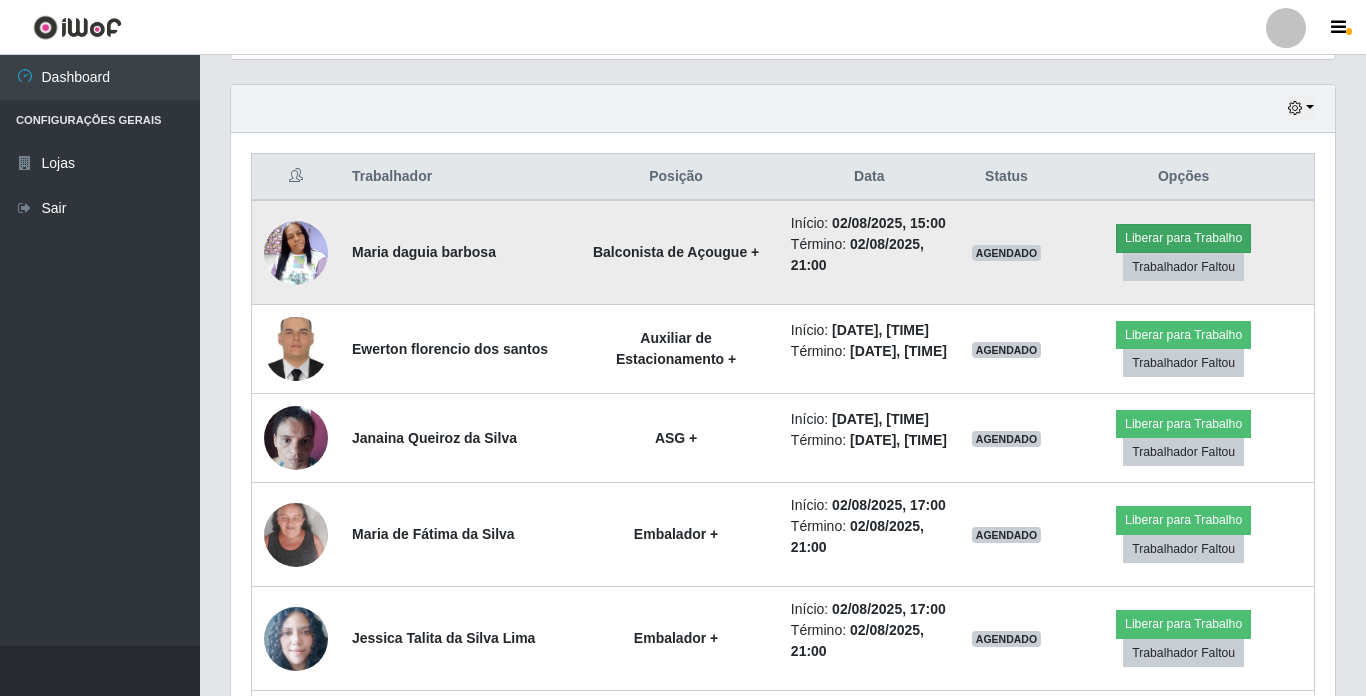 scroll, scrollTop: 999585, scrollLeft: 998911, axis: both 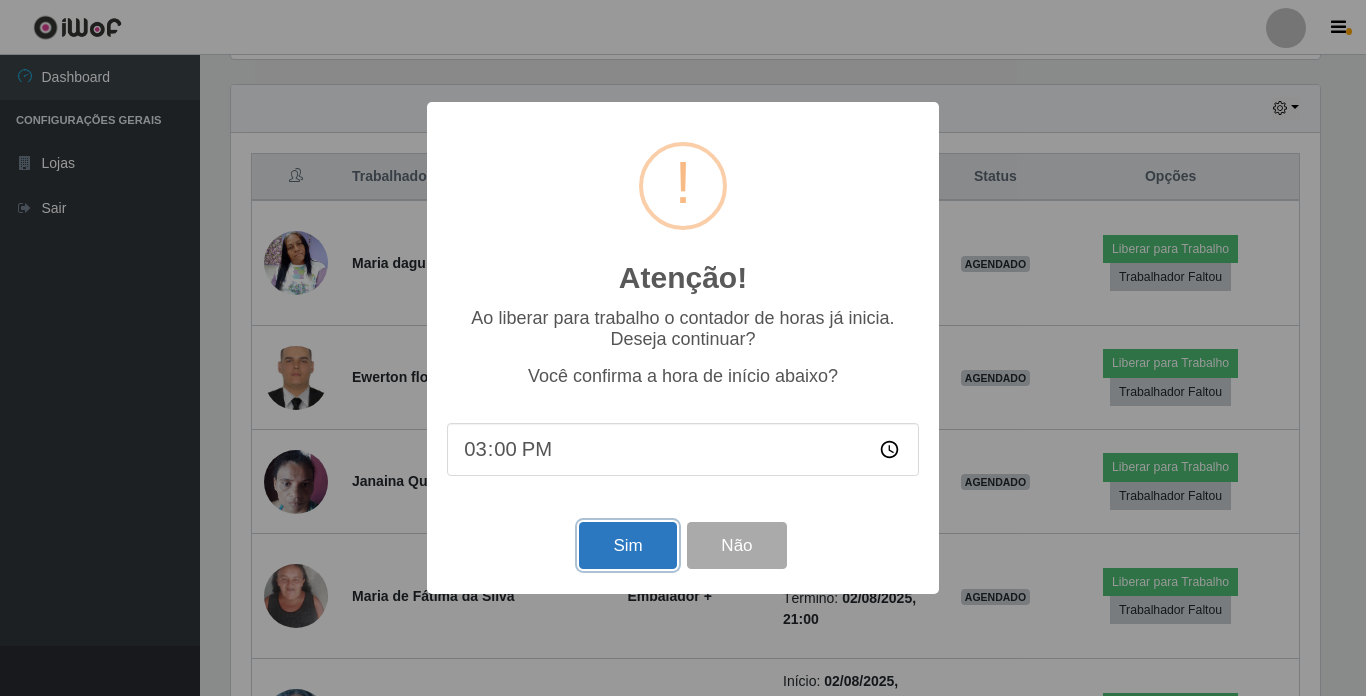 click on "Sim" at bounding box center [627, 545] 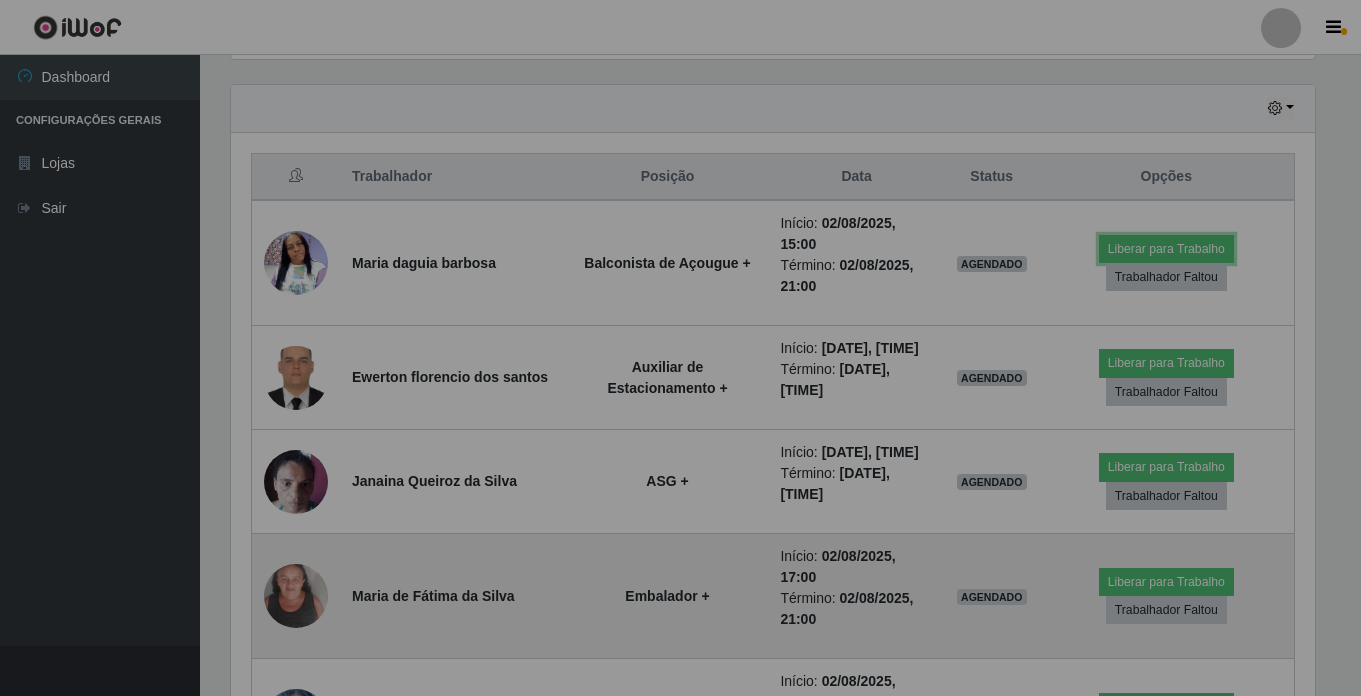 scroll, scrollTop: 999585, scrollLeft: 998901, axis: both 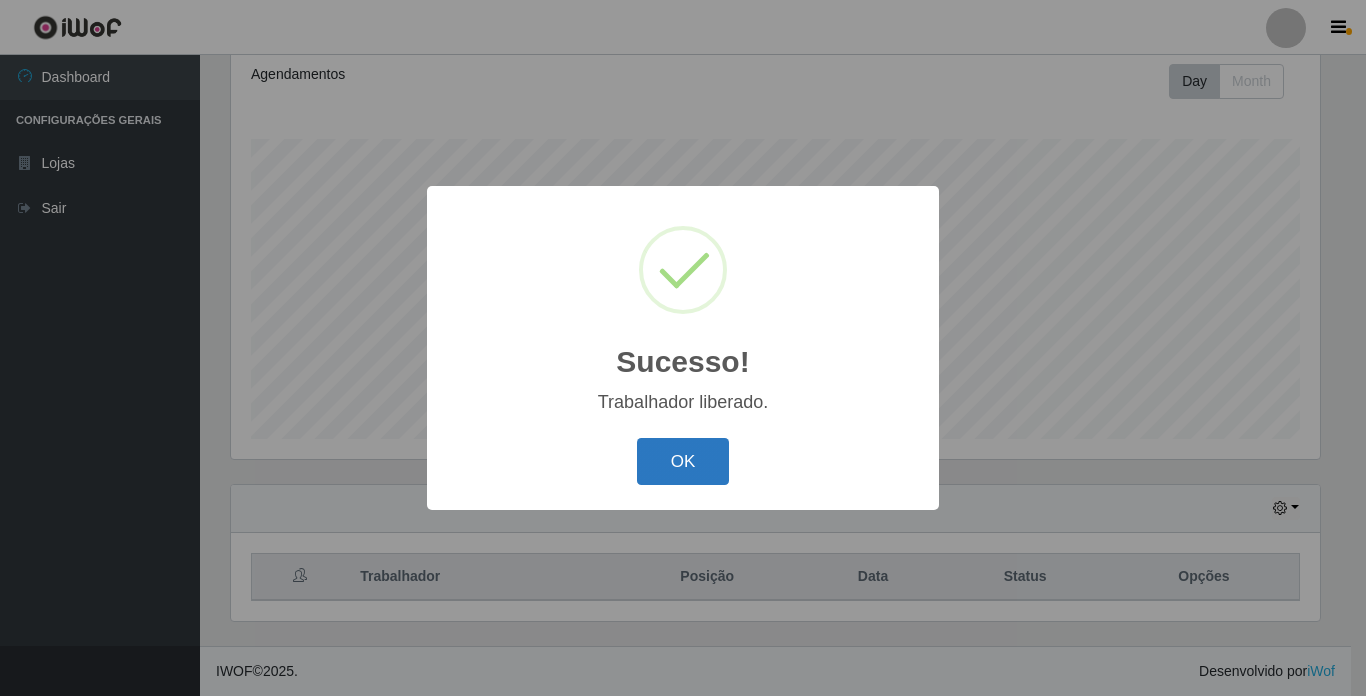 click on "OK" at bounding box center (683, 461) 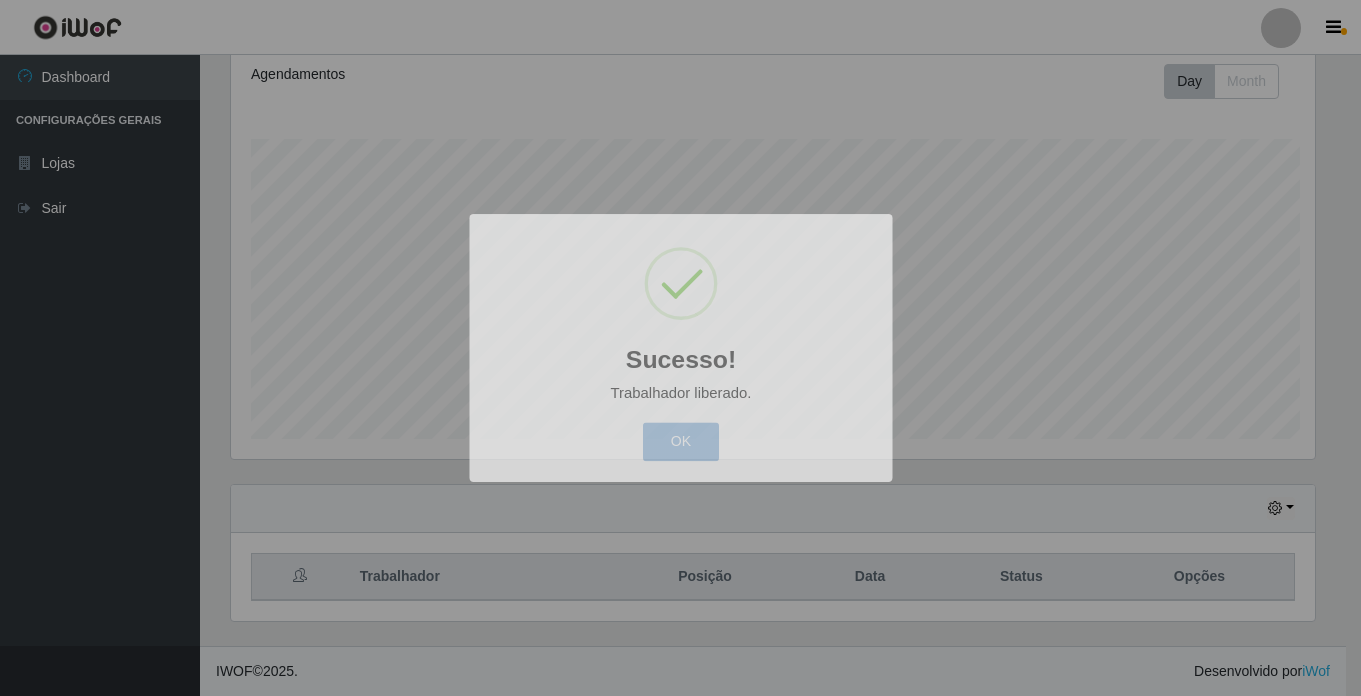 scroll, scrollTop: 999585, scrollLeft: 998901, axis: both 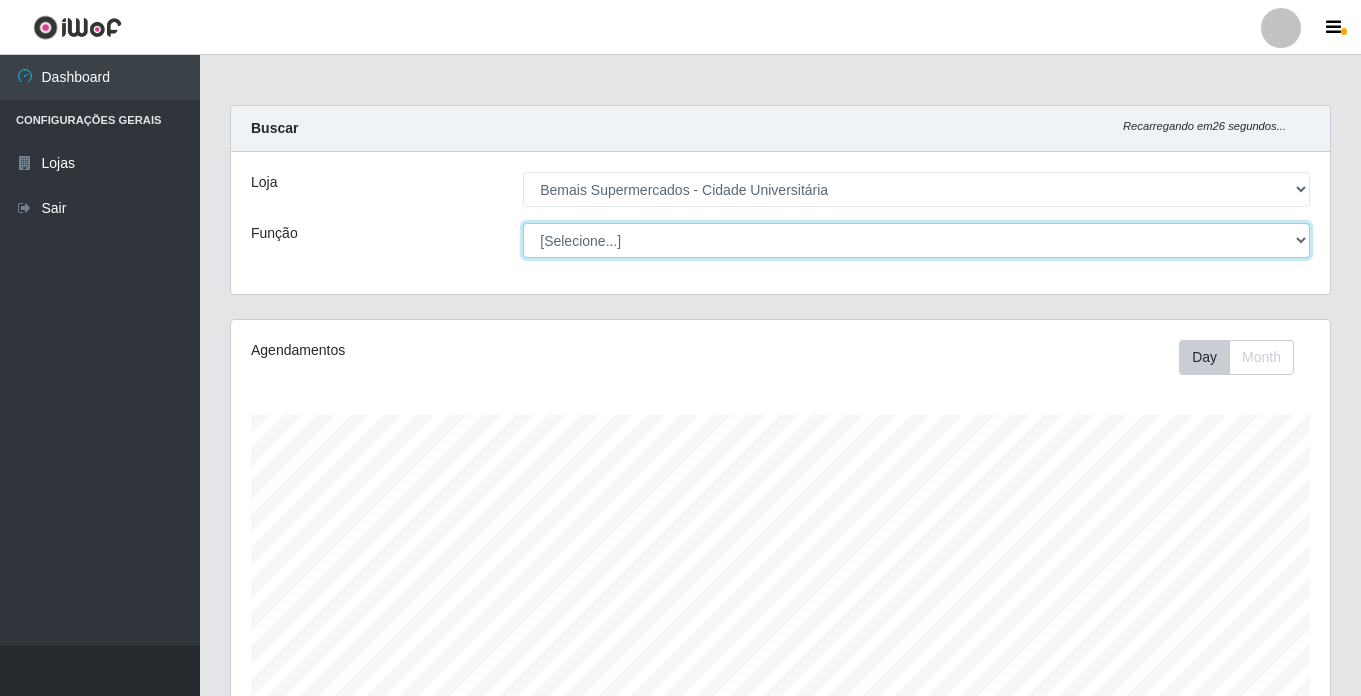 click on "[Selecione...] ASG ASG + ASG ++ Auxiliar de Estacionamento Auxiliar de Estacionamento + Auxiliar de Estacionamento ++ Auxiliar de Sushiman Auxiliar de Sushiman+ Auxiliar de Sushiman++ Balconista de Açougue  Balconista de Açougue + Balconista de Açougue ++ Balconista de Frios Balconista de Frios + Balconista de Frios ++ Balconista de Padaria  Balconista de Padaria + Balconista de Padaria ++ Embalador Embalador + Embalador ++ Operador de Caixa Operador de Caixa + Operador de Caixa ++ Repositor  Repositor + Repositor ++ Repositor de Hortifruti Repositor de Hortifruti + Repositor de Hortifruti ++" at bounding box center (916, 240) 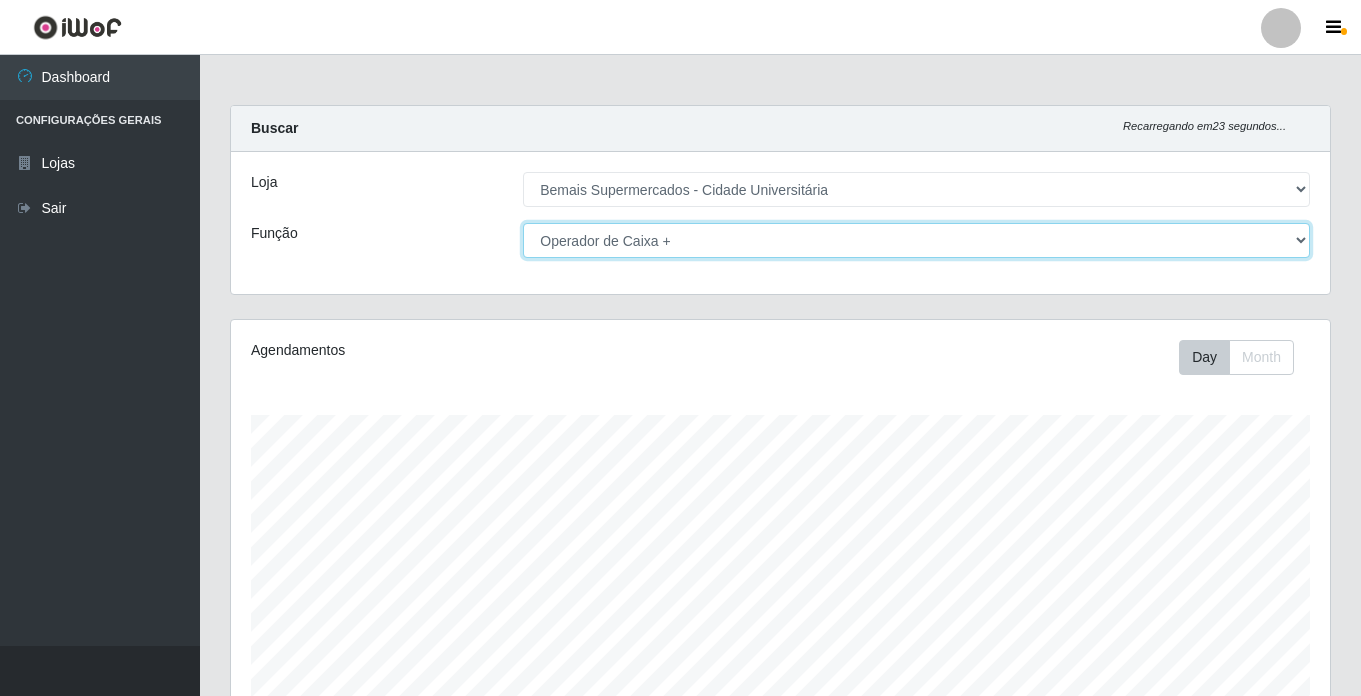 click on "[Selecione...] ASG ASG + ASG ++ Auxiliar de Estacionamento Auxiliar de Estacionamento + Auxiliar de Estacionamento ++ Auxiliar de Sushiman Auxiliar de Sushiman+ Auxiliar de Sushiman++ Balconista de Açougue  Balconista de Açougue + Balconista de Açougue ++ Balconista de Frios Balconista de Frios + Balconista de Frios ++ Balconista de Padaria  Balconista de Padaria + Balconista de Padaria ++ Embalador Embalador + Embalador ++ Operador de Caixa Operador de Caixa + Operador de Caixa ++ Repositor  Repositor + Repositor ++ Repositor de Hortifruti Repositor de Hortifruti + Repositor de Hortifruti ++" at bounding box center [916, 240] 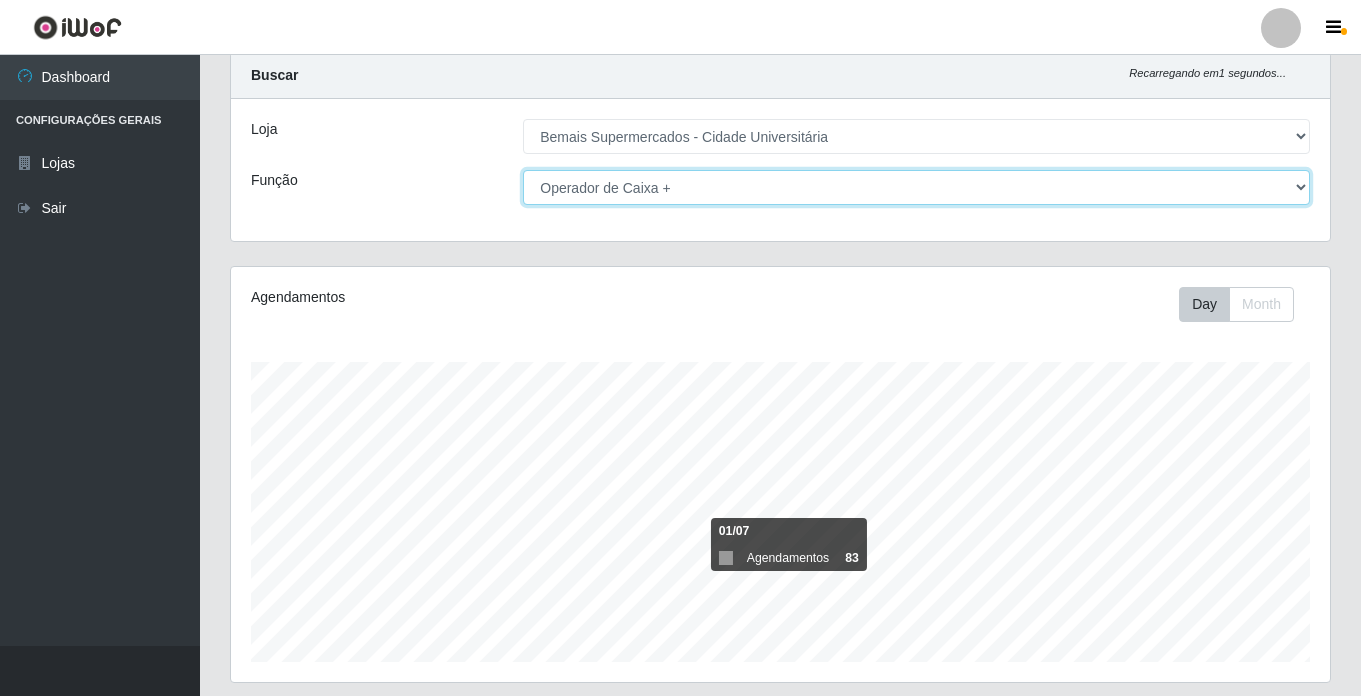 scroll, scrollTop: 0, scrollLeft: 0, axis: both 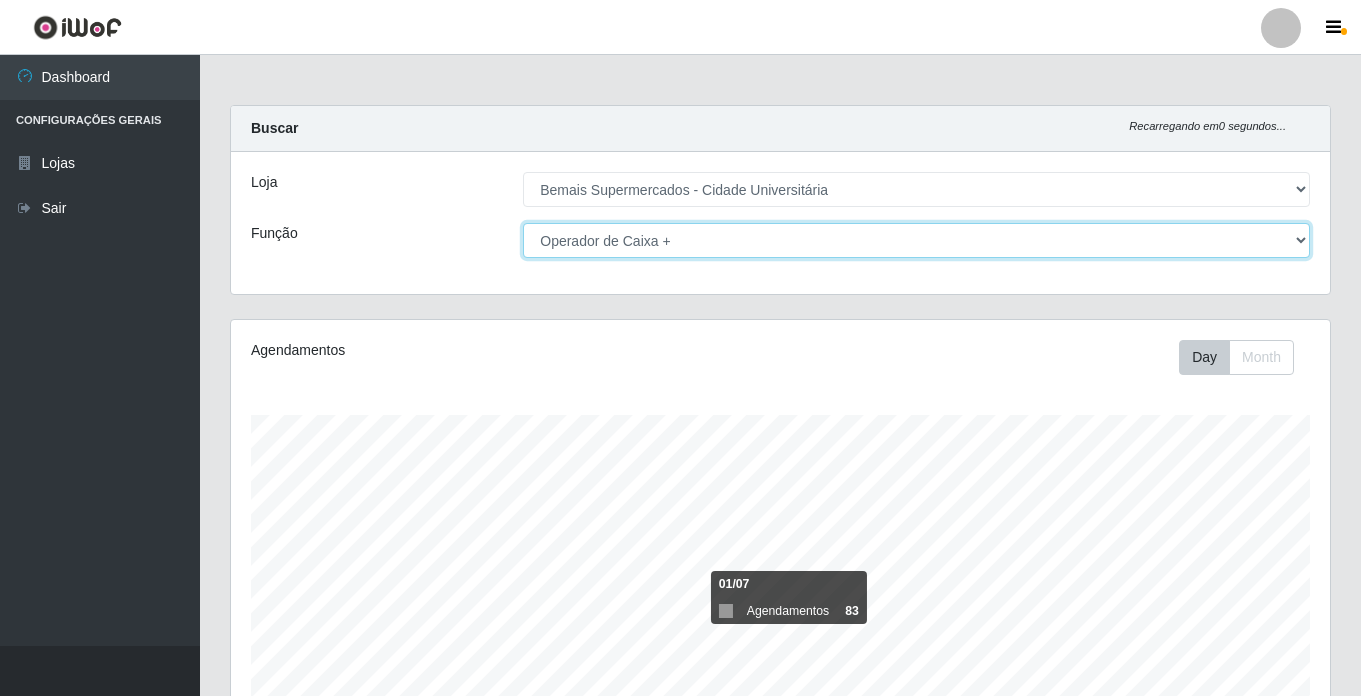 click on "[Selecione...] ASG ASG + ASG ++ Auxiliar de Estacionamento Auxiliar de Estacionamento + Auxiliar de Estacionamento ++ Auxiliar de Sushiman Auxiliar de Sushiman+ Auxiliar de Sushiman++ Balconista de Açougue  Balconista de Açougue + Balconista de Açougue ++ Balconista de Frios Balconista de Frios + Balconista de Frios ++ Balconista de Padaria  Balconista de Padaria + Balconista de Padaria ++ Embalador Embalador + Embalador ++ Operador de Caixa Operador de Caixa + Operador de Caixa ++ Repositor  Repositor + Repositor ++ Repositor de Hortifruti Repositor de Hortifruti + Repositor de Hortifruti ++" at bounding box center (916, 240) 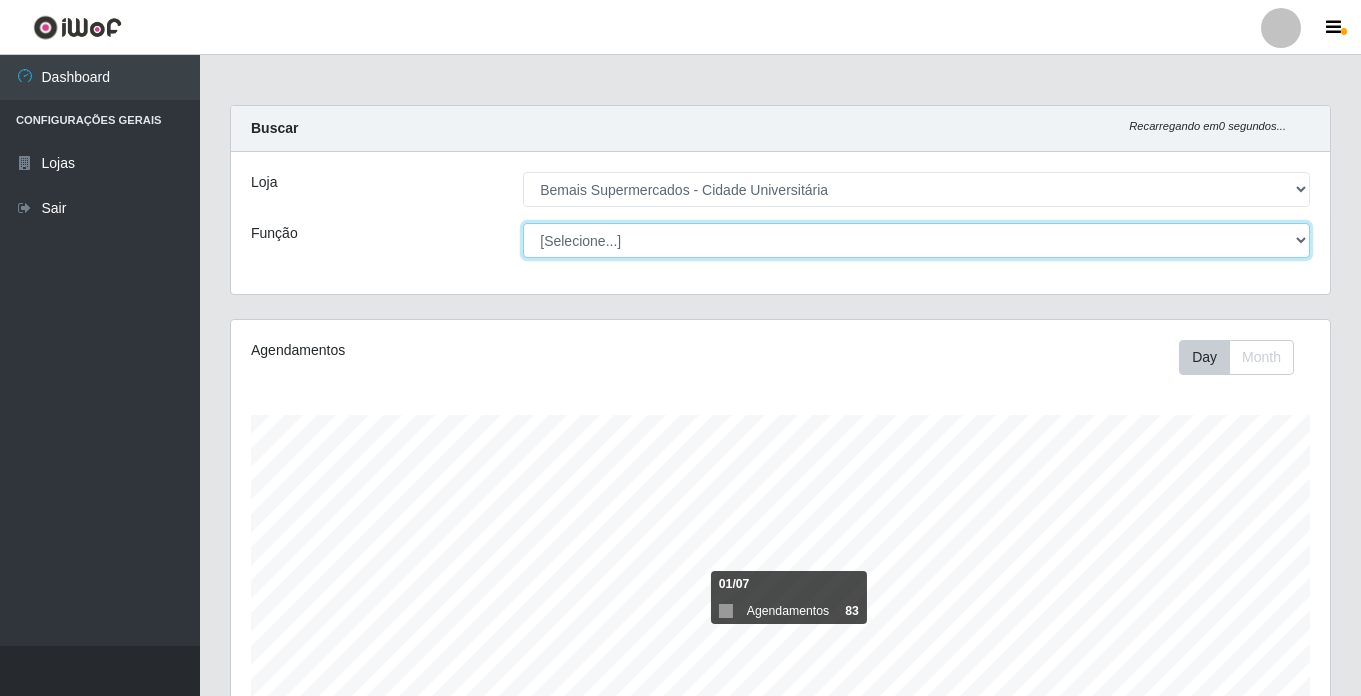 click on "[Selecione...] ASG ASG + ASG ++ Auxiliar de Estacionamento Auxiliar de Estacionamento + Auxiliar de Estacionamento ++ Auxiliar de Sushiman Auxiliar de Sushiman+ Auxiliar de Sushiman++ Balconista de Açougue  Balconista de Açougue + Balconista de Açougue ++ Balconista de Frios Balconista de Frios + Balconista de Frios ++ Balconista de Padaria  Balconista de Padaria + Balconista de Padaria ++ Embalador Embalador + Embalador ++ Operador de Caixa Operador de Caixa + Operador de Caixa ++ Repositor  Repositor + Repositor ++ Repositor de Hortifruti Repositor de Hortifruti + Repositor de Hortifruti ++" at bounding box center [916, 240] 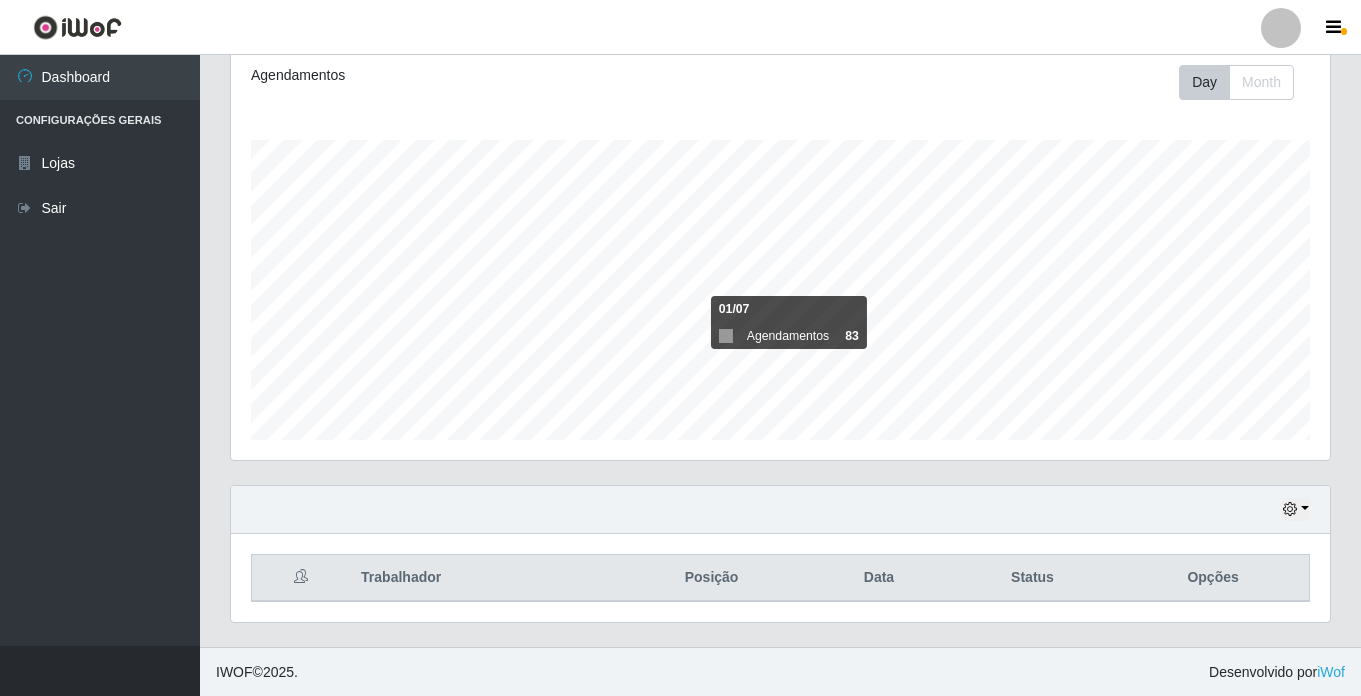 scroll, scrollTop: 276, scrollLeft: 0, axis: vertical 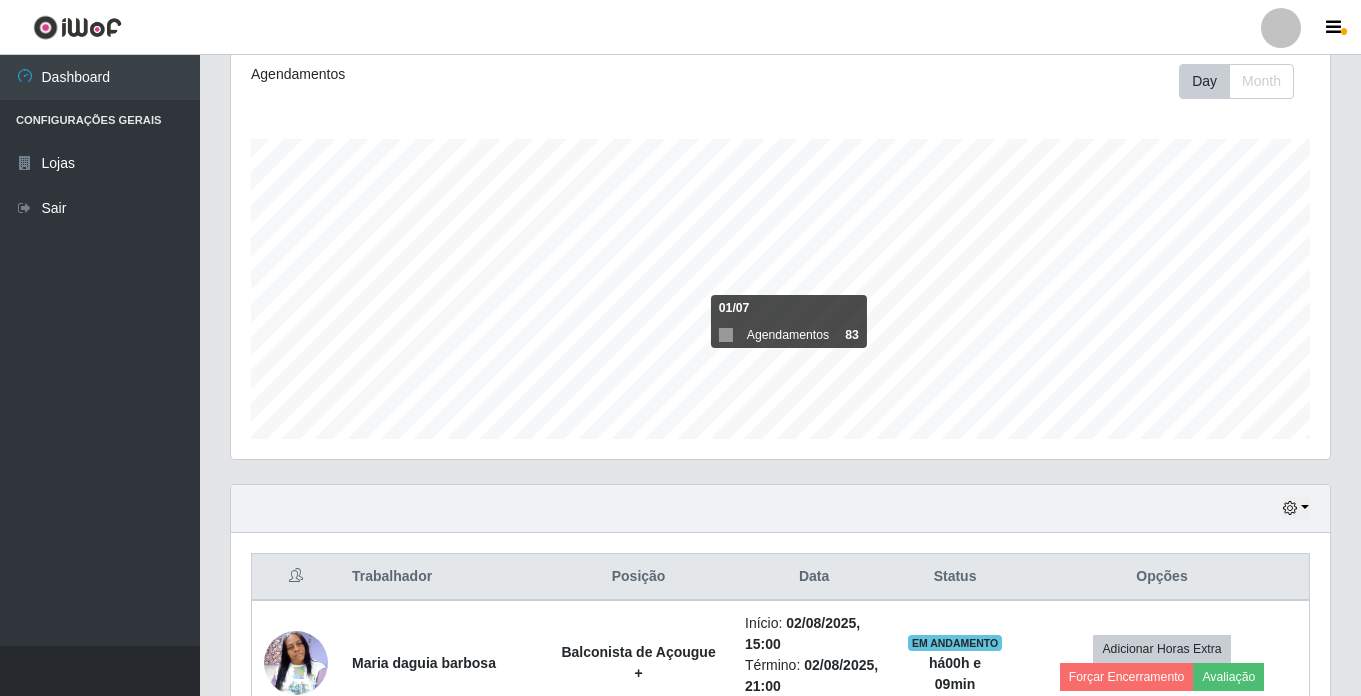 click on "Hoje 1 dia 3 dias 1 Semana Não encerrados" at bounding box center [780, 509] 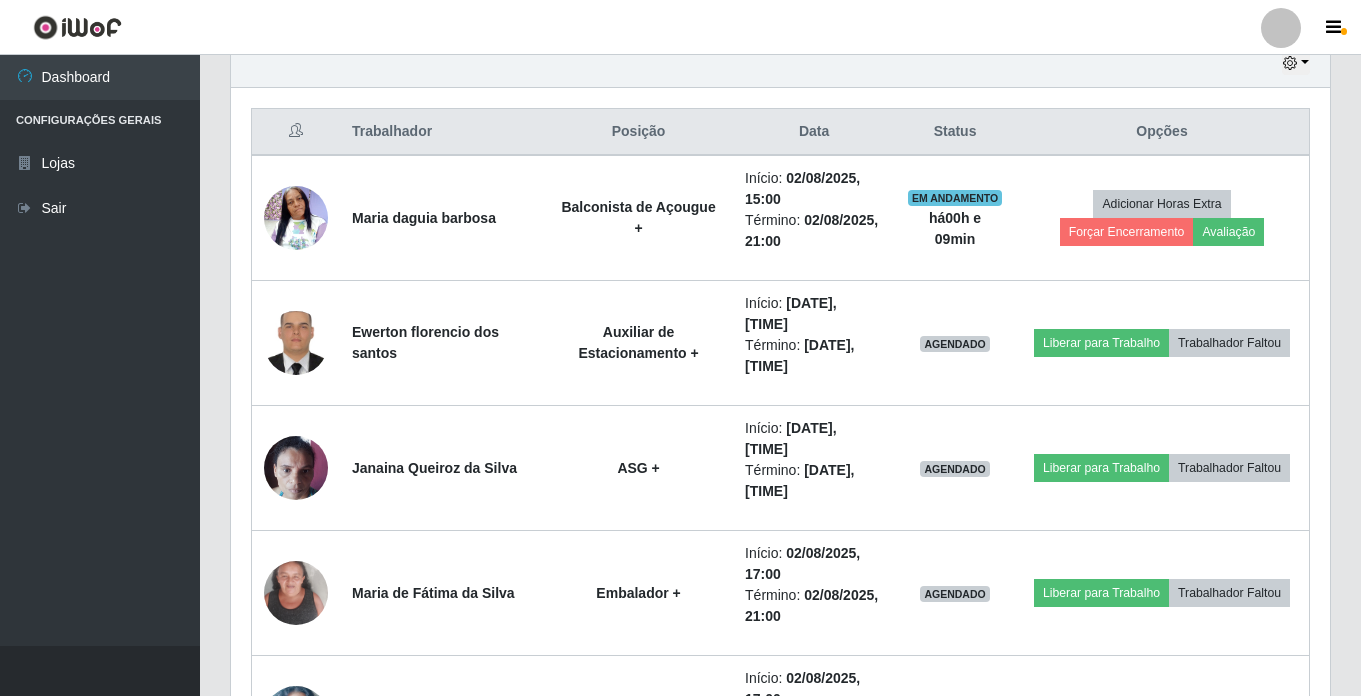 scroll, scrollTop: 676, scrollLeft: 0, axis: vertical 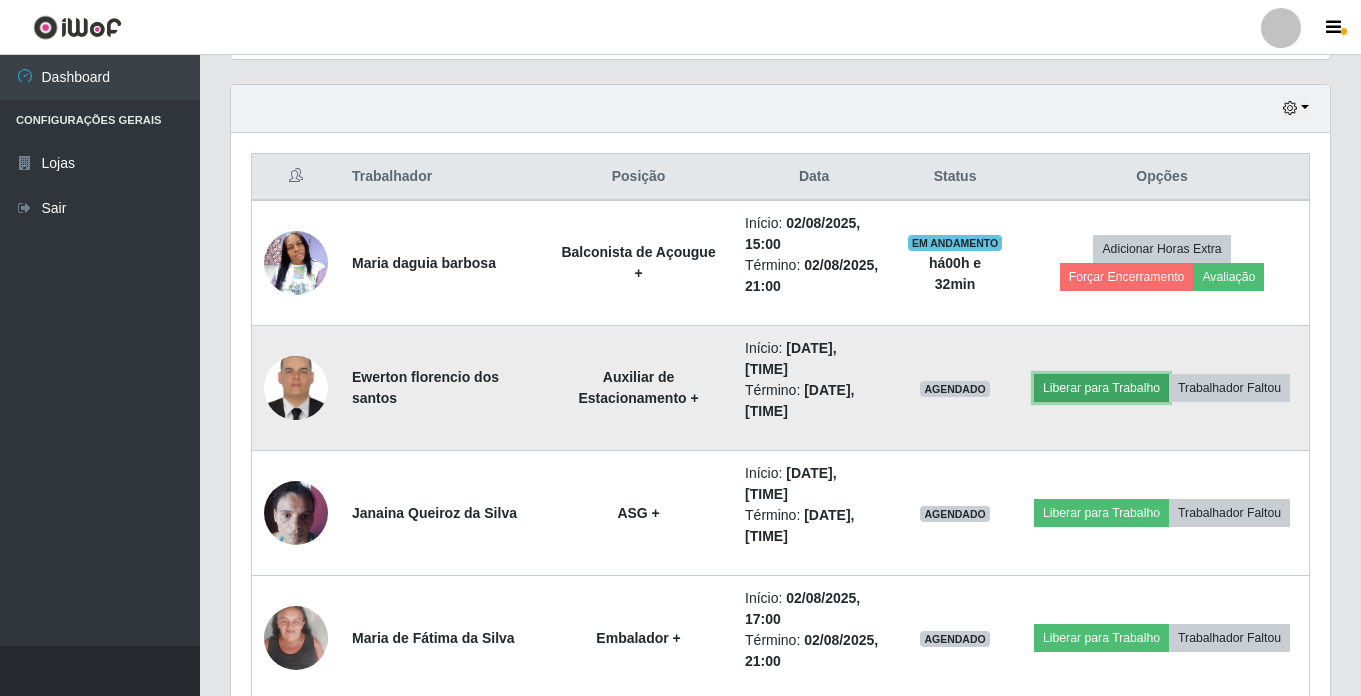click on "Liberar para Trabalho" at bounding box center (1101, 388) 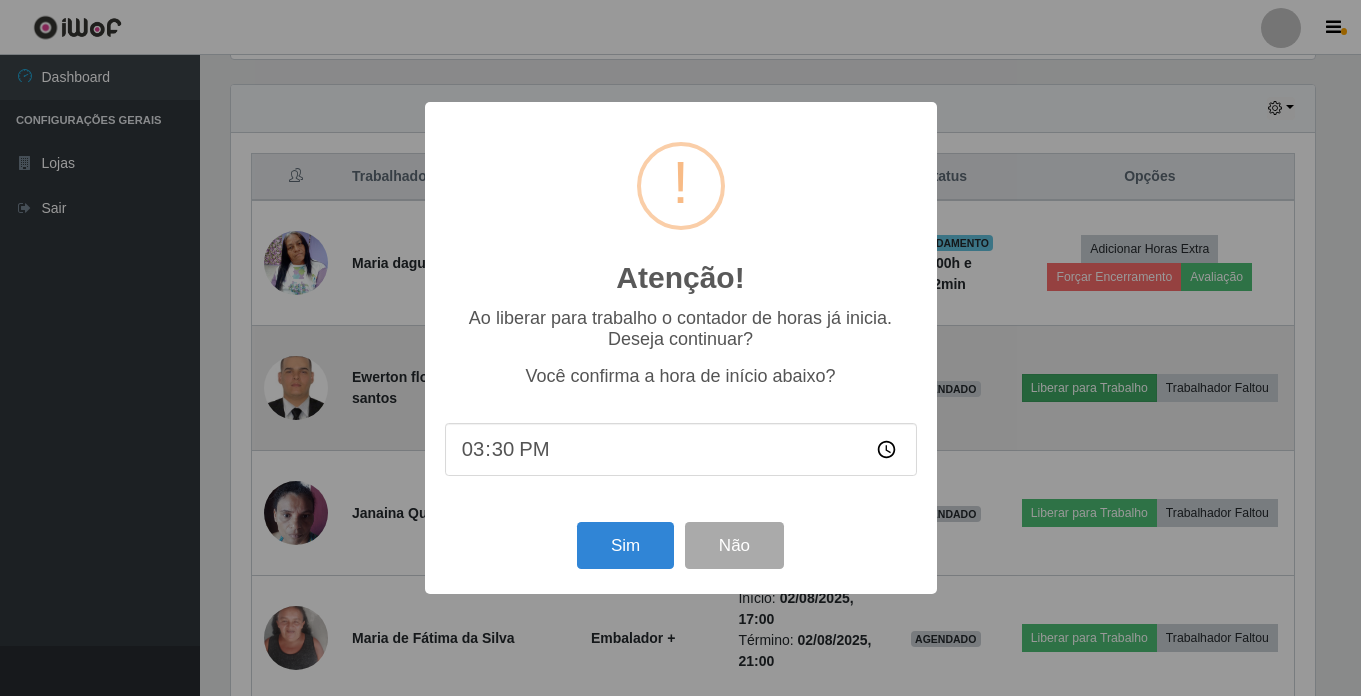 scroll, scrollTop: 999585, scrollLeft: 998911, axis: both 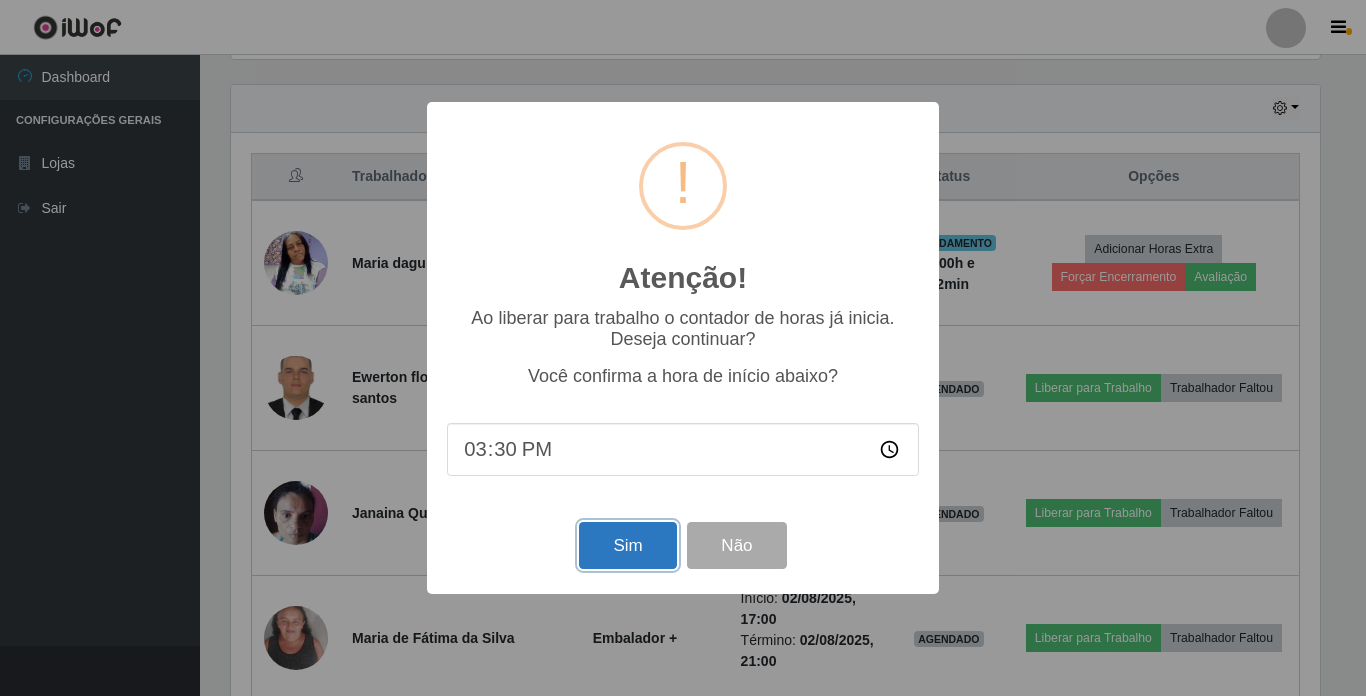click on "Sim" at bounding box center (627, 545) 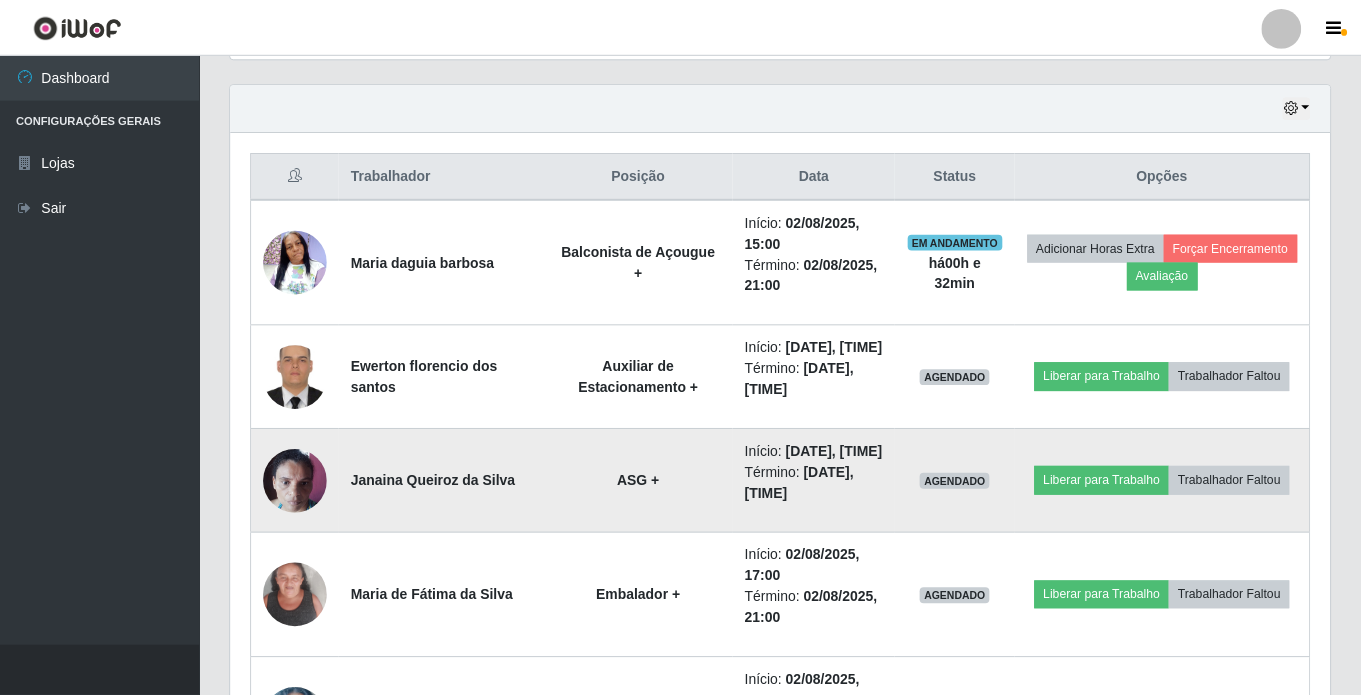 scroll, scrollTop: 999585, scrollLeft: 998901, axis: both 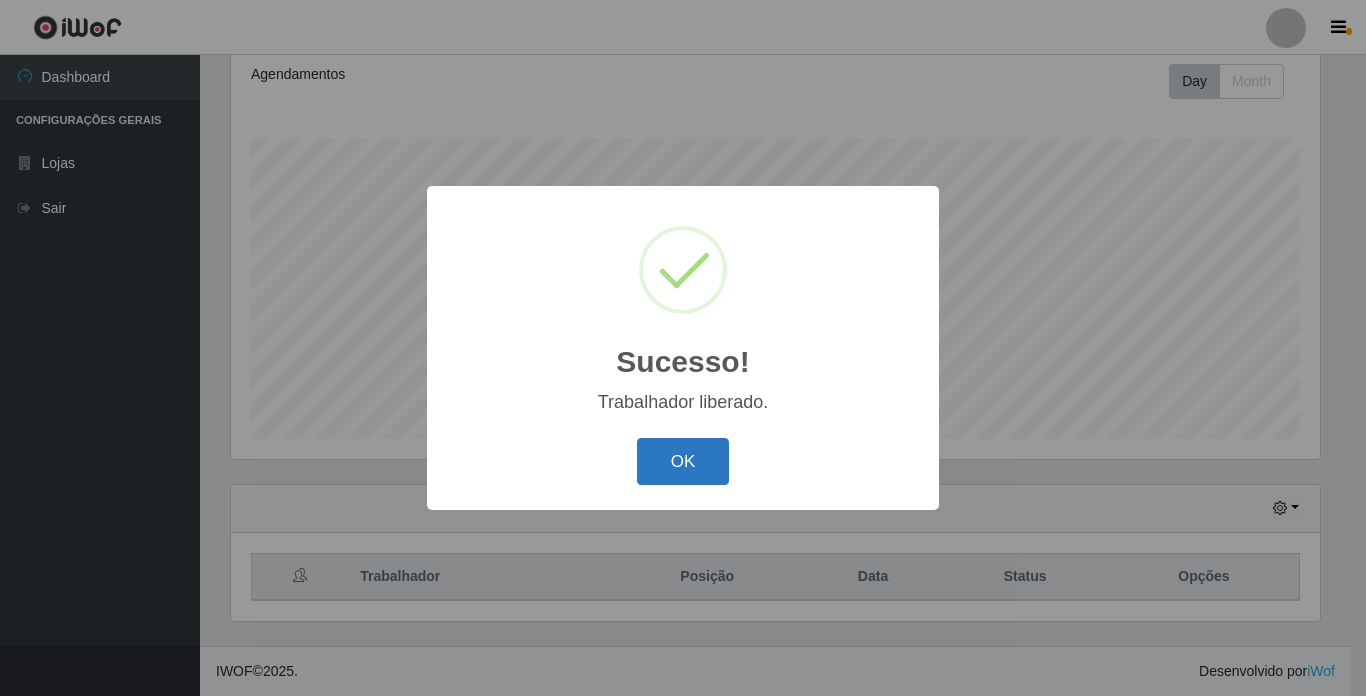 click on "OK" at bounding box center [683, 461] 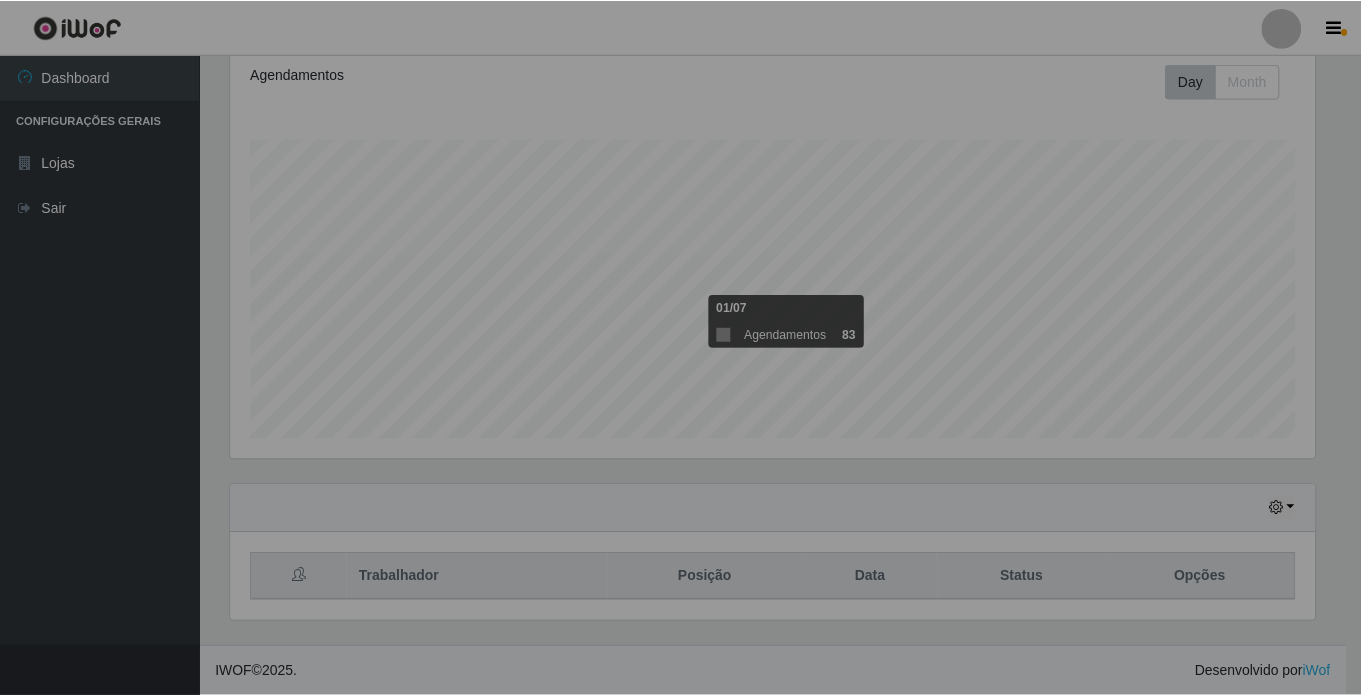 scroll, scrollTop: 999585, scrollLeft: 998901, axis: both 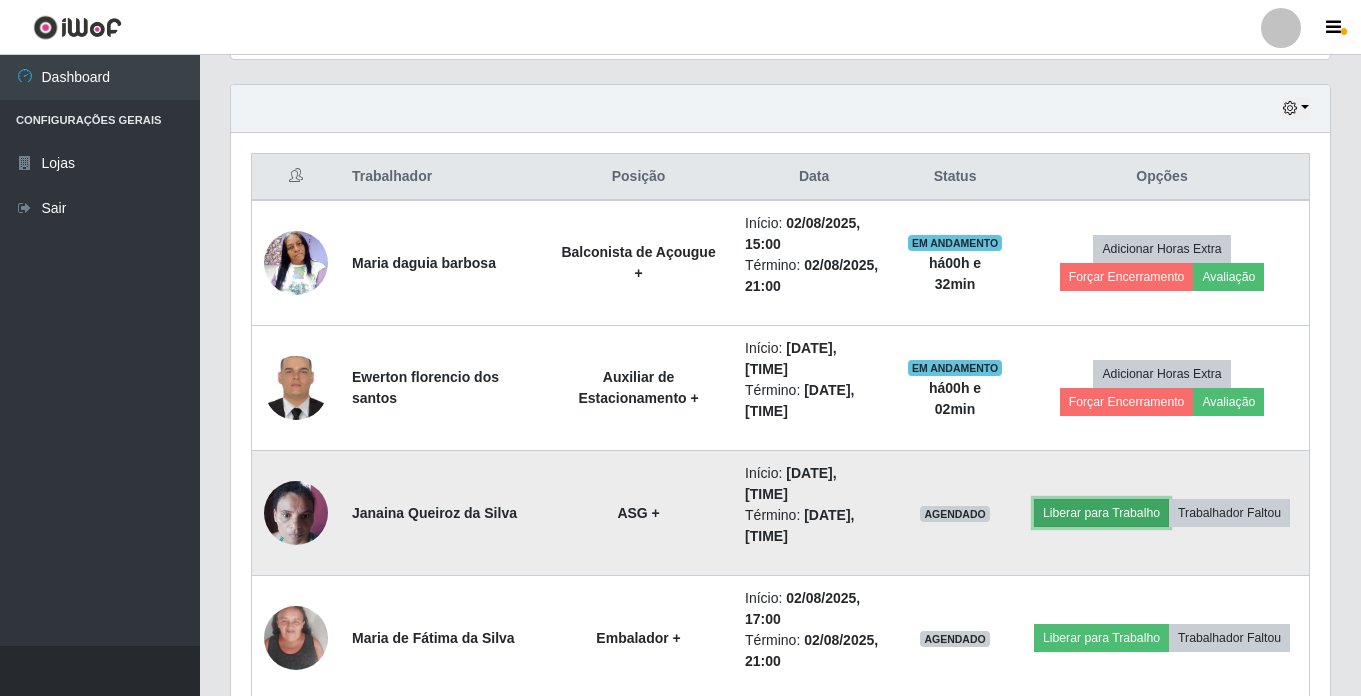 click on "Liberar para Trabalho" at bounding box center [1101, 513] 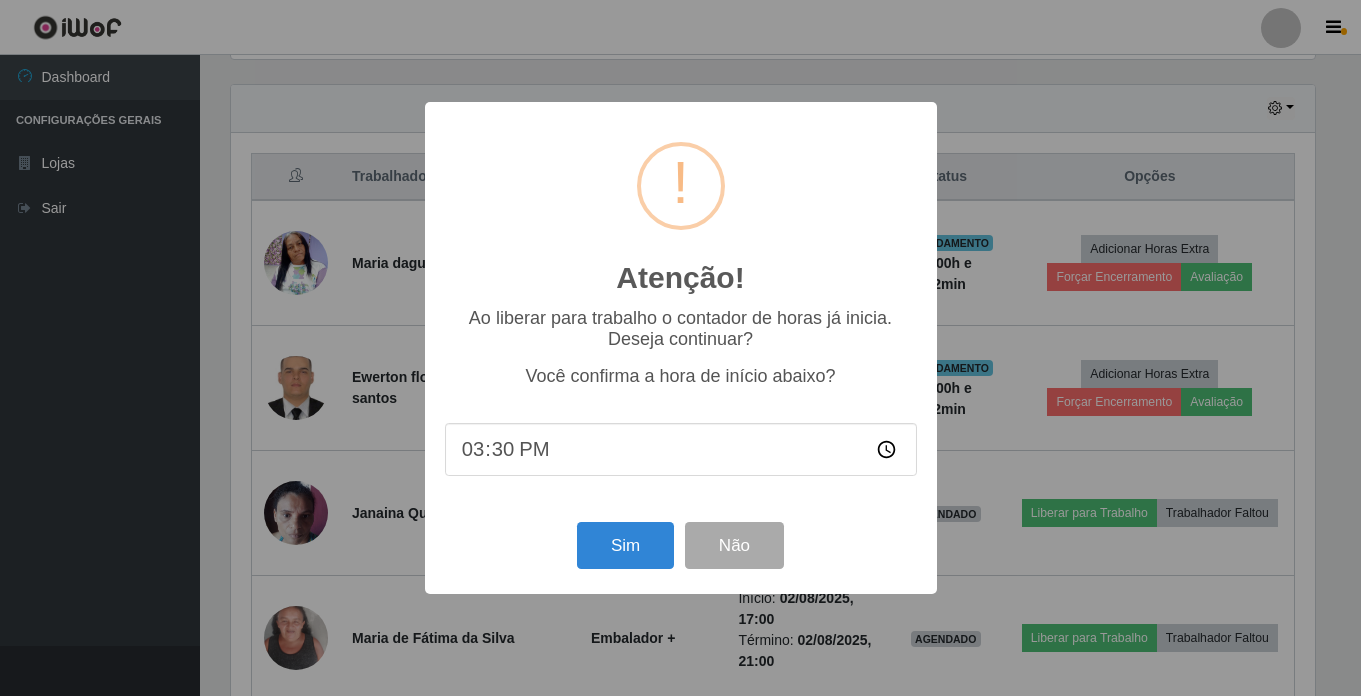 scroll, scrollTop: 999585, scrollLeft: 998911, axis: both 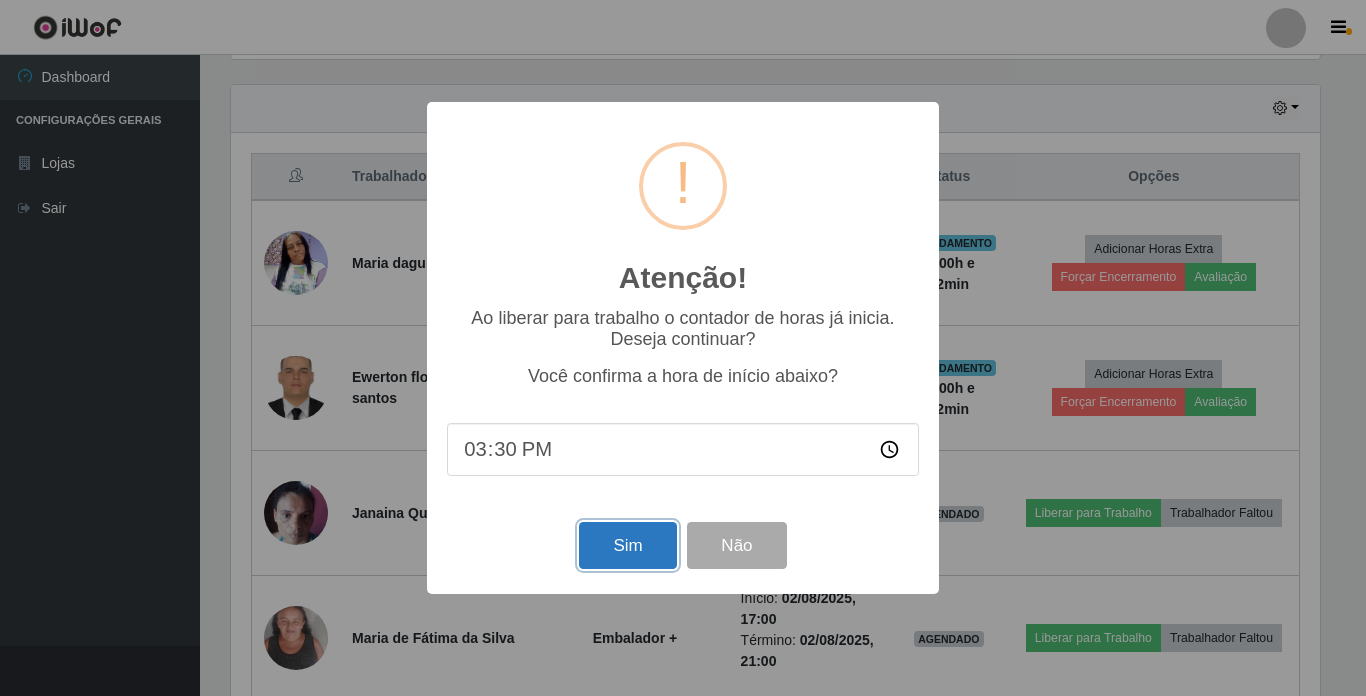 click on "Sim" at bounding box center [627, 545] 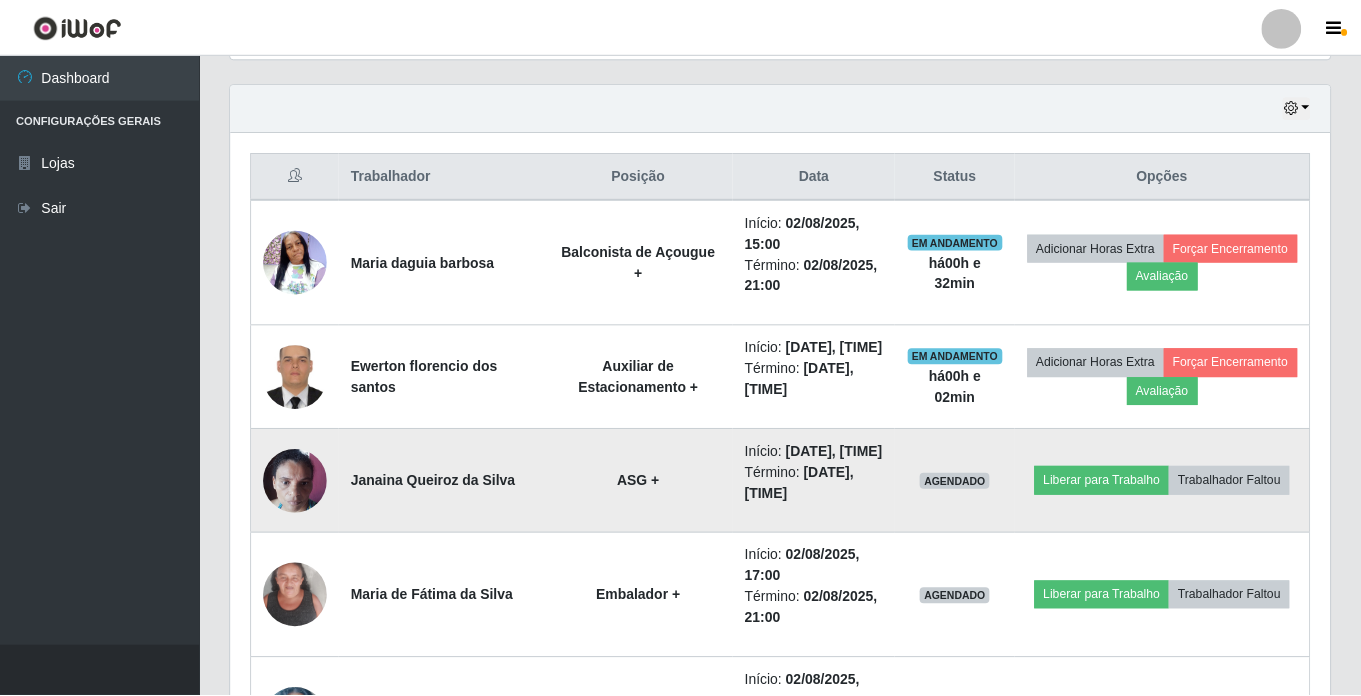 scroll, scrollTop: 999585, scrollLeft: 998901, axis: both 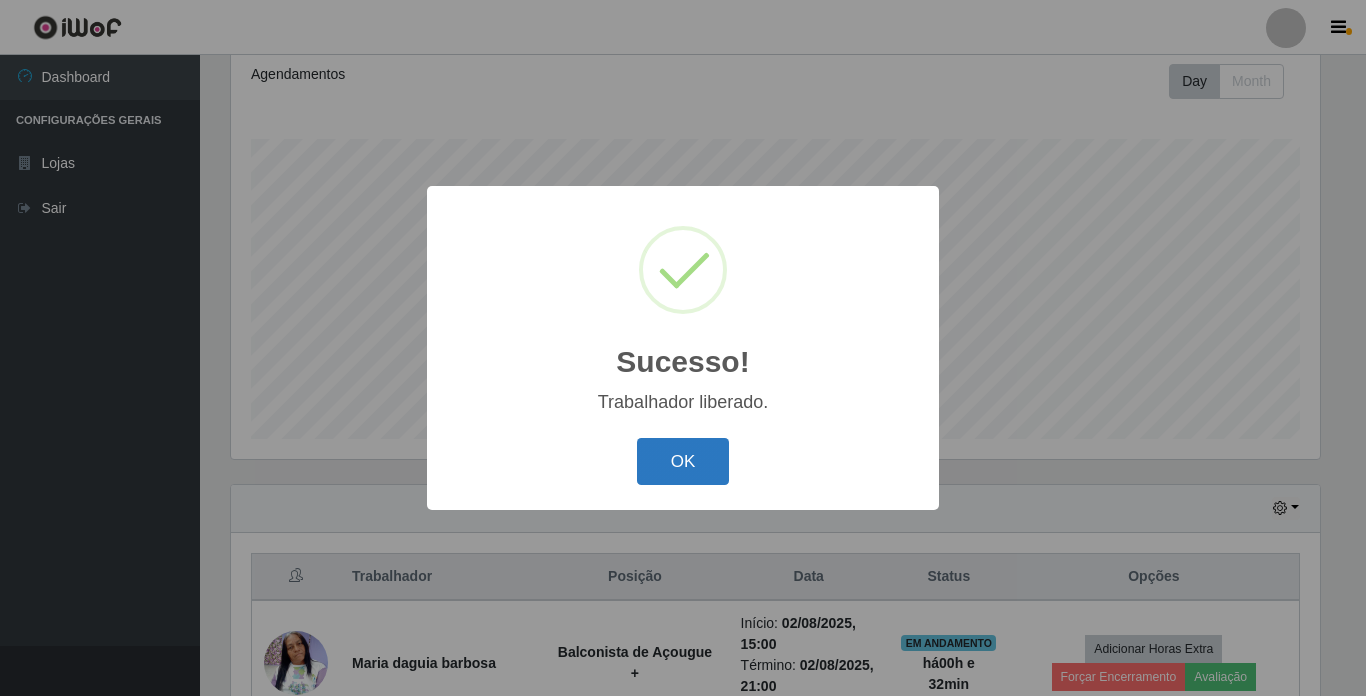 click on "OK" at bounding box center (683, 461) 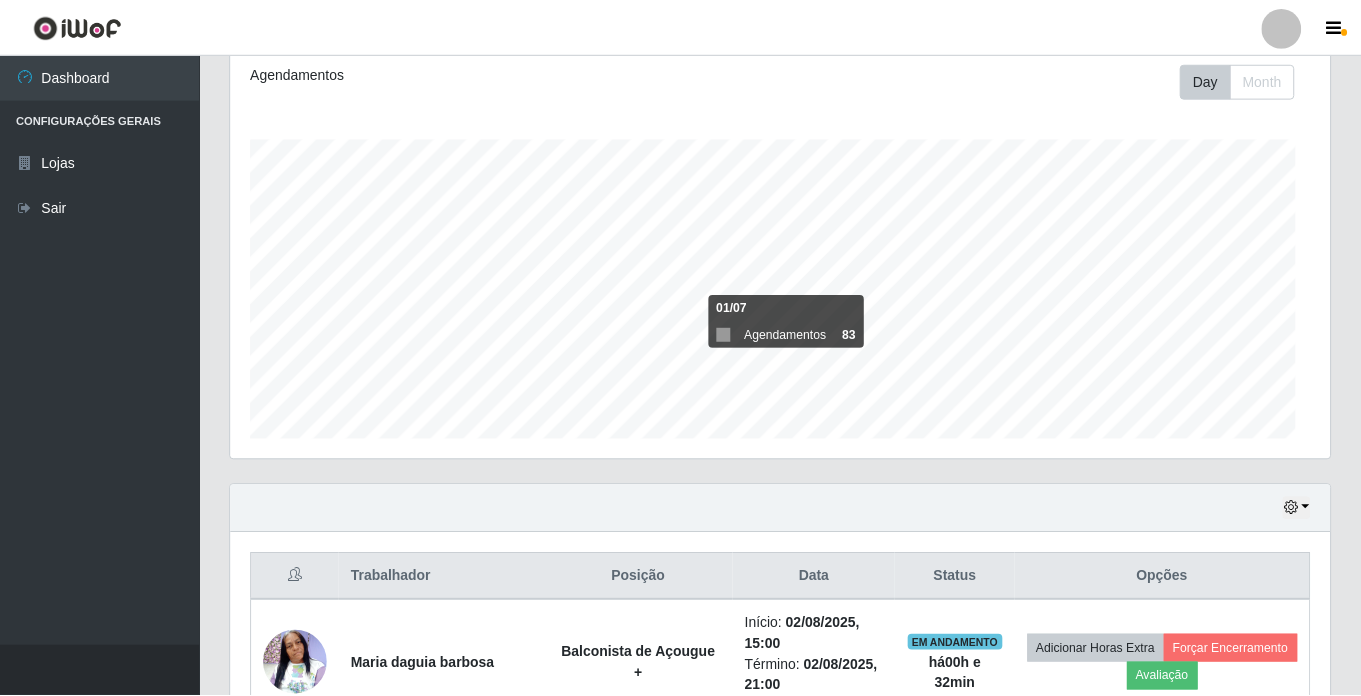 scroll, scrollTop: 999585, scrollLeft: 998901, axis: both 